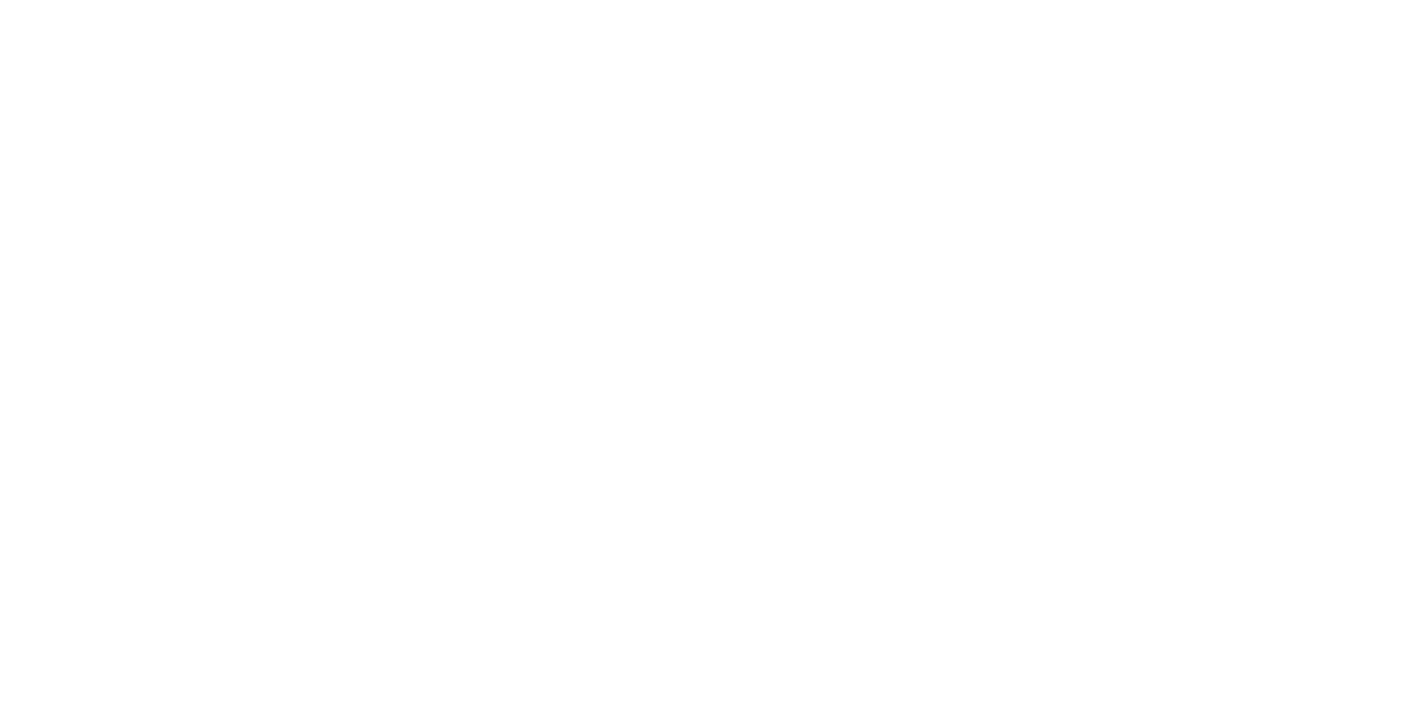 scroll, scrollTop: 0, scrollLeft: 0, axis: both 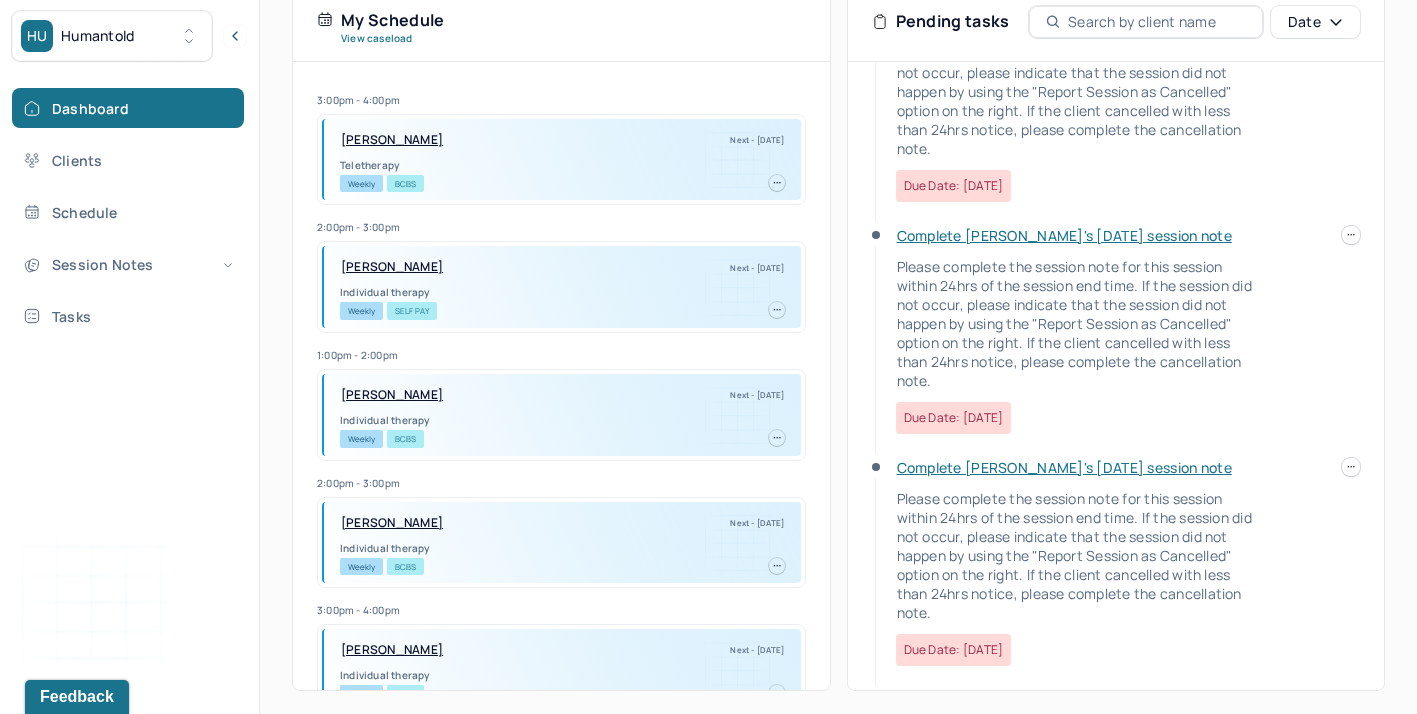 click at bounding box center (1351, 235) 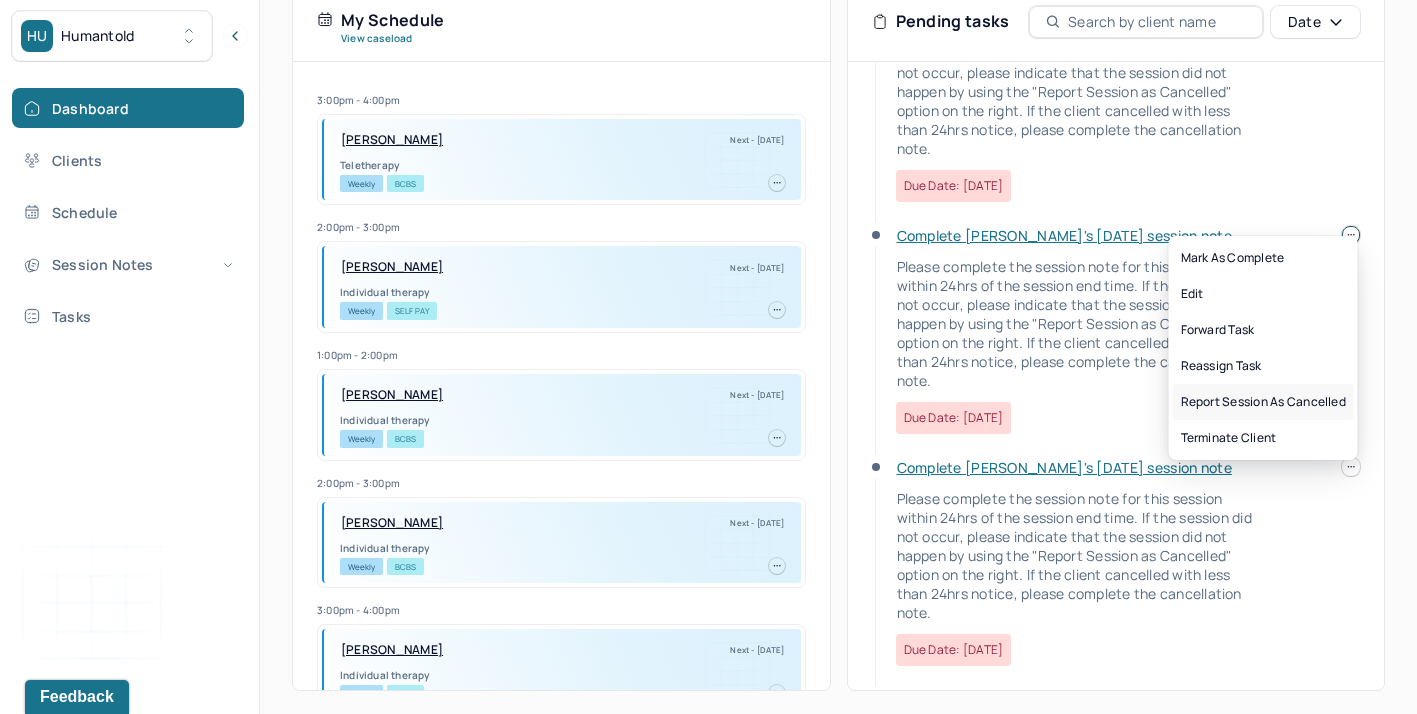 click on "Report session as cancelled" at bounding box center (1263, 402) 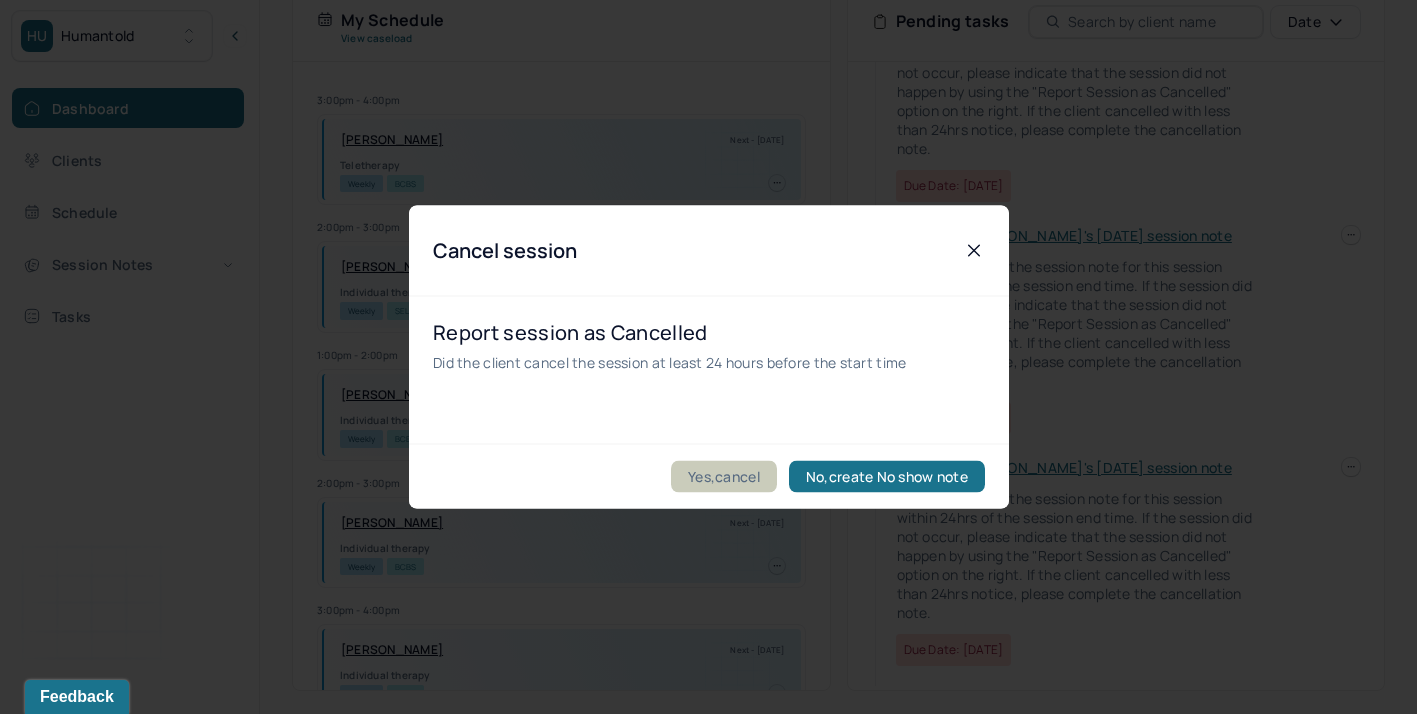 click on "Yes,cancel" at bounding box center (724, 477) 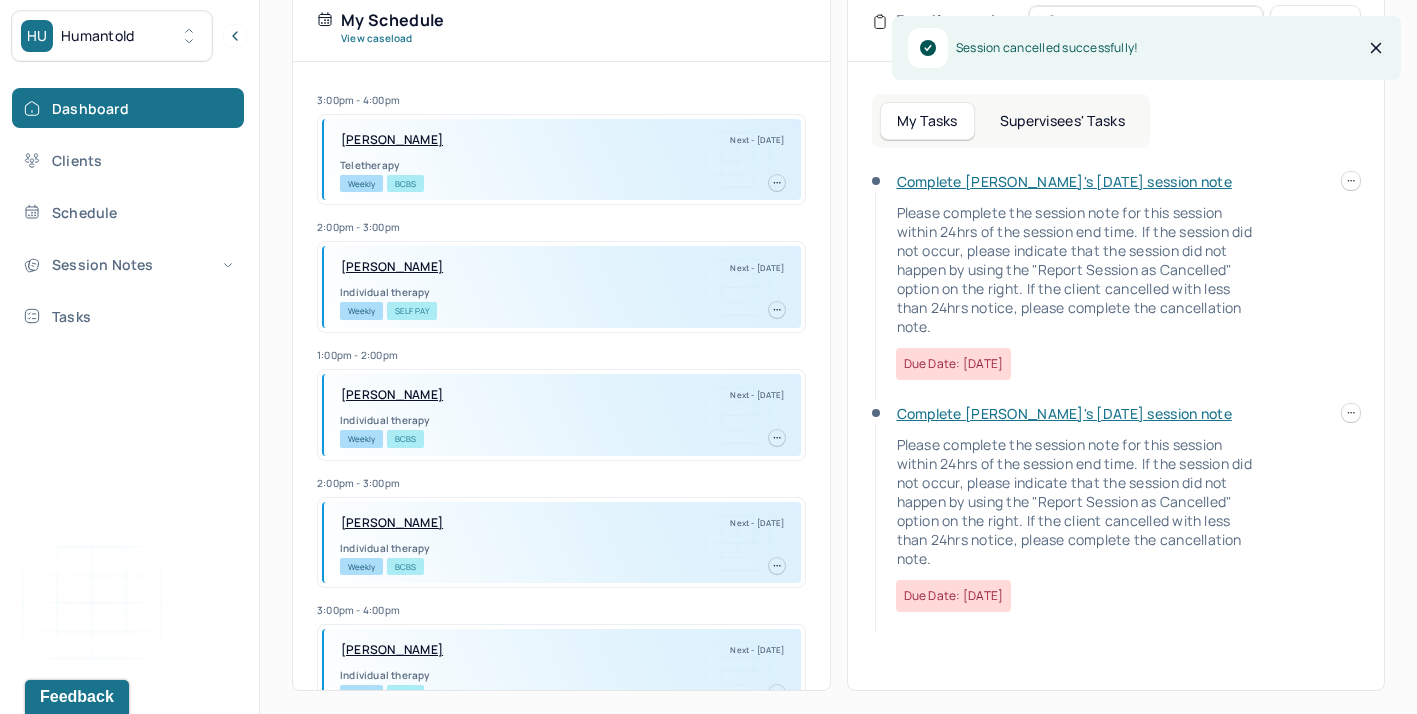 scroll, scrollTop: 0, scrollLeft: 0, axis: both 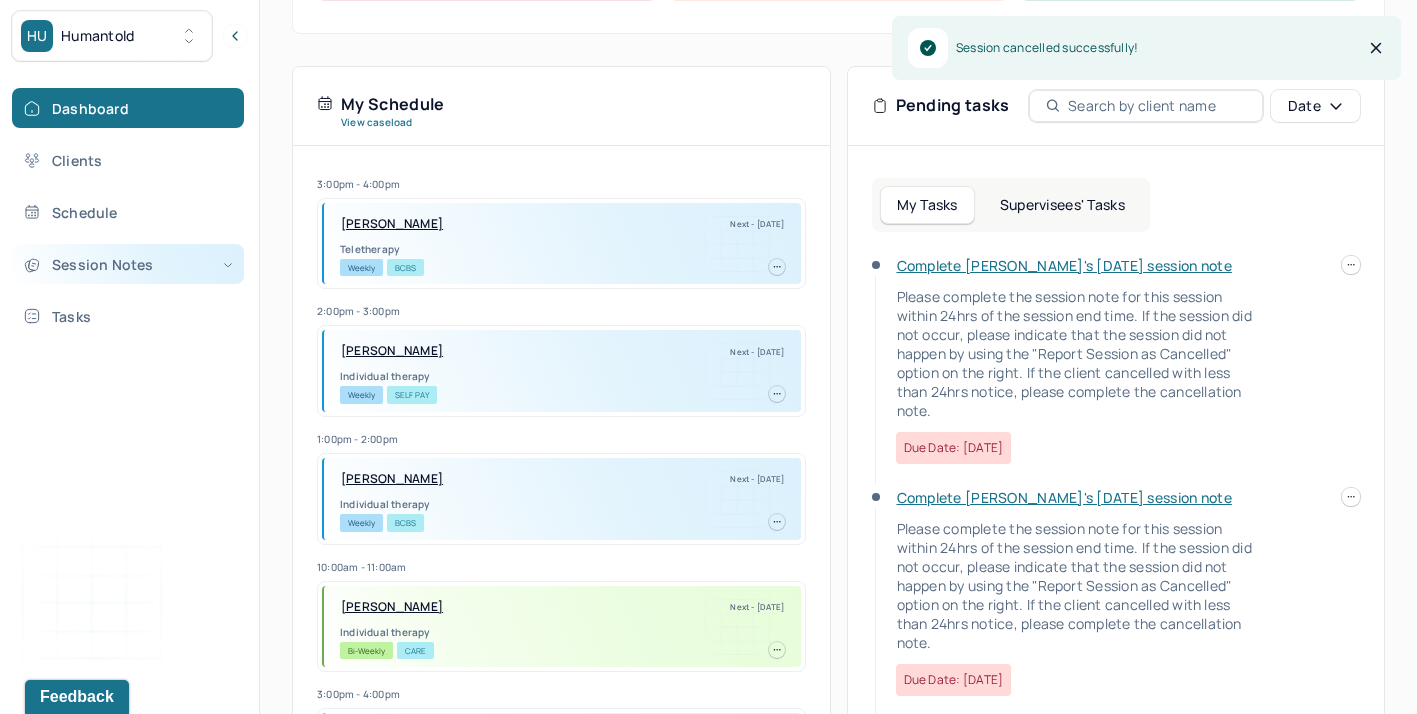 click on "Session Notes" at bounding box center [128, 264] 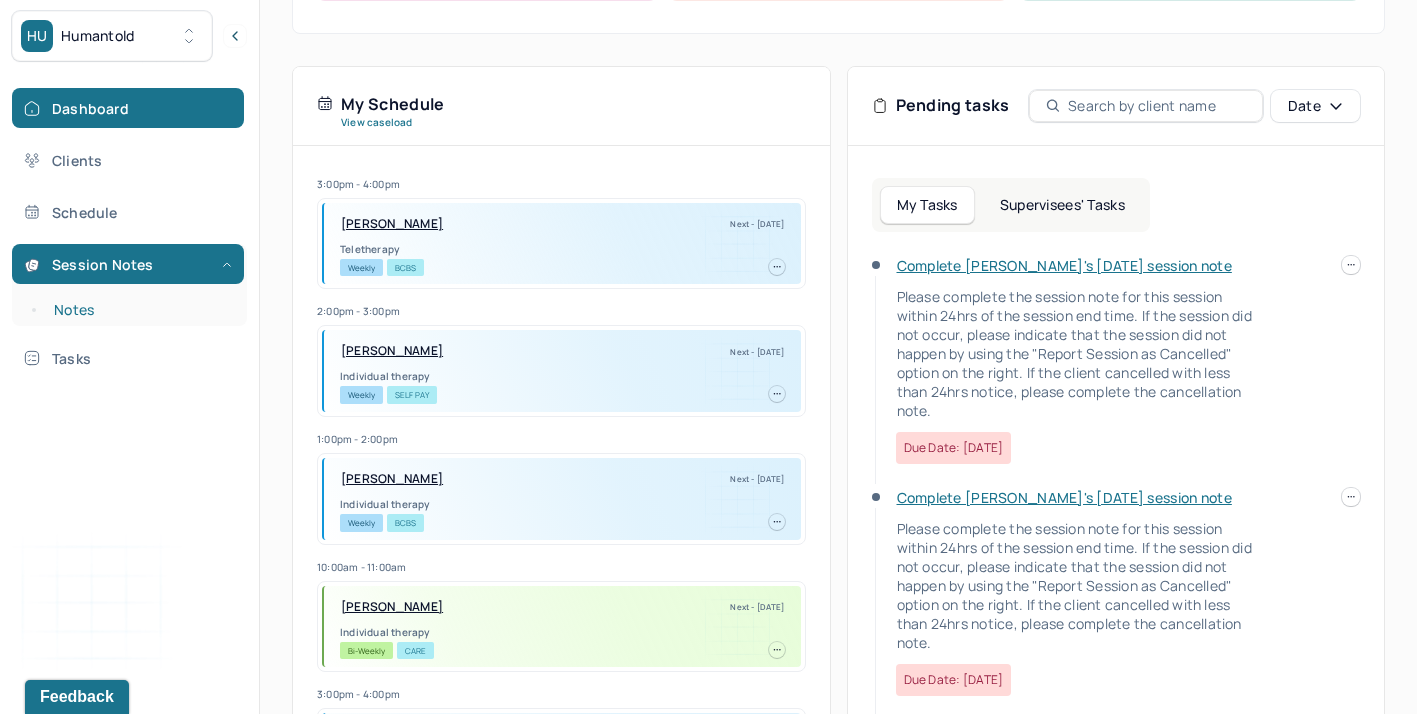 click on "Notes" at bounding box center (139, 310) 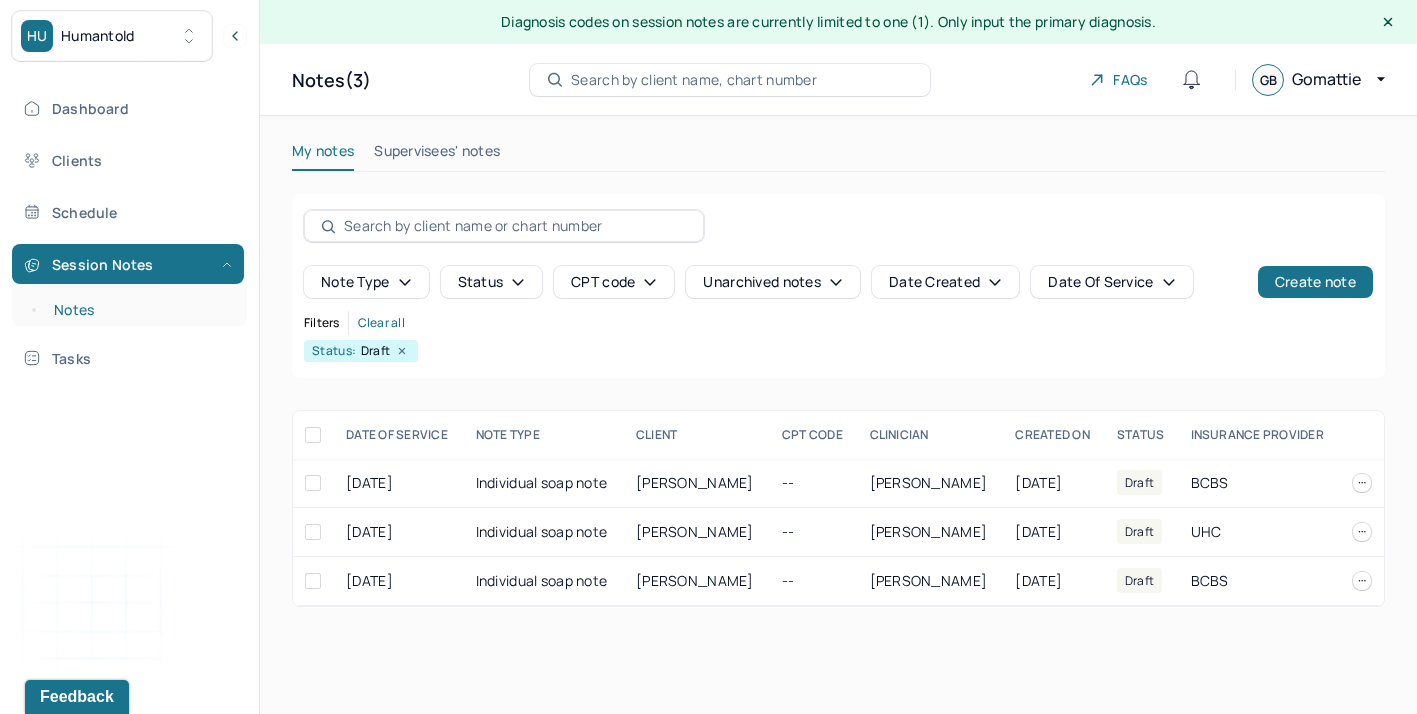 scroll, scrollTop: 0, scrollLeft: 0, axis: both 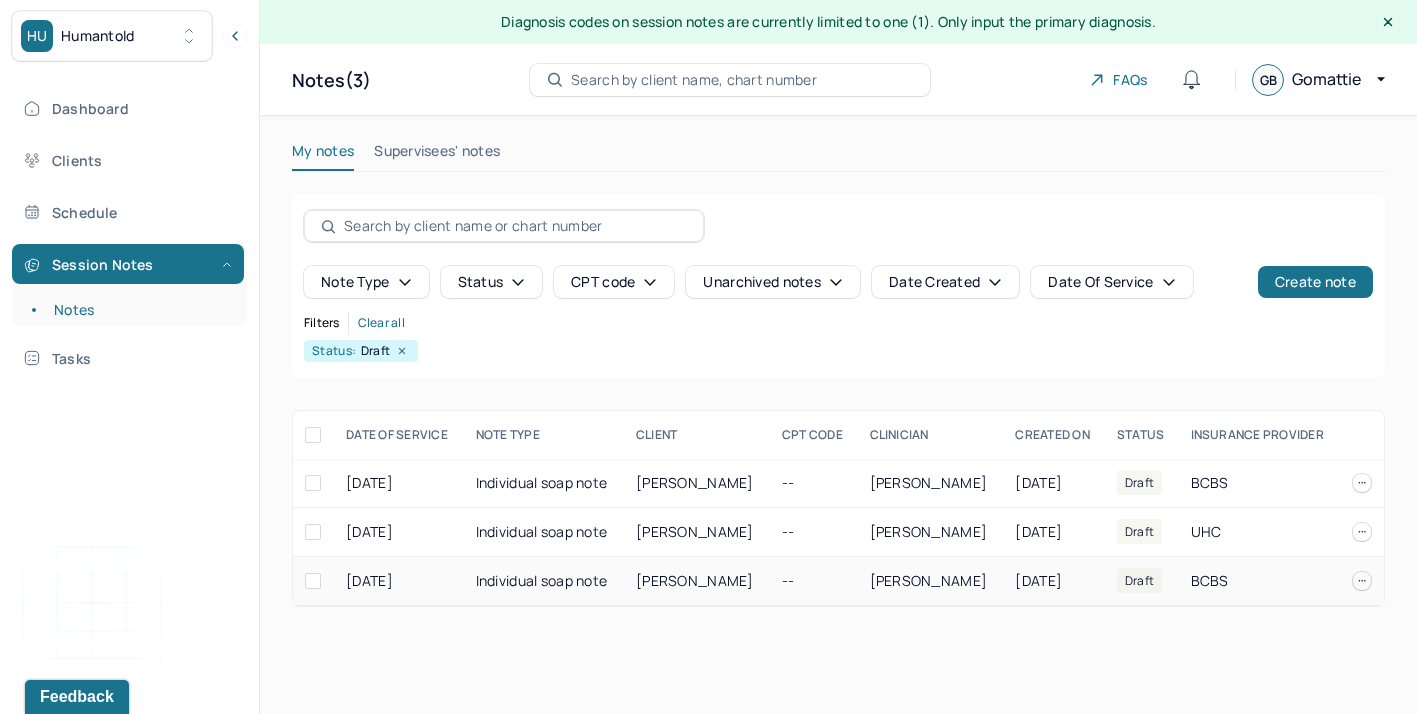 click on "[PERSON_NAME]" at bounding box center [695, 580] 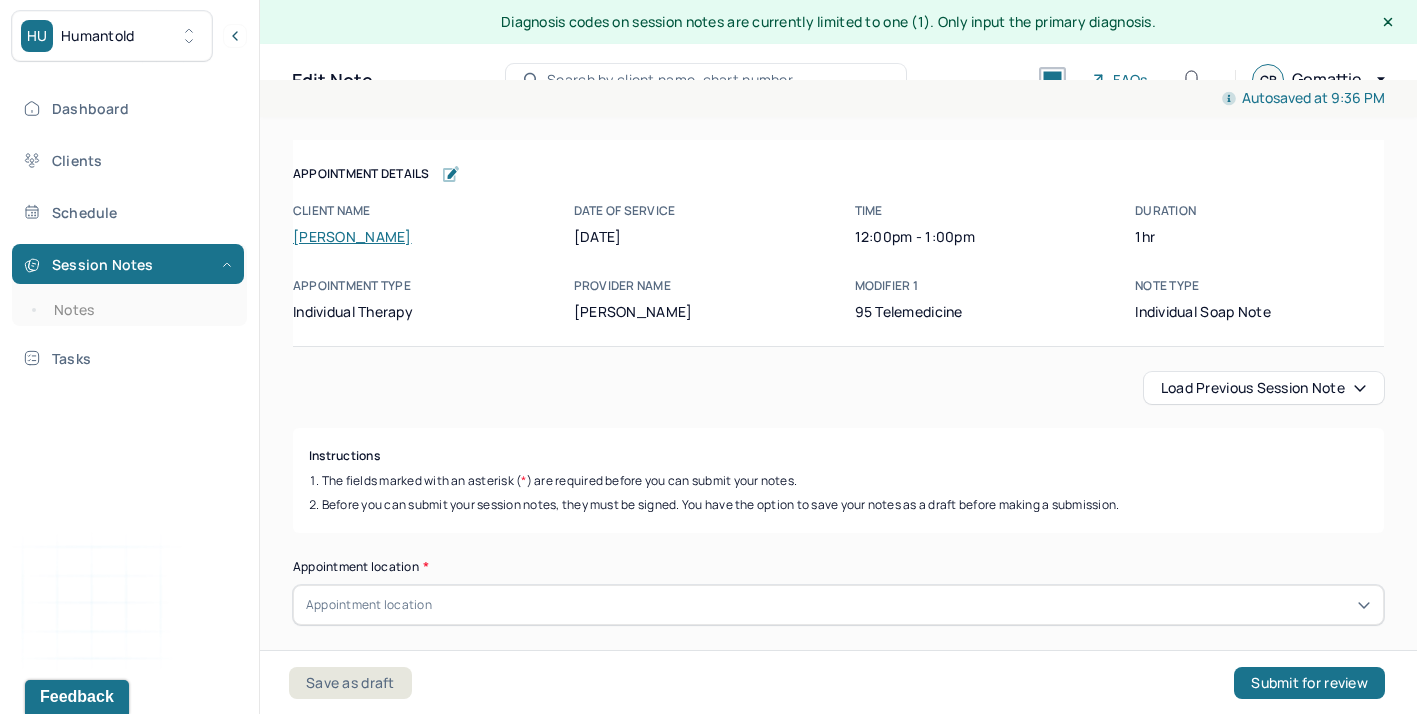 click on "Load previous session note" at bounding box center (1264, 388) 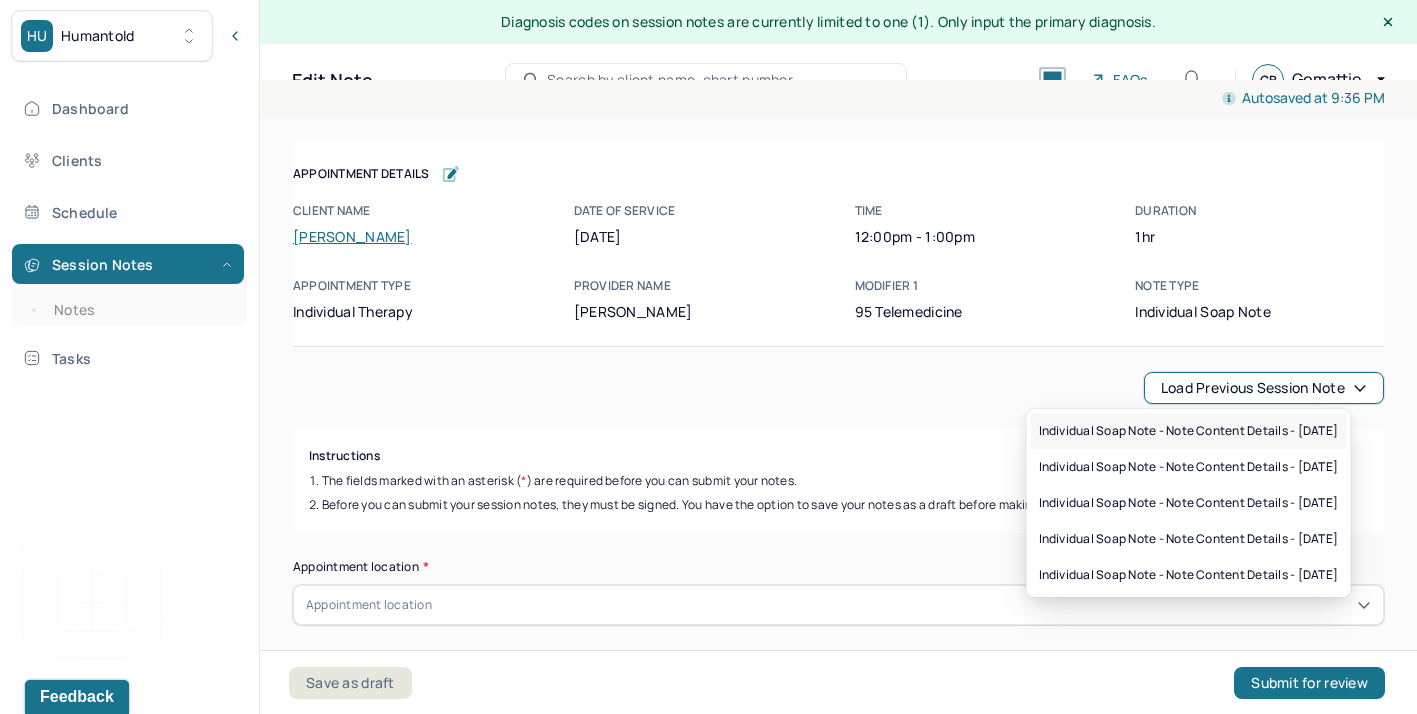 click on "Individual soap note   - Note content Details -   [DATE]" at bounding box center (1189, 431) 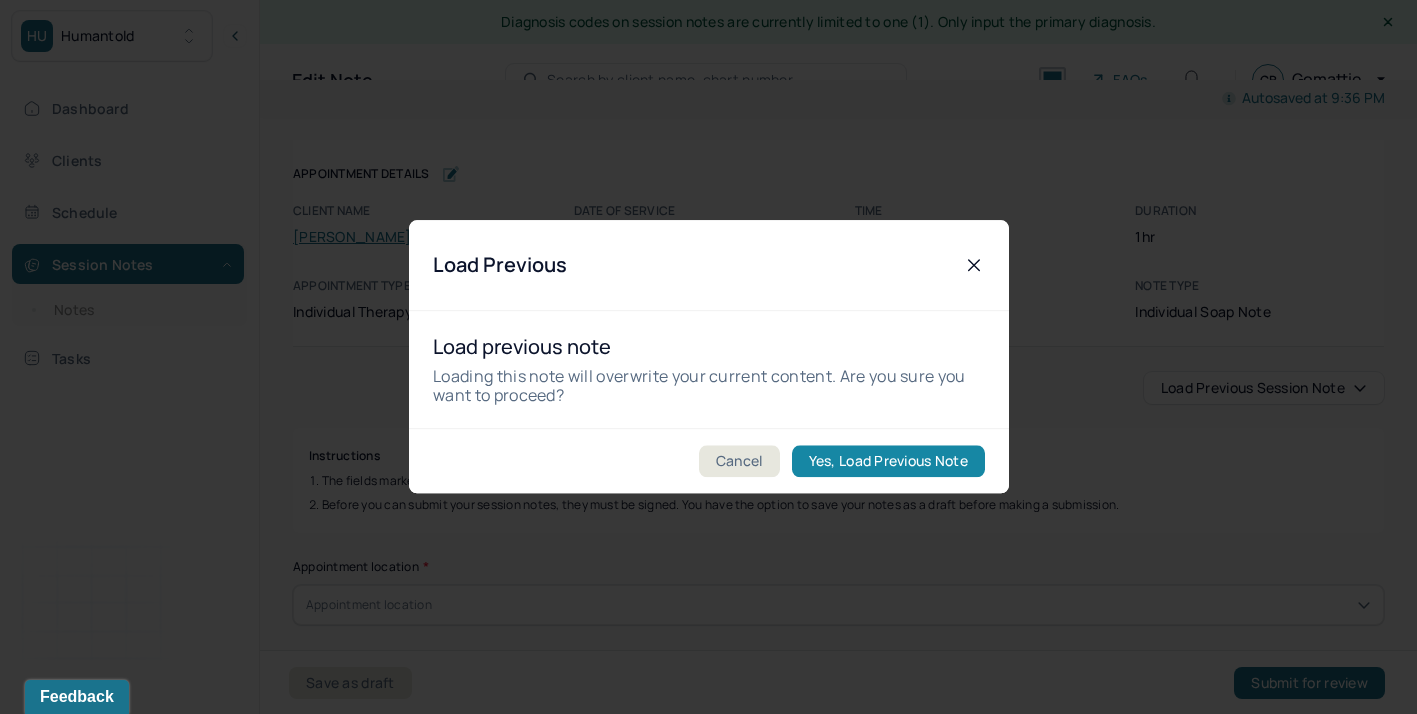 click on "Yes, Load Previous Note" at bounding box center (887, 462) 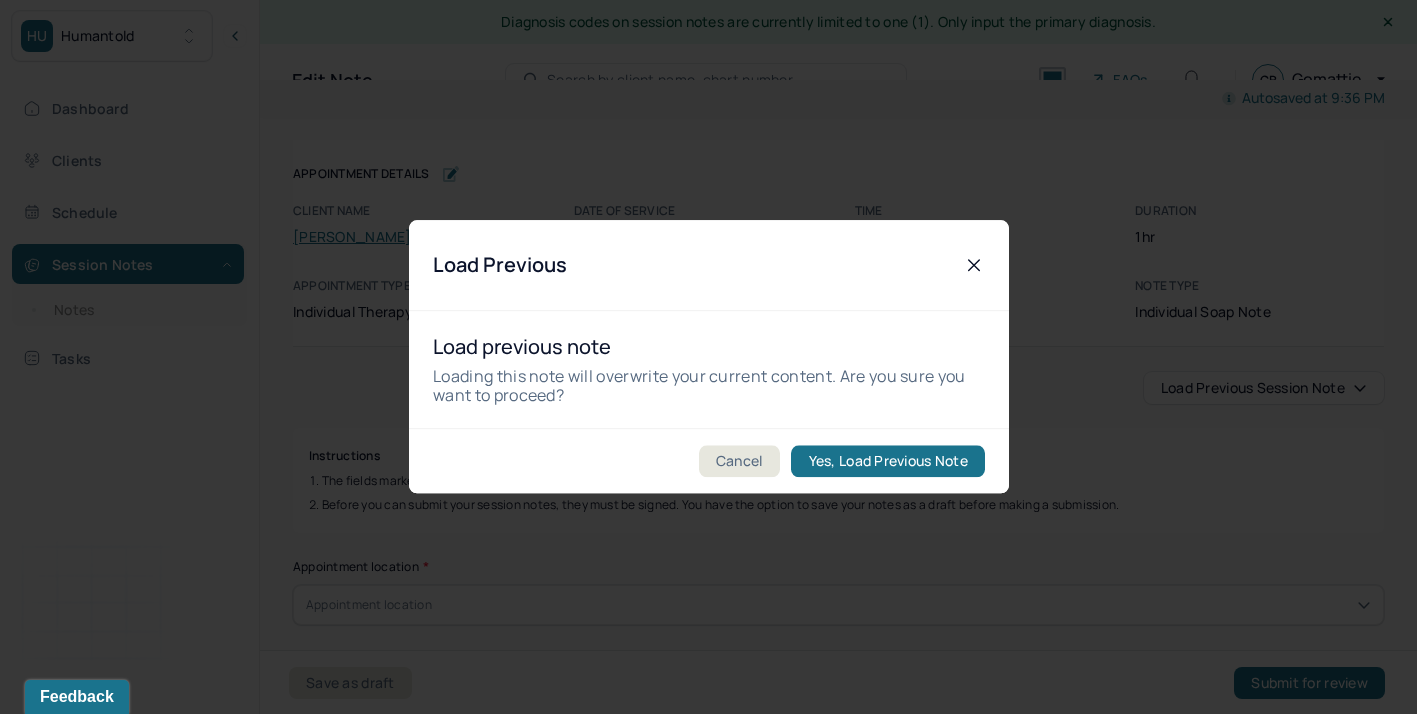 type on "mild frustration, anxious, disappointment" 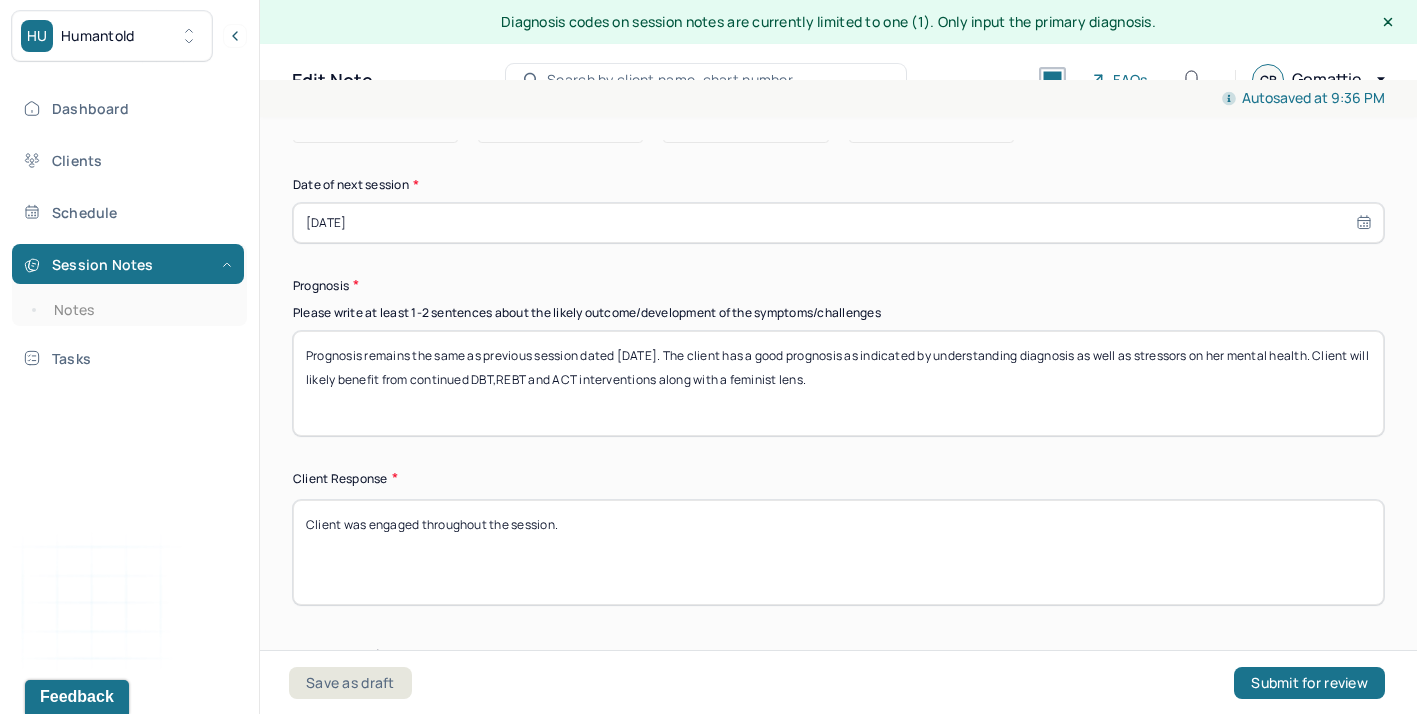 scroll, scrollTop: 2849, scrollLeft: 0, axis: vertical 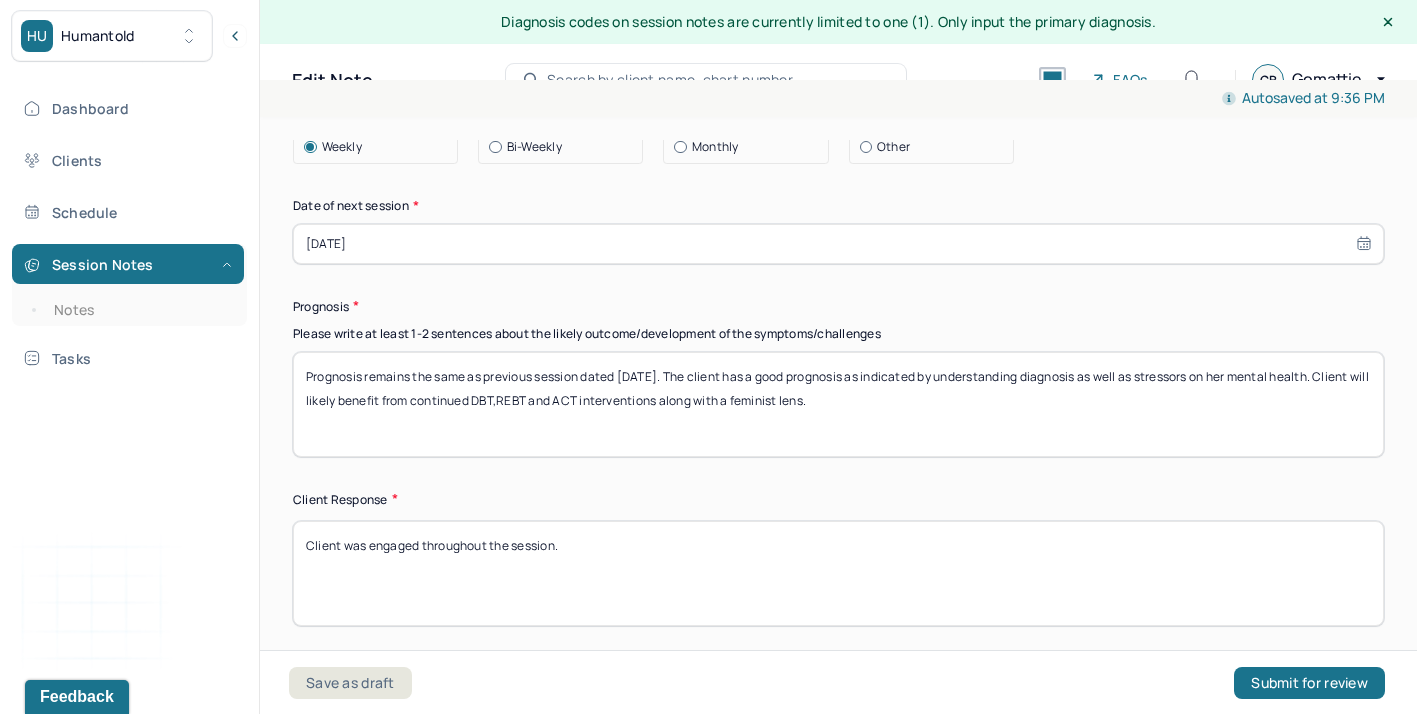 click on "Prognosis remains the same as previous session dated [DATE]. The client has a good prognosis as indicated by understanding diagnosis as well as stressors on her mental health. Client will likely benefit from continued DBT,REBT and ACT interventions along with a feminist lens." at bounding box center [838, 404] 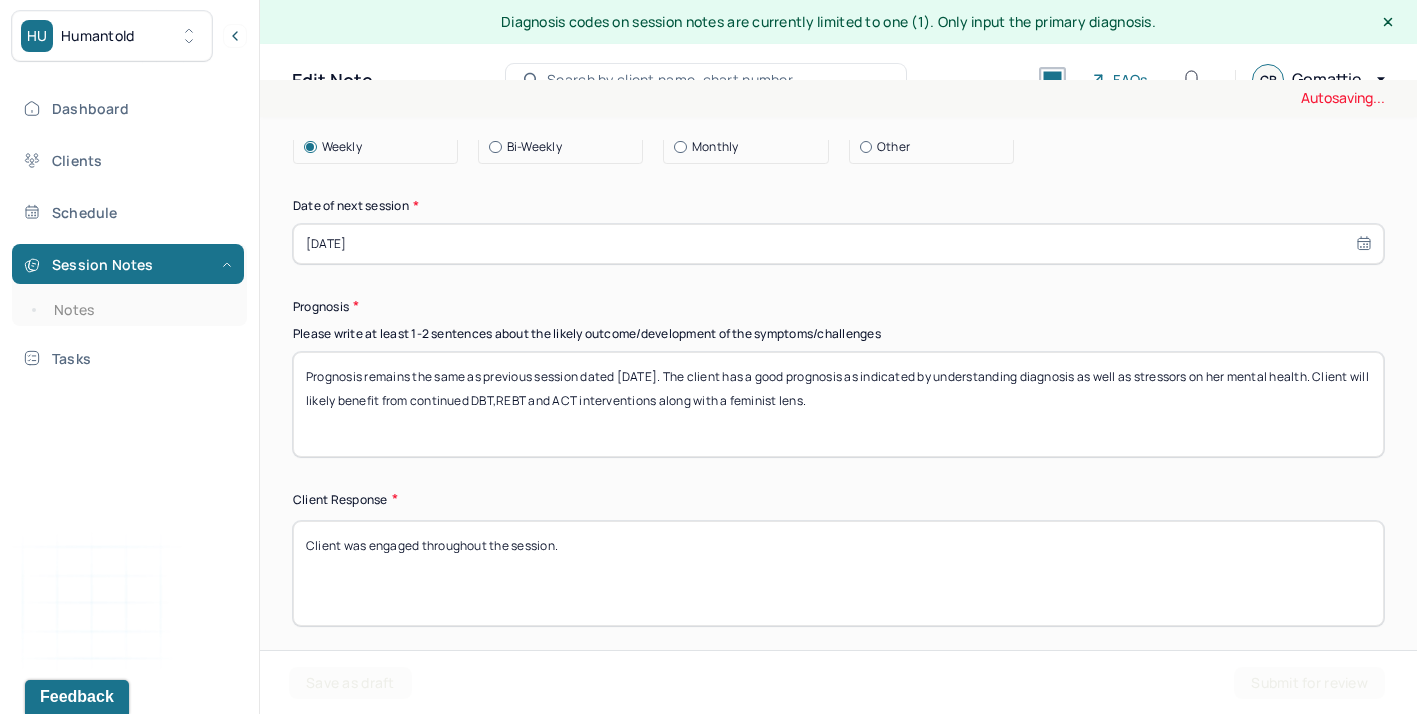 type on "Prognosis remains the same as previous session dated [DATE]. The client has a good prognosis as indicated by understanding diagnosis as well as stressors on her mental health. Client will likely benefit from continued DBT,REBT and ACT interventions along with a feminist lens." 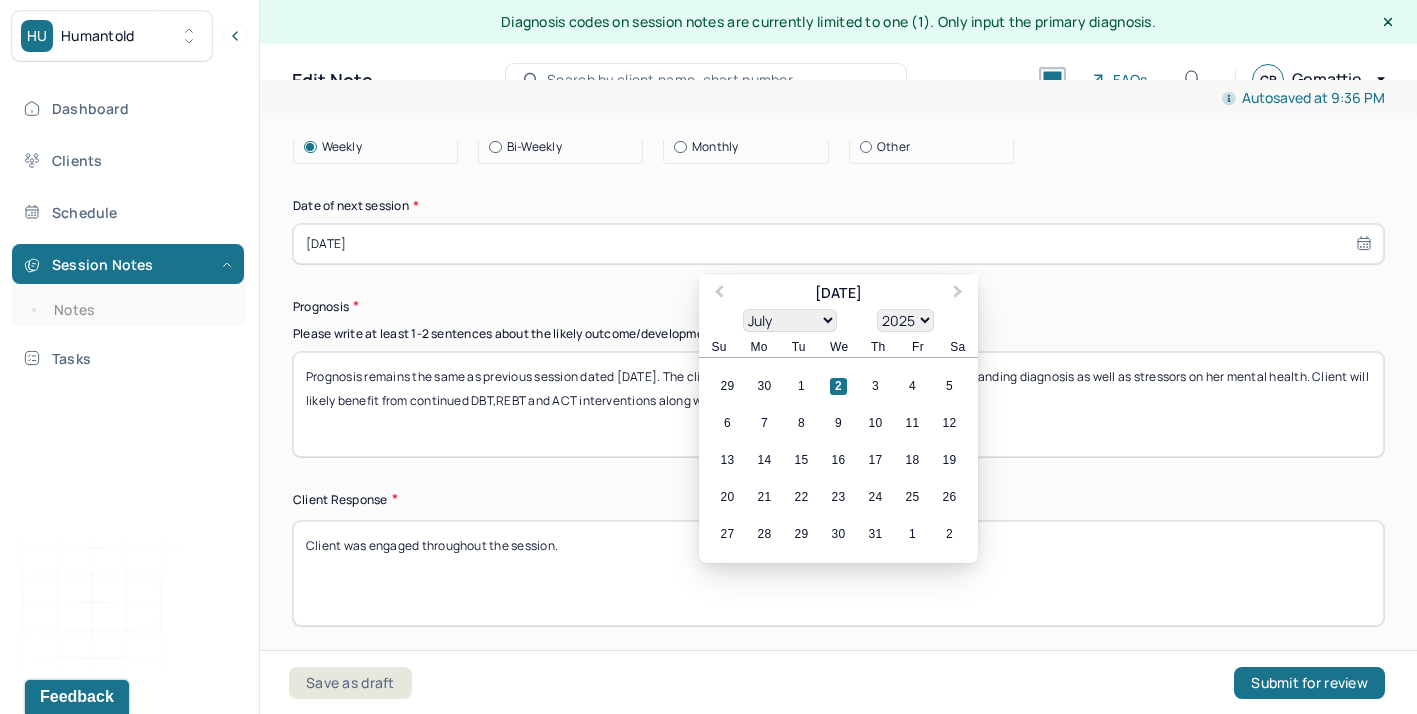 click on "[DATE]" at bounding box center (838, 244) 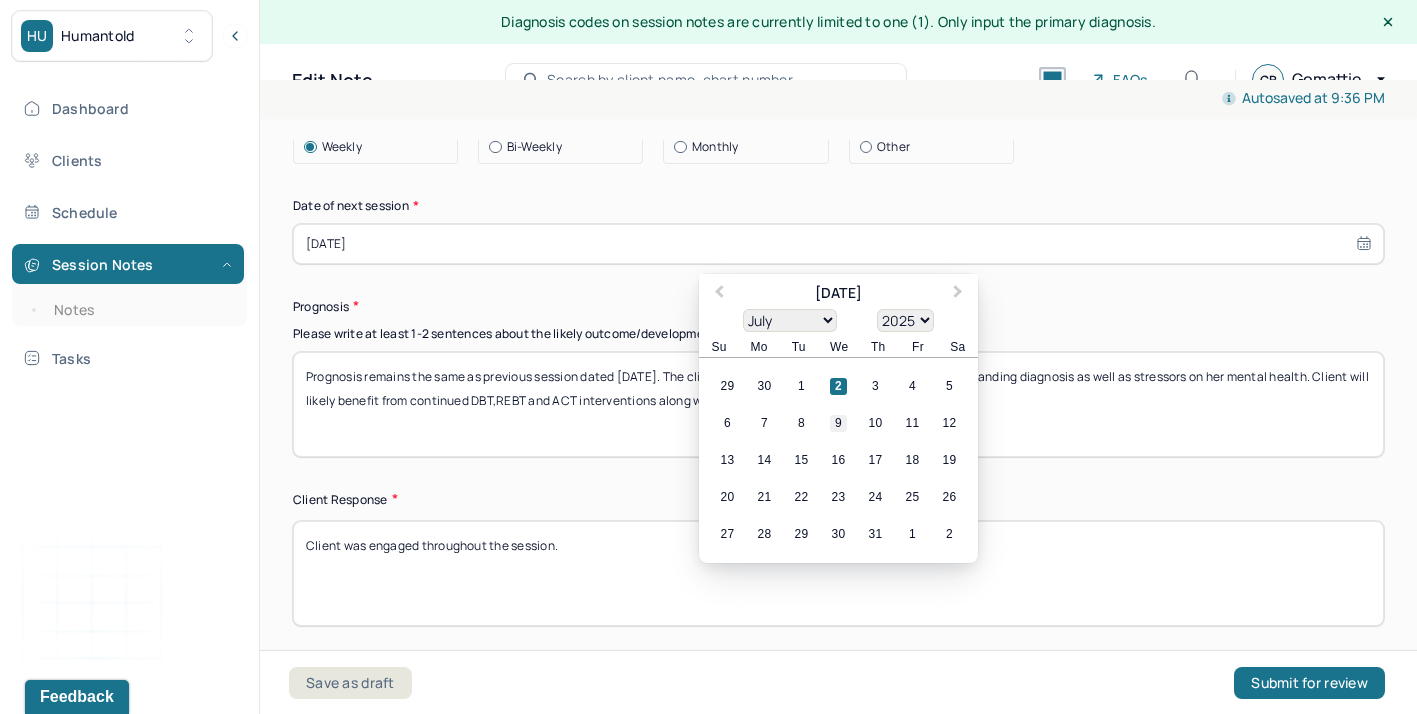 click on "9" at bounding box center (838, 423) 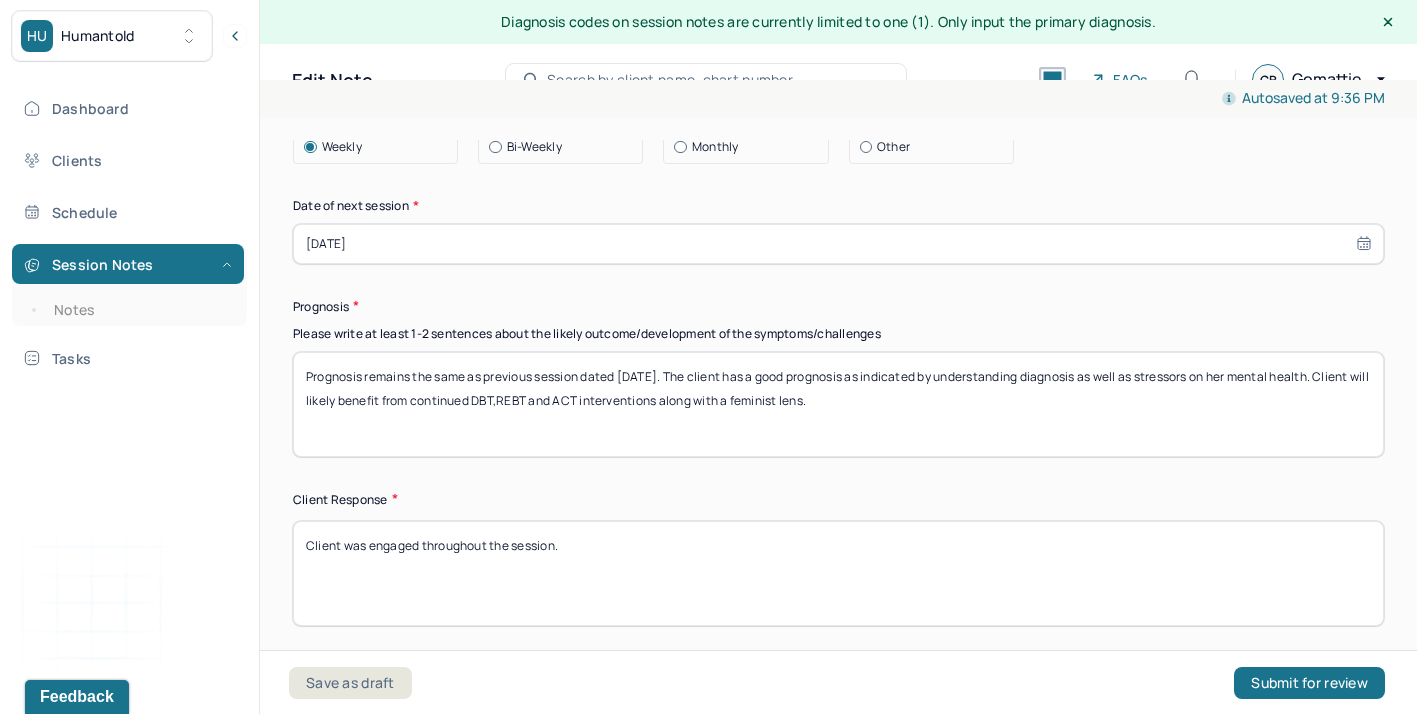 click on "Prognosis" at bounding box center [838, 306] 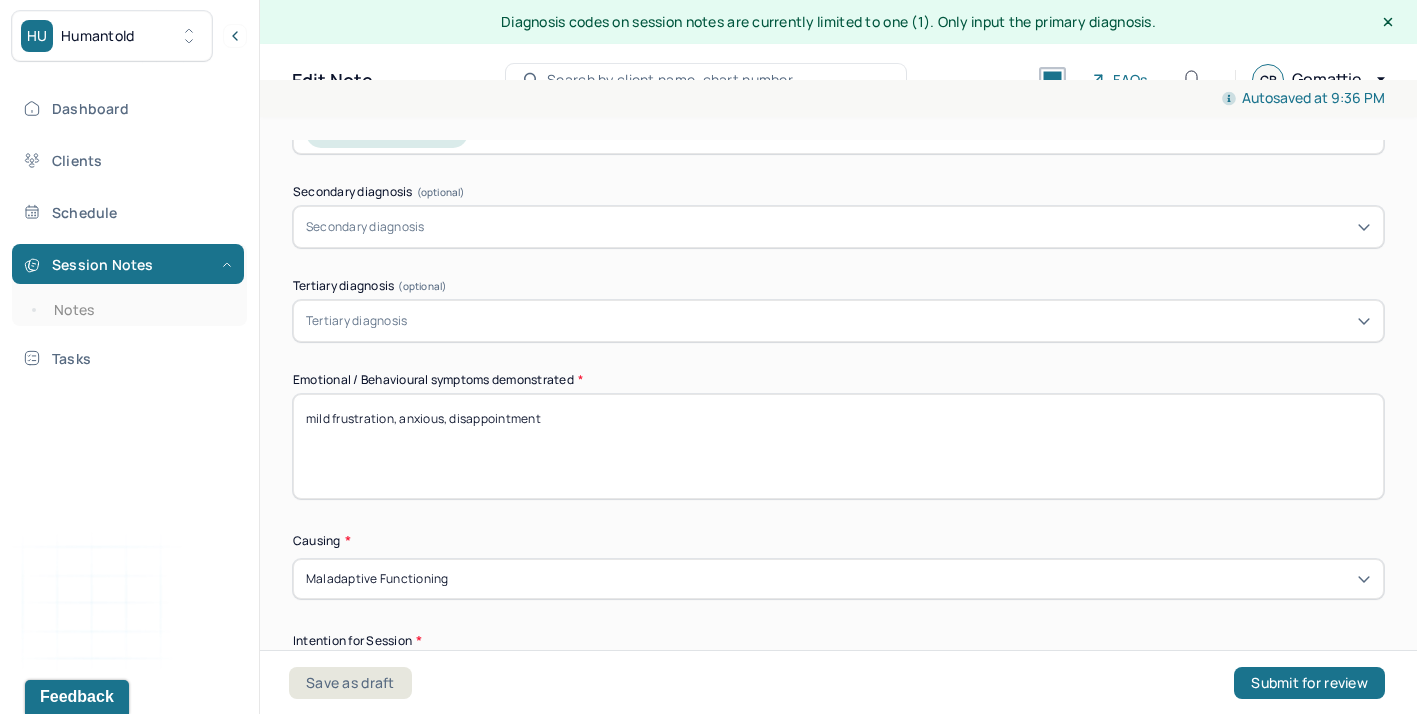 scroll, scrollTop: 843, scrollLeft: 0, axis: vertical 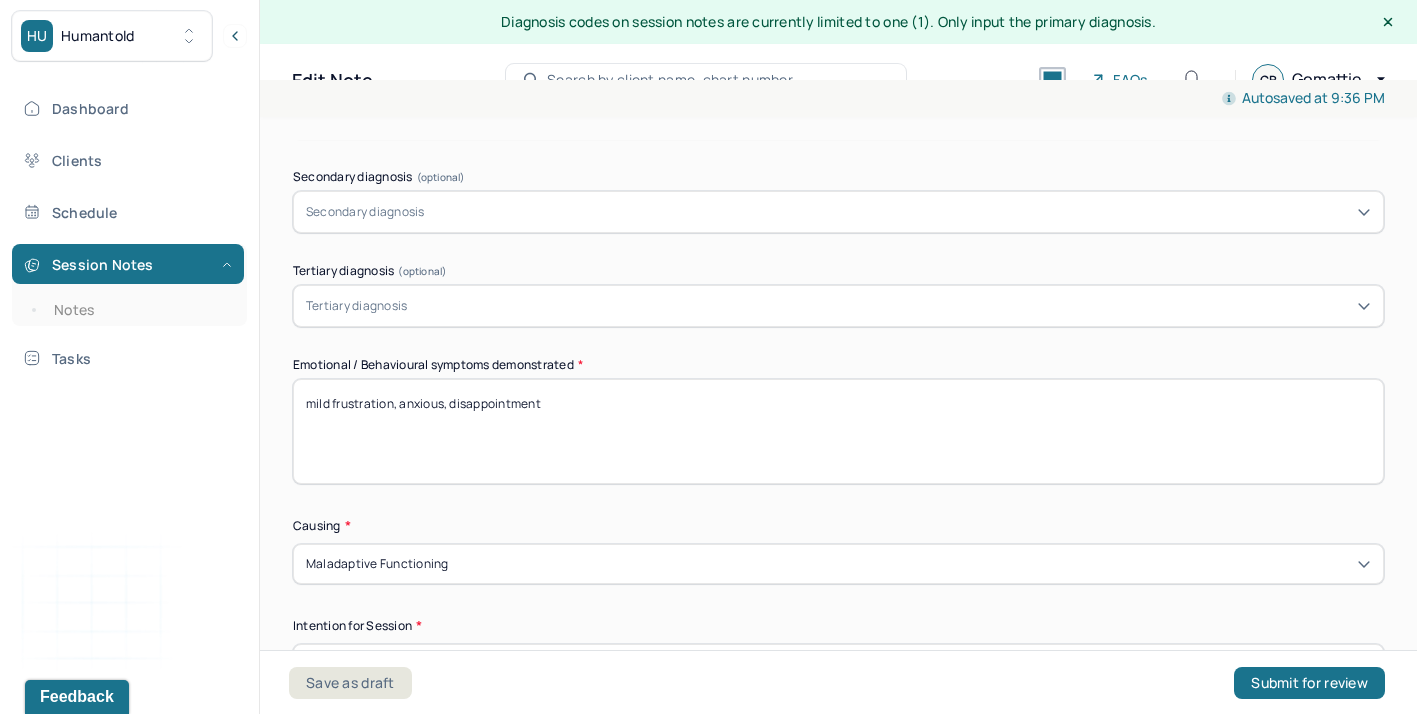 drag, startPoint x: 611, startPoint y: 403, endPoint x: 250, endPoint y: 401, distance: 361.00555 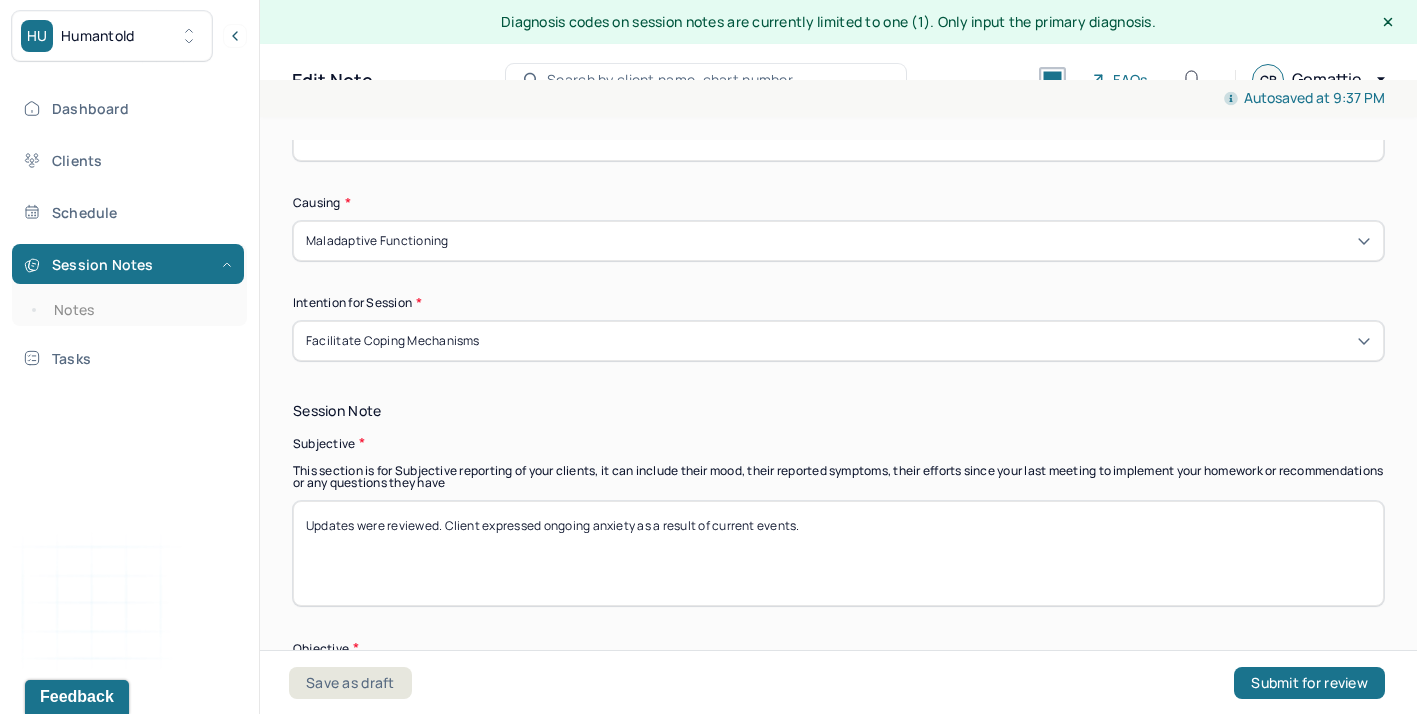 scroll, scrollTop: 1170, scrollLeft: 0, axis: vertical 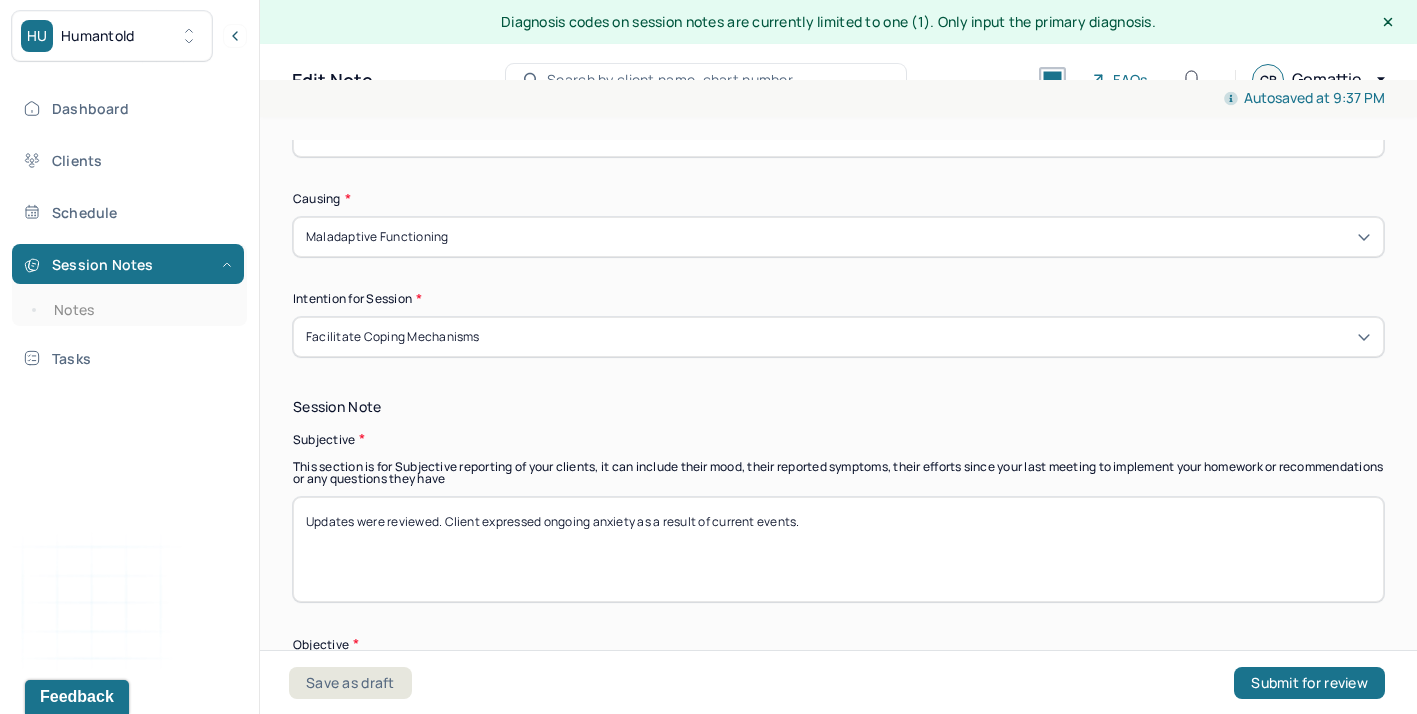 type on "mild stress, frustrated, disappointed" 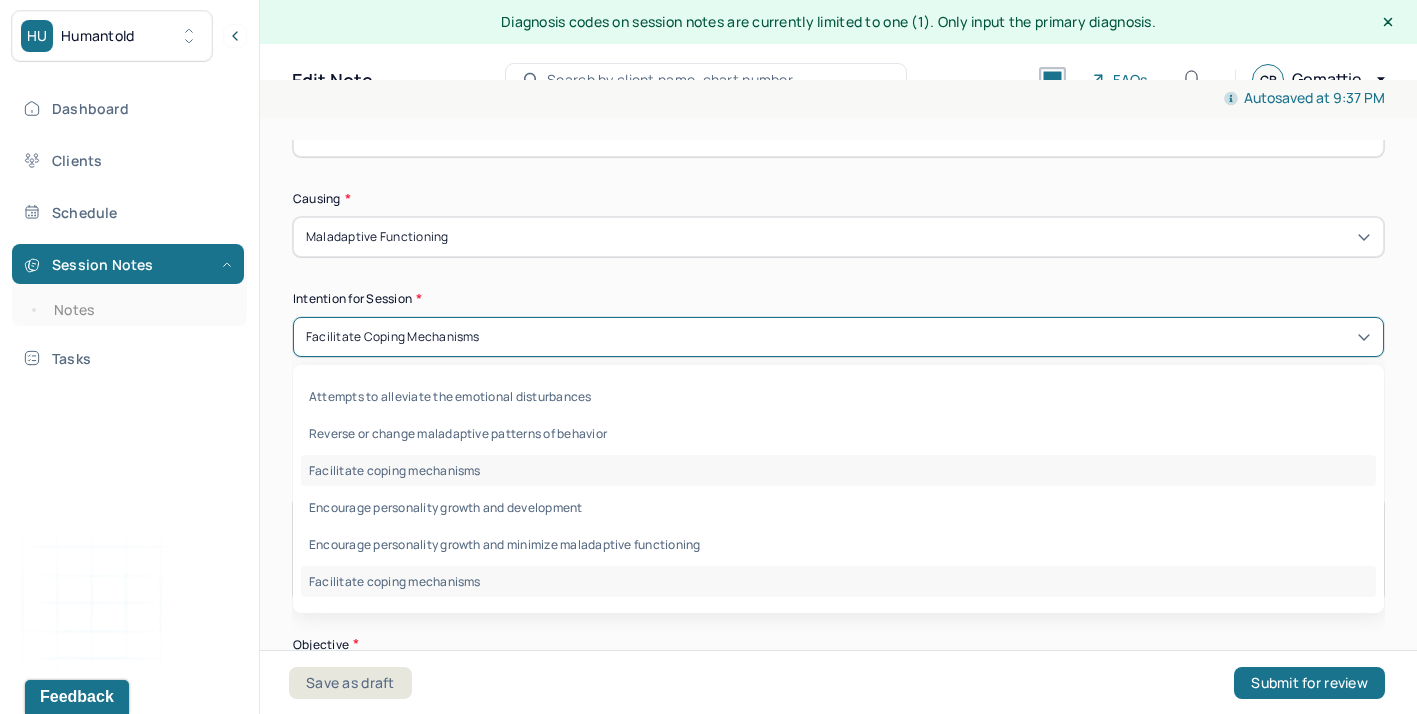 click on "Facilitate coping mechanisms" at bounding box center (838, 337) 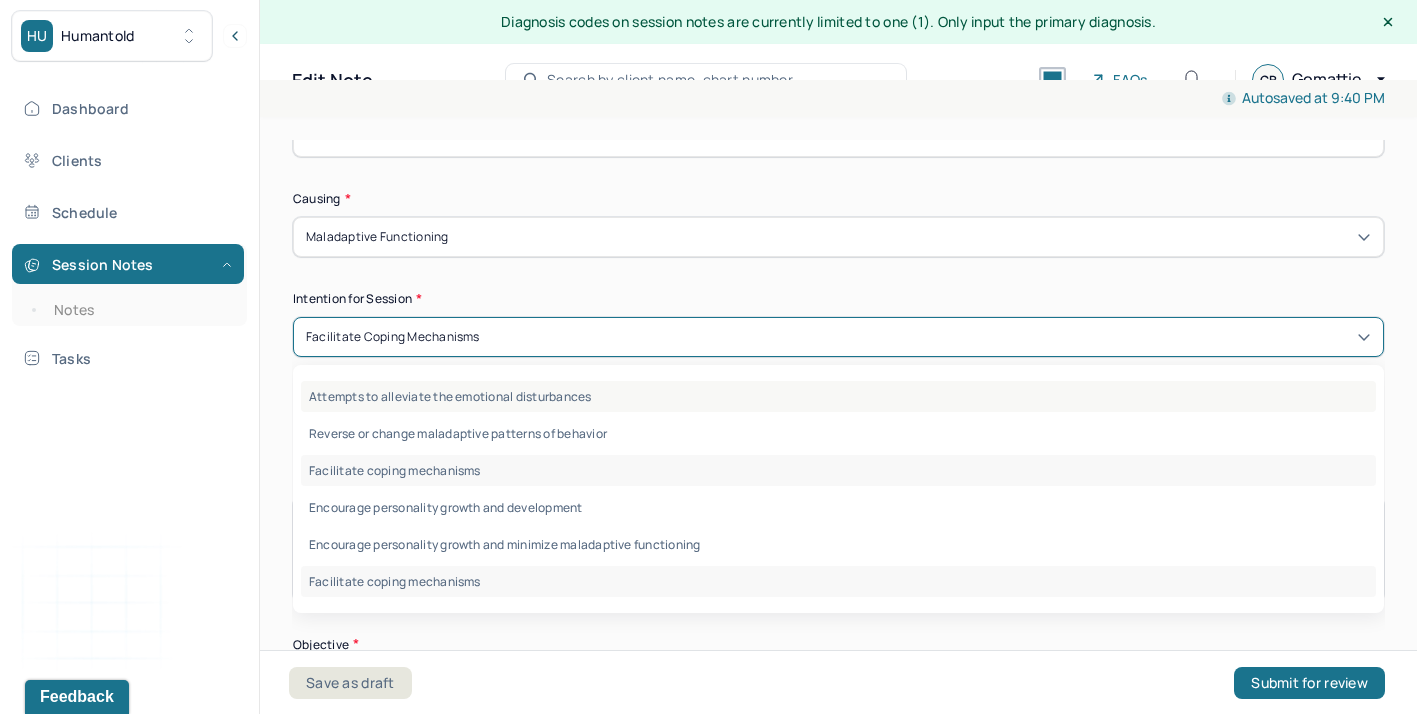 click on "Attempts to alleviate the emotional disturbances" at bounding box center (838, 396) 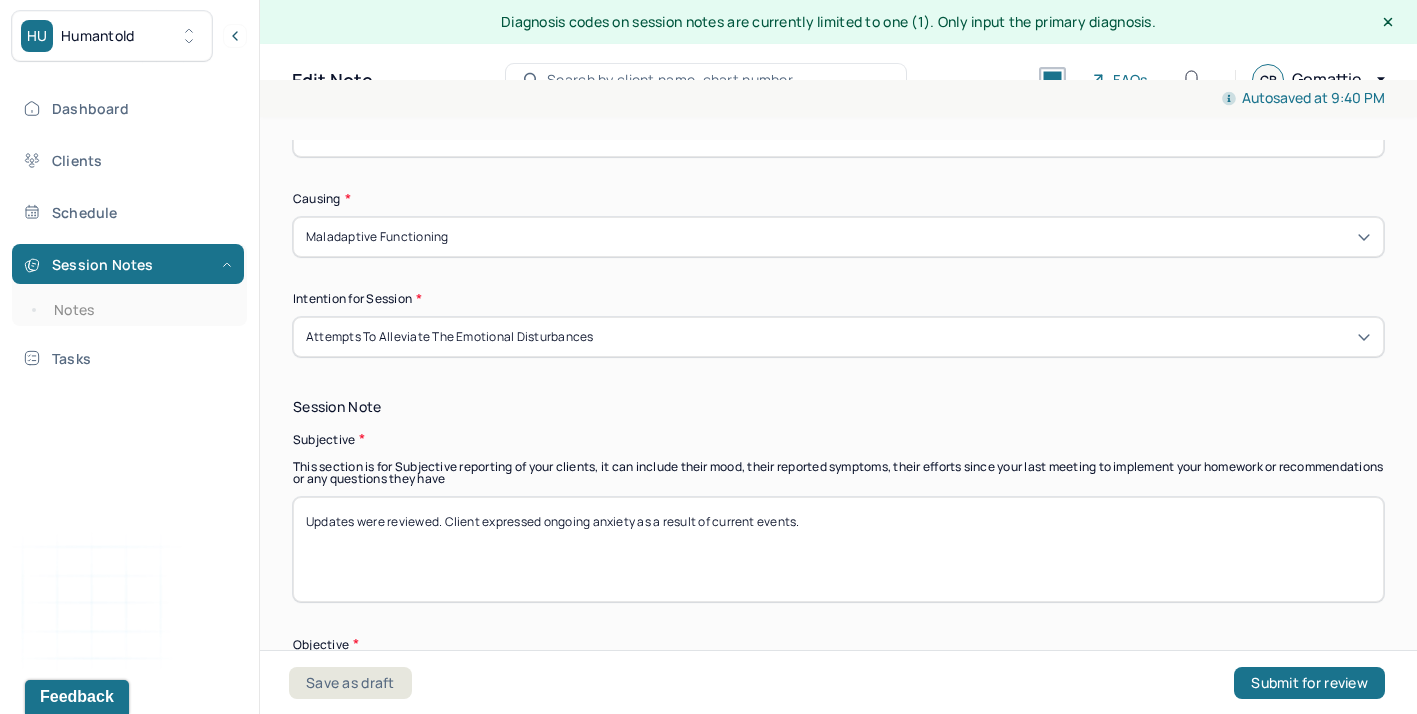drag, startPoint x: 916, startPoint y: 514, endPoint x: 172, endPoint y: 501, distance: 744.1136 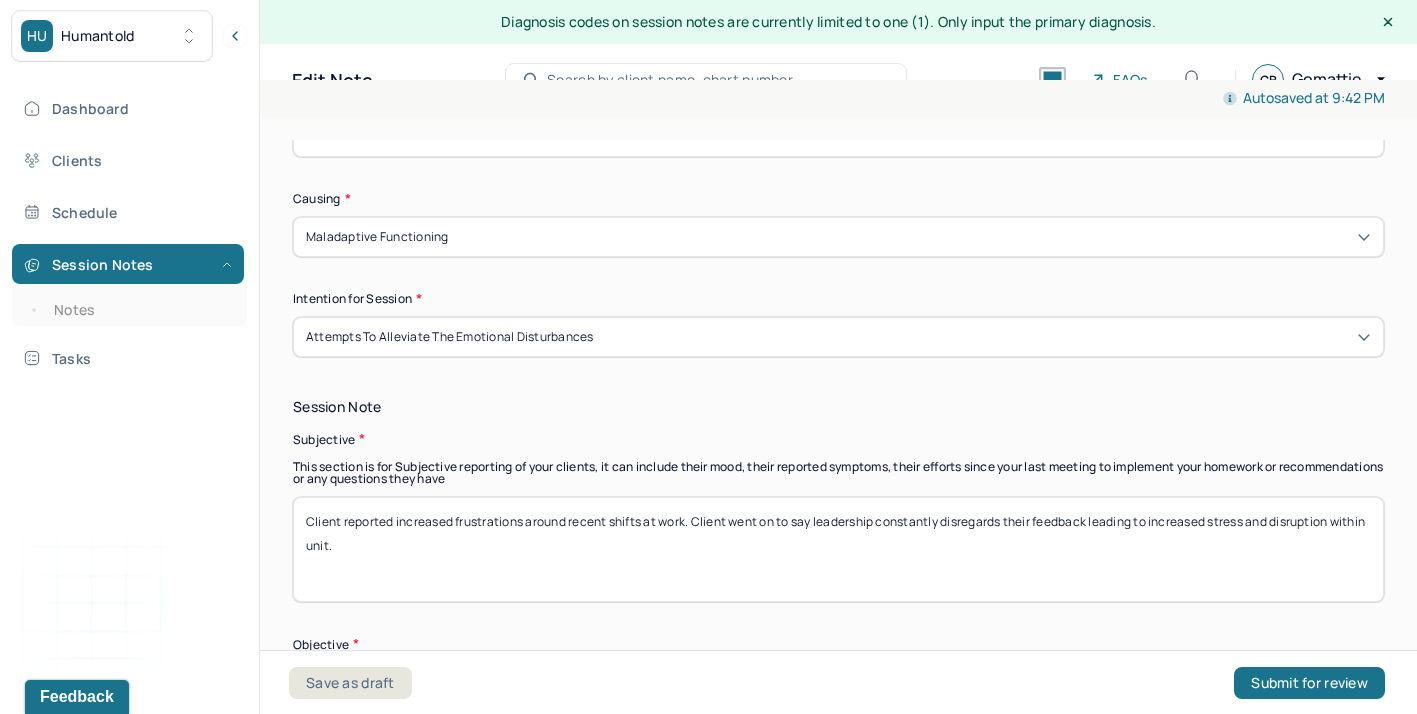 scroll, scrollTop: 1333, scrollLeft: 0, axis: vertical 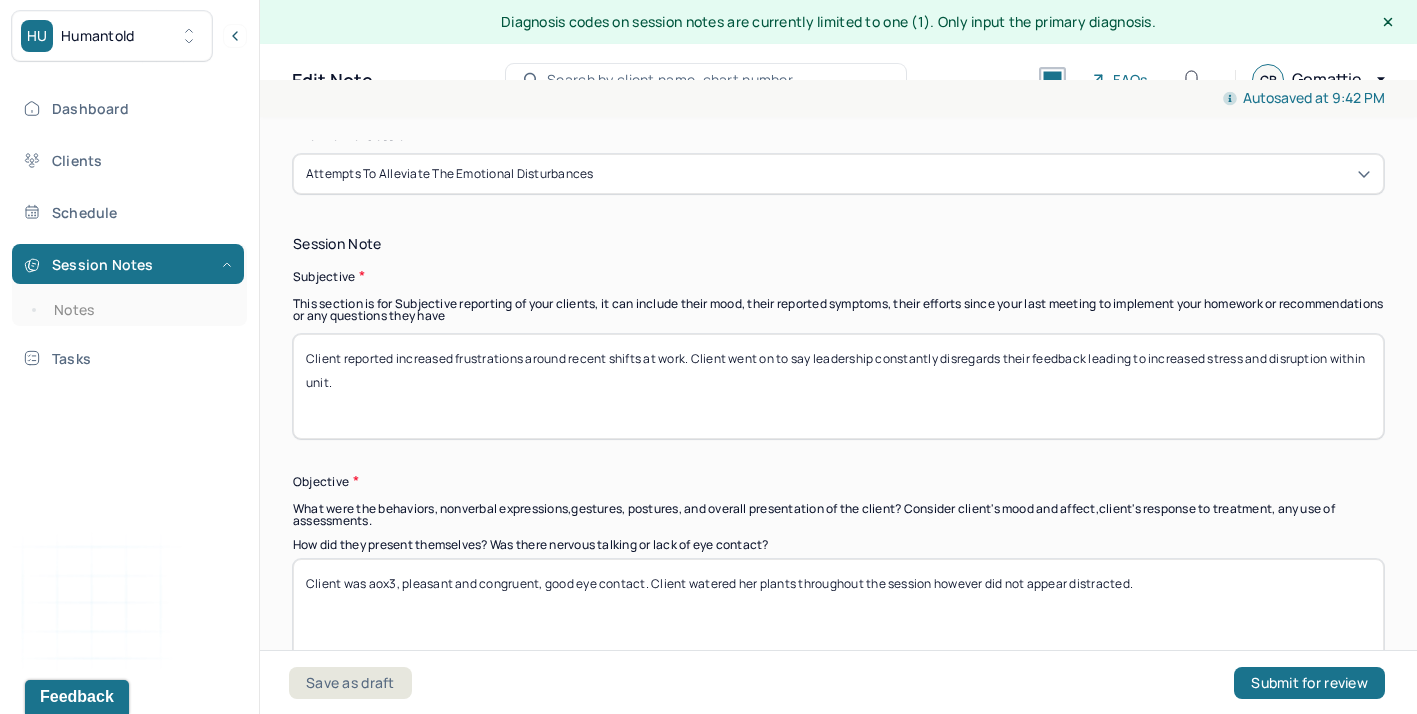 type on "Client reported increased frustrations around recent shifts at work. Client went on to say leadership constantly disregards their feedback leading to increased stress and disruption within unit." 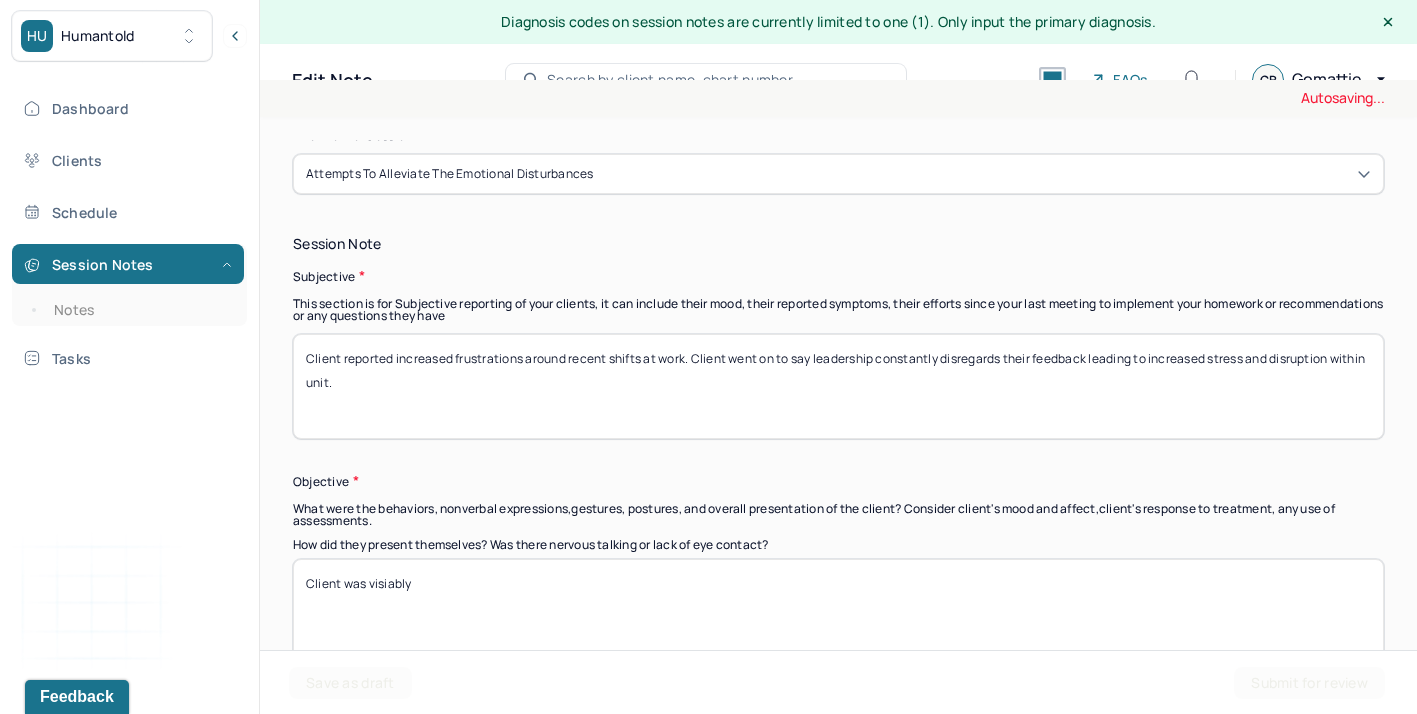 drag, startPoint x: 349, startPoint y: 578, endPoint x: 520, endPoint y: 575, distance: 171.0263 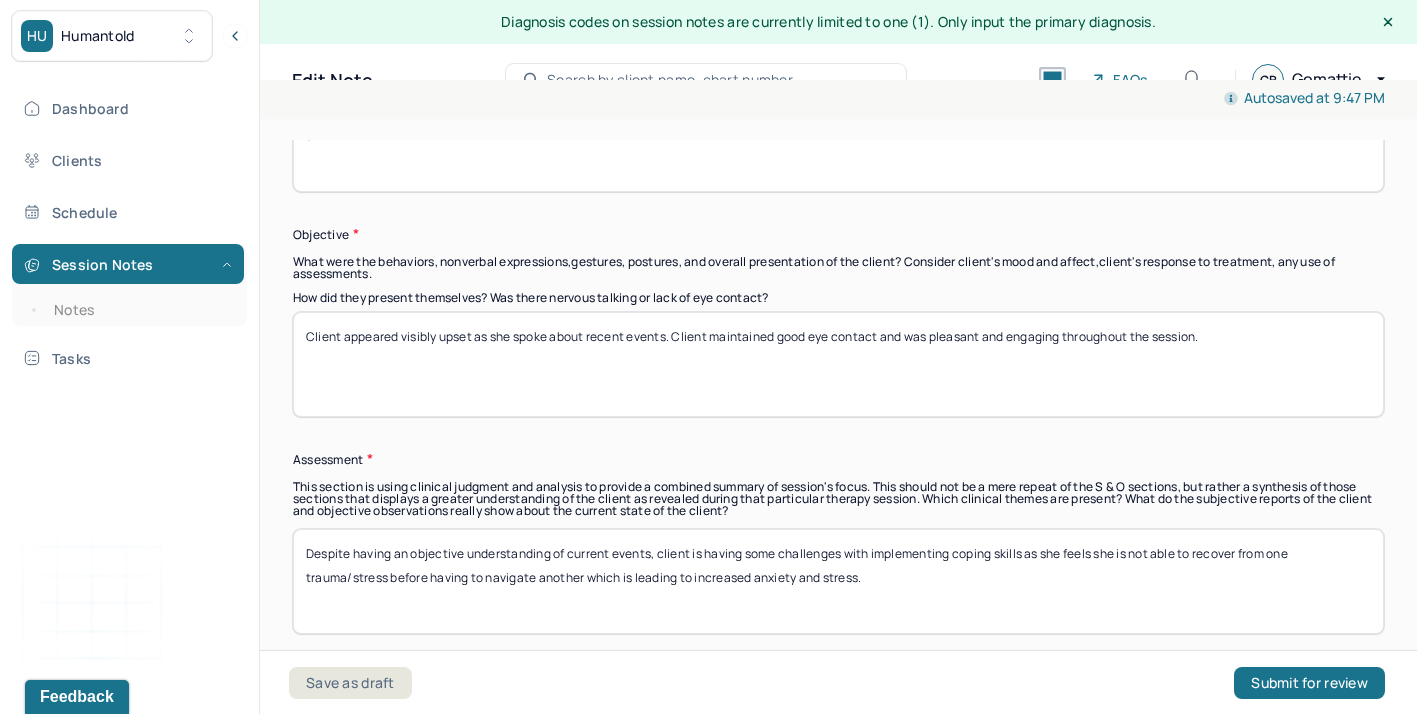 scroll, scrollTop: 1578, scrollLeft: 0, axis: vertical 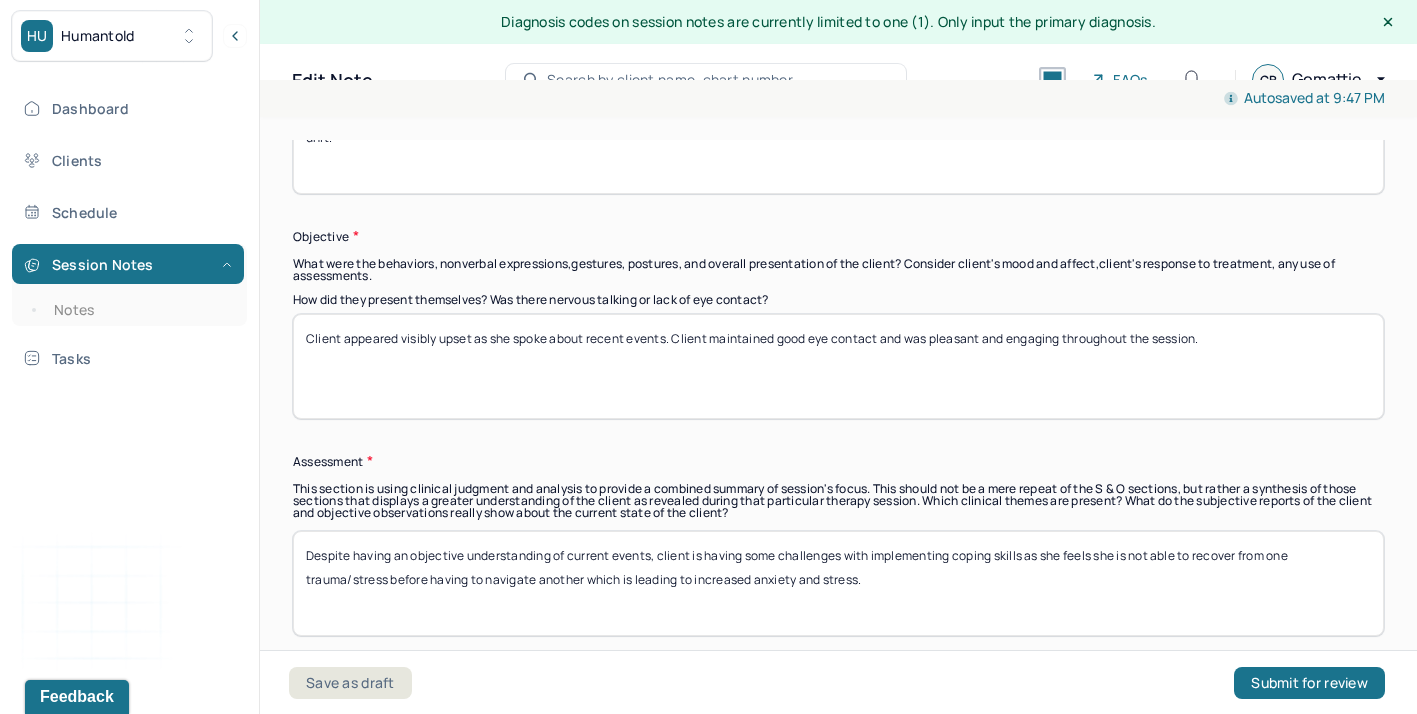 type on "Client appeared visibly upset as she spoke about recent events. Client maintained good eye contact and was pleasant and engaging throughout the session." 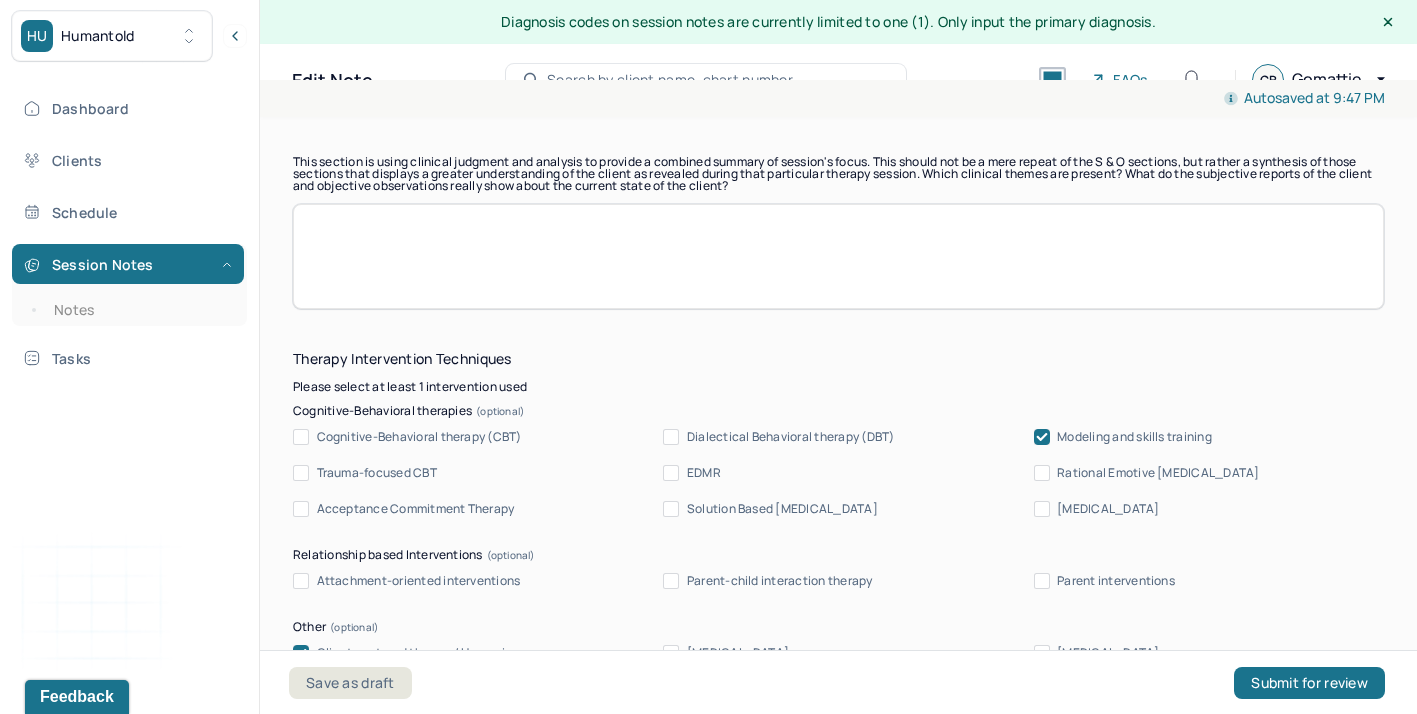 scroll, scrollTop: 1897, scrollLeft: 0, axis: vertical 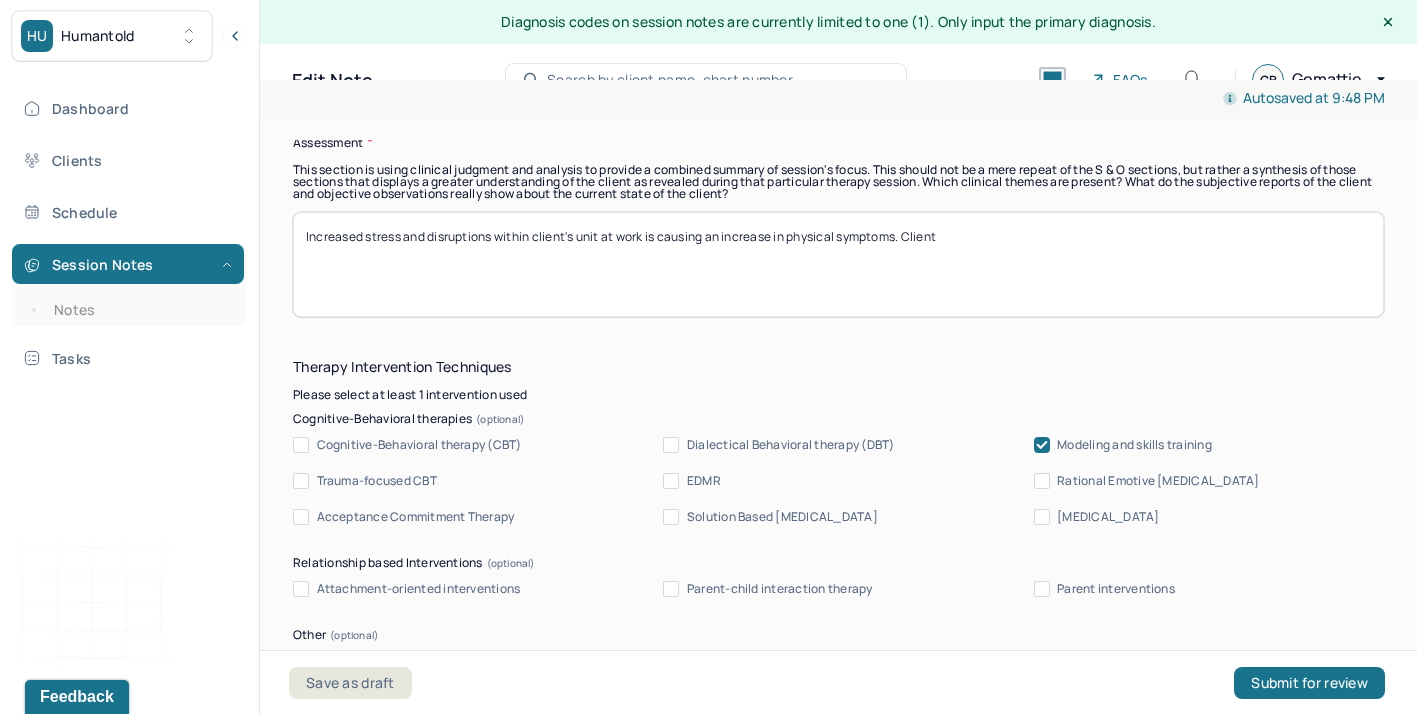 drag, startPoint x: 790, startPoint y: 233, endPoint x: 1043, endPoint y: 234, distance: 253.00198 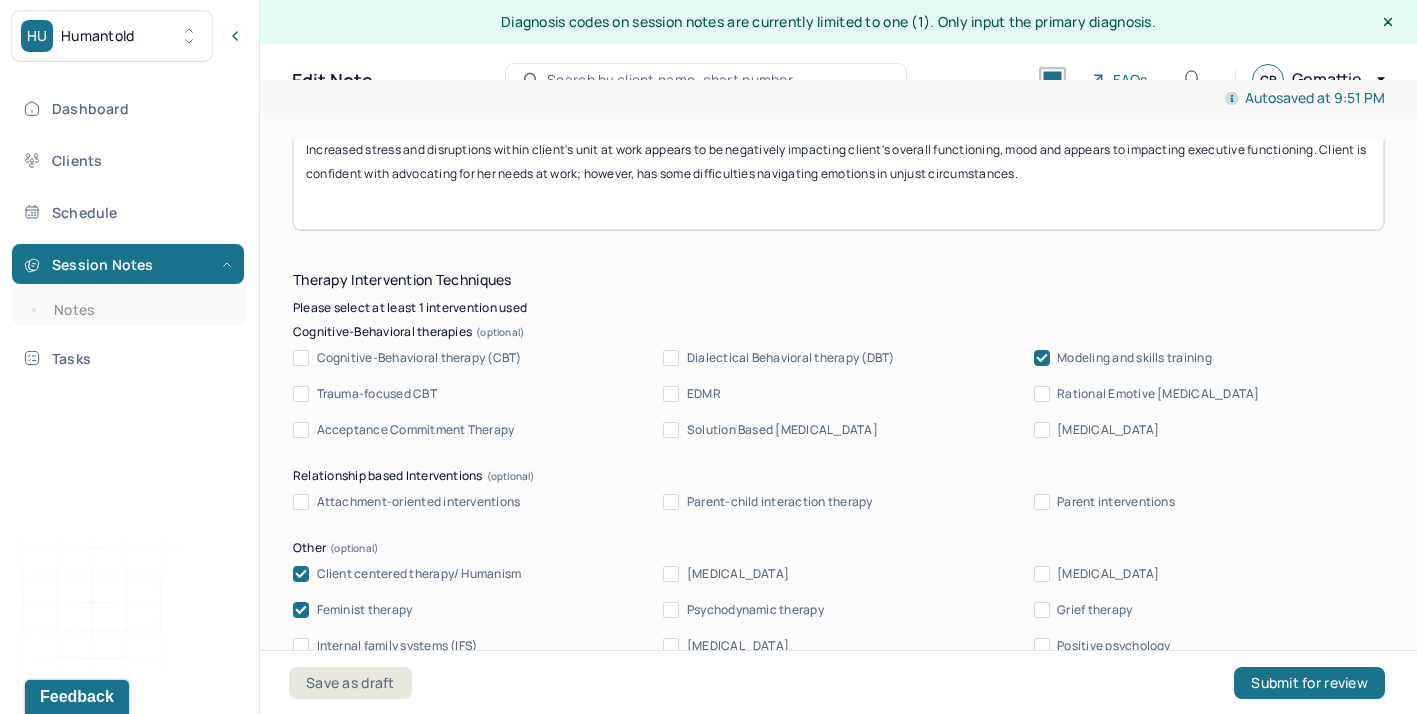 scroll, scrollTop: 2020, scrollLeft: 0, axis: vertical 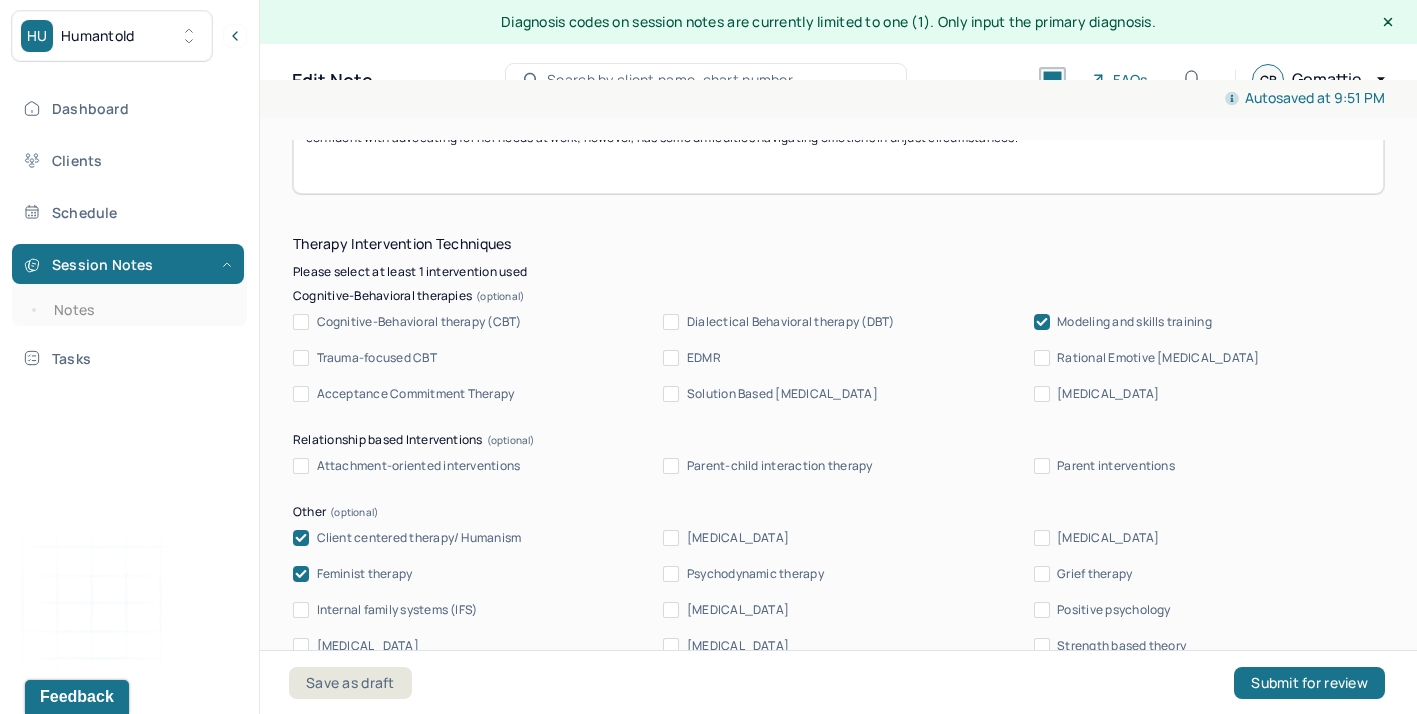 type on "Increased stress and disruptions within client's unit at work appears to be negatively impacting client's overall functioning, mood and appears to impacting executive functioning. Client is confident with advocating for her needs at work; however, has some difficulties navigating emotions in unjust circumstances." 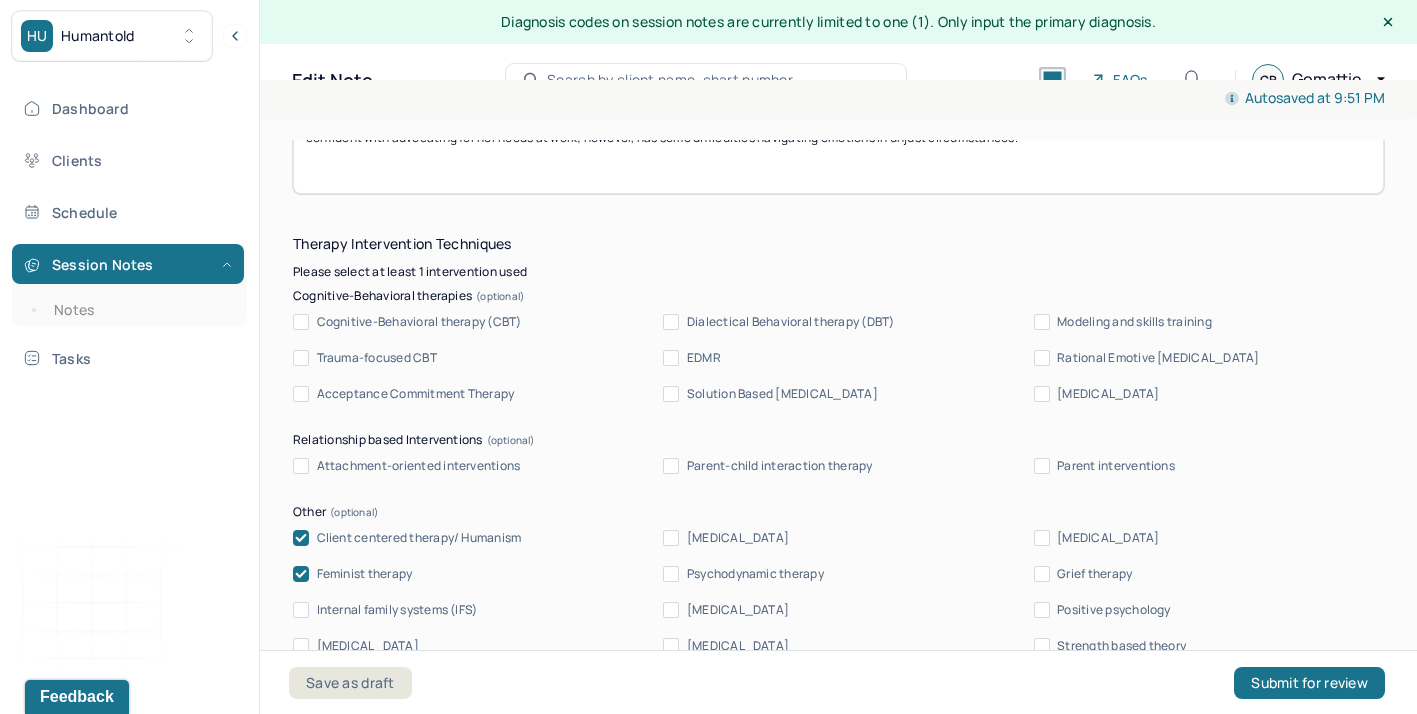 click on "[MEDICAL_DATA]" at bounding box center (1042, 394) 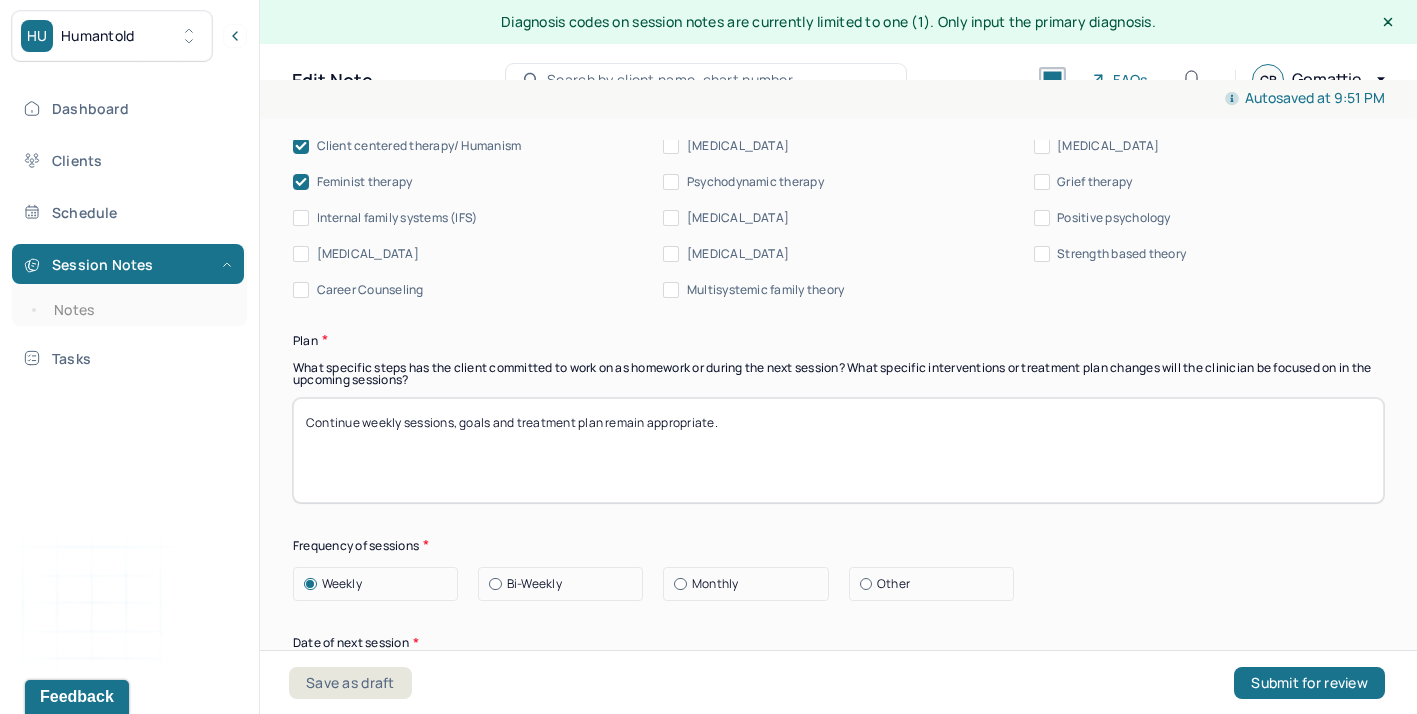 scroll, scrollTop: 2394, scrollLeft: 0, axis: vertical 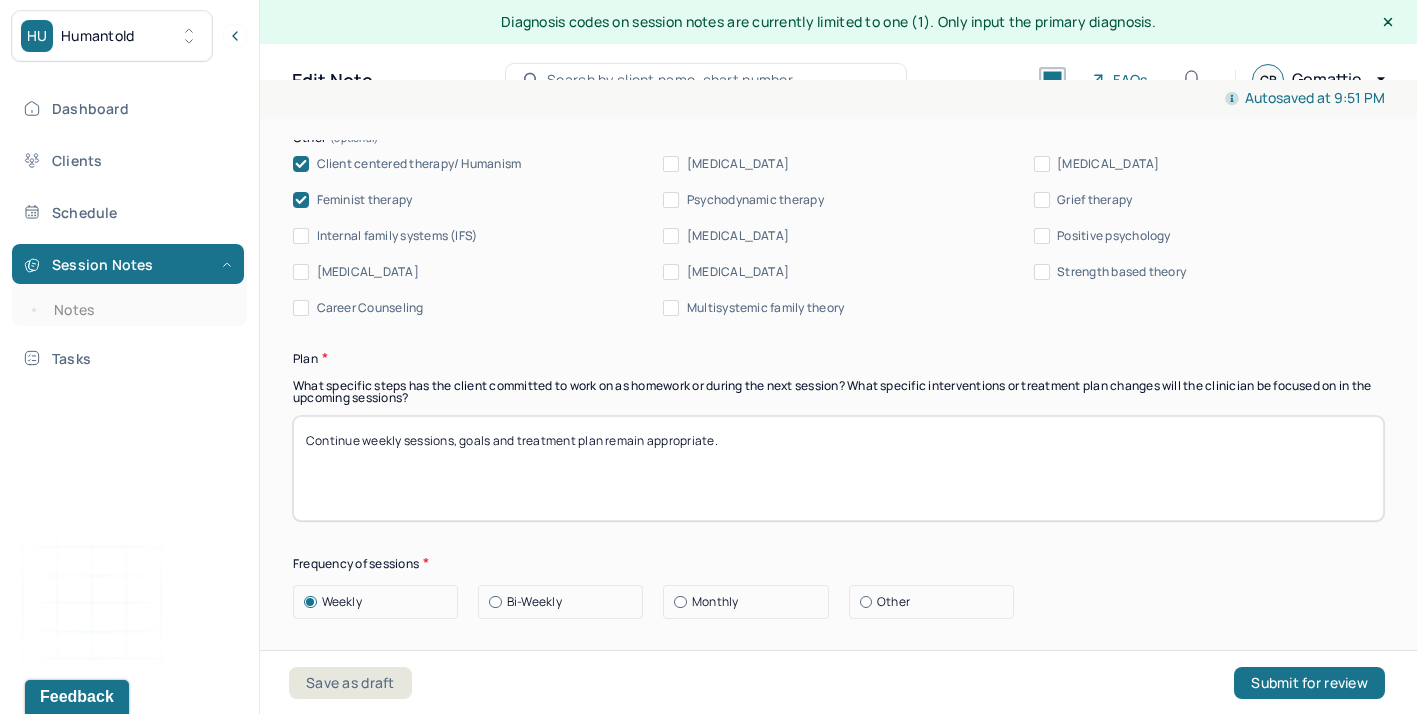 click 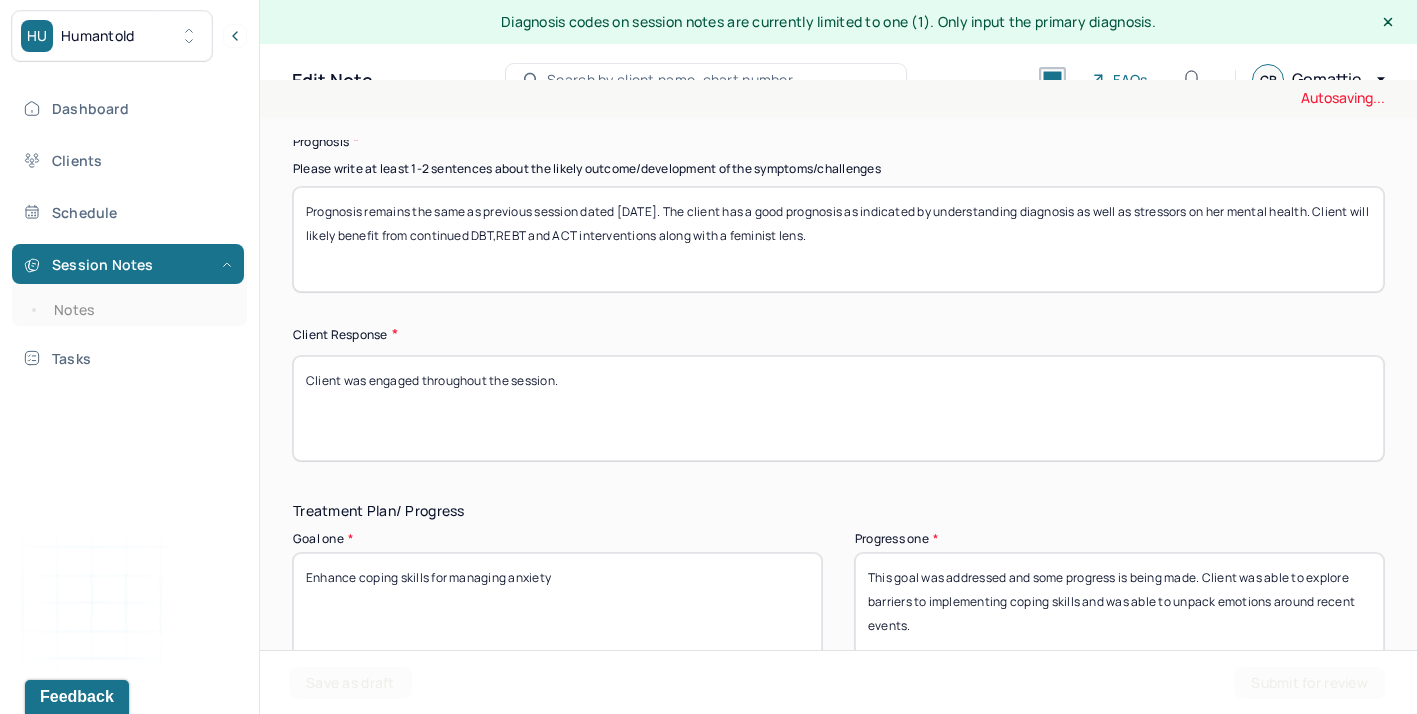 scroll, scrollTop: 3016, scrollLeft: 0, axis: vertical 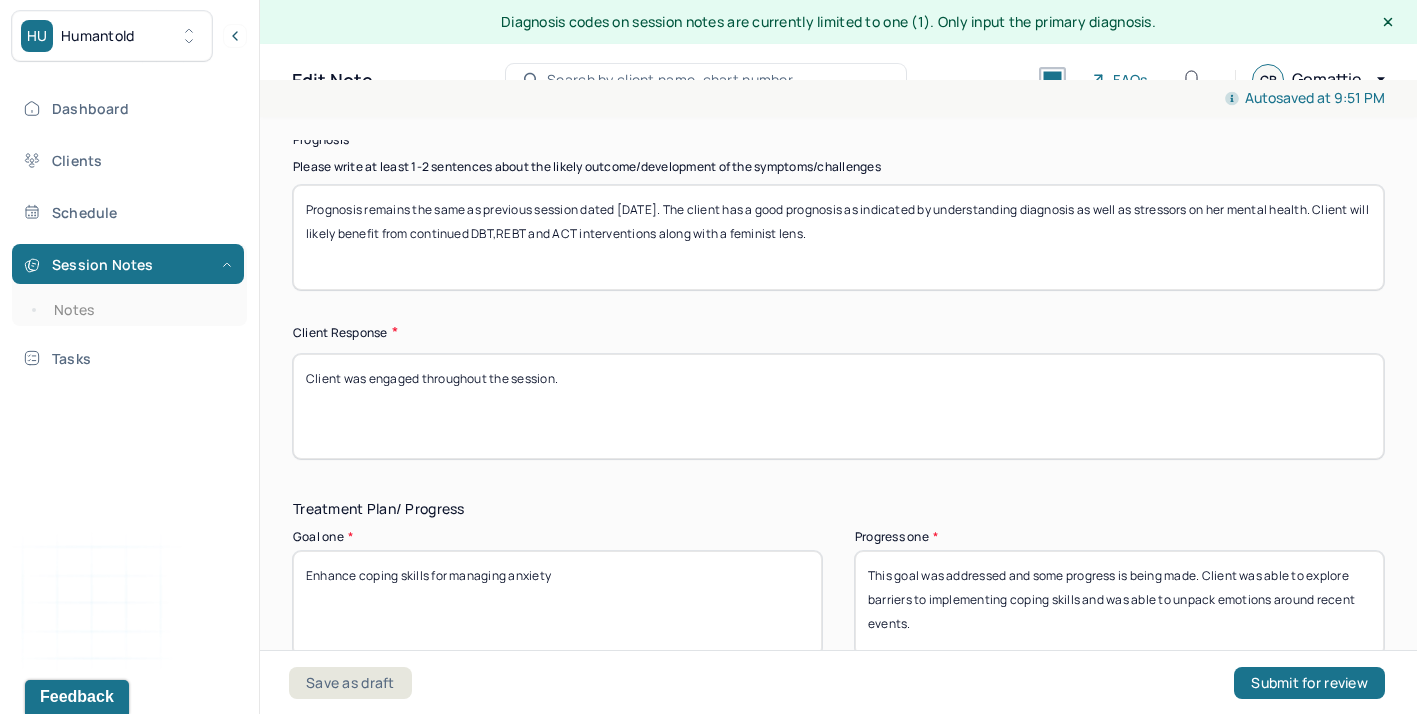 drag, startPoint x: 547, startPoint y: 369, endPoint x: 789, endPoint y: 369, distance: 242 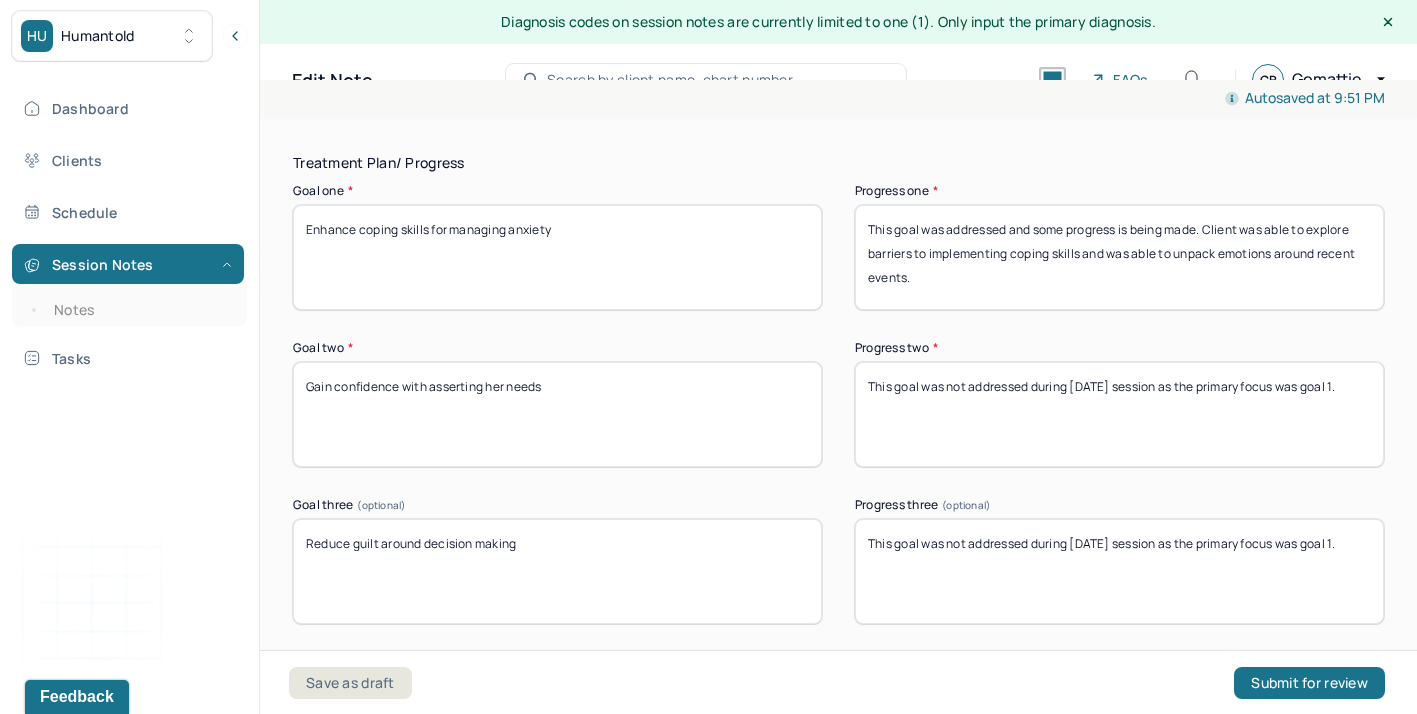 scroll, scrollTop: 3350, scrollLeft: 0, axis: vertical 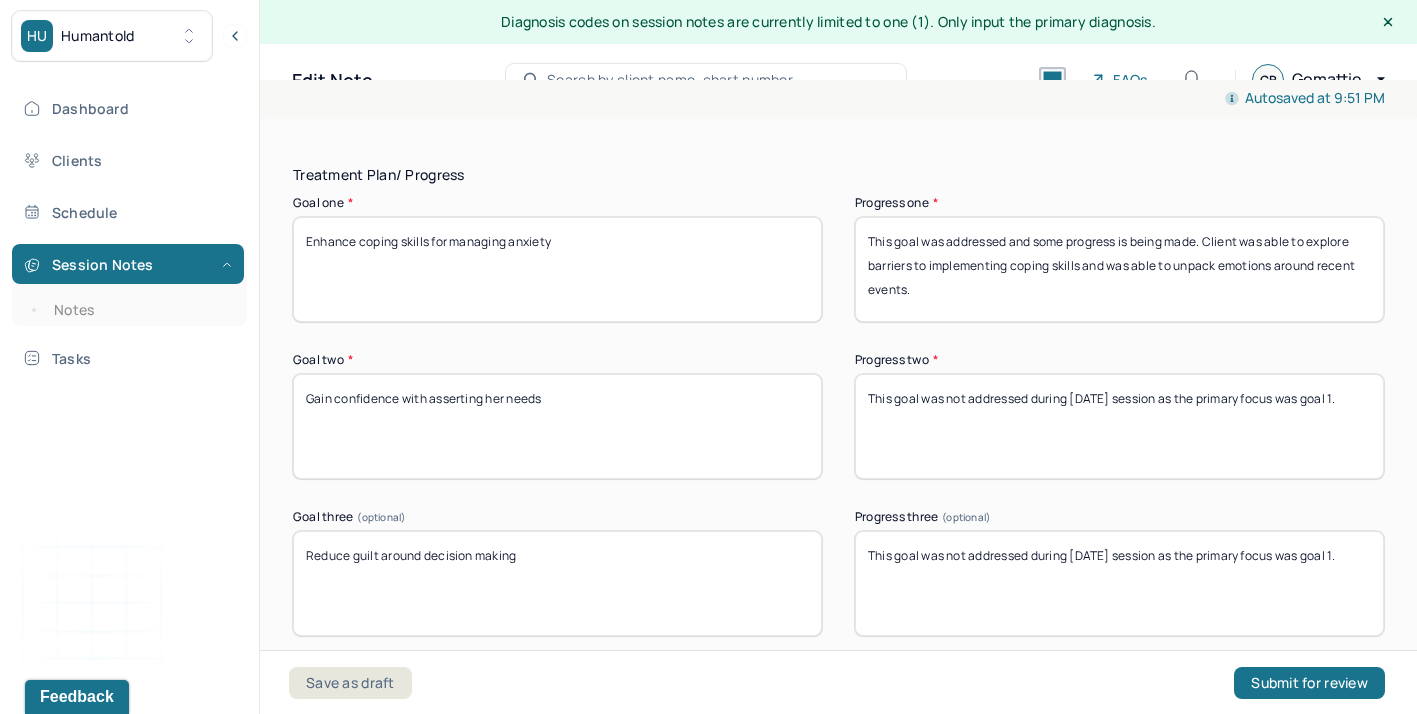 type on "Client was engaged and receptive to interventions." 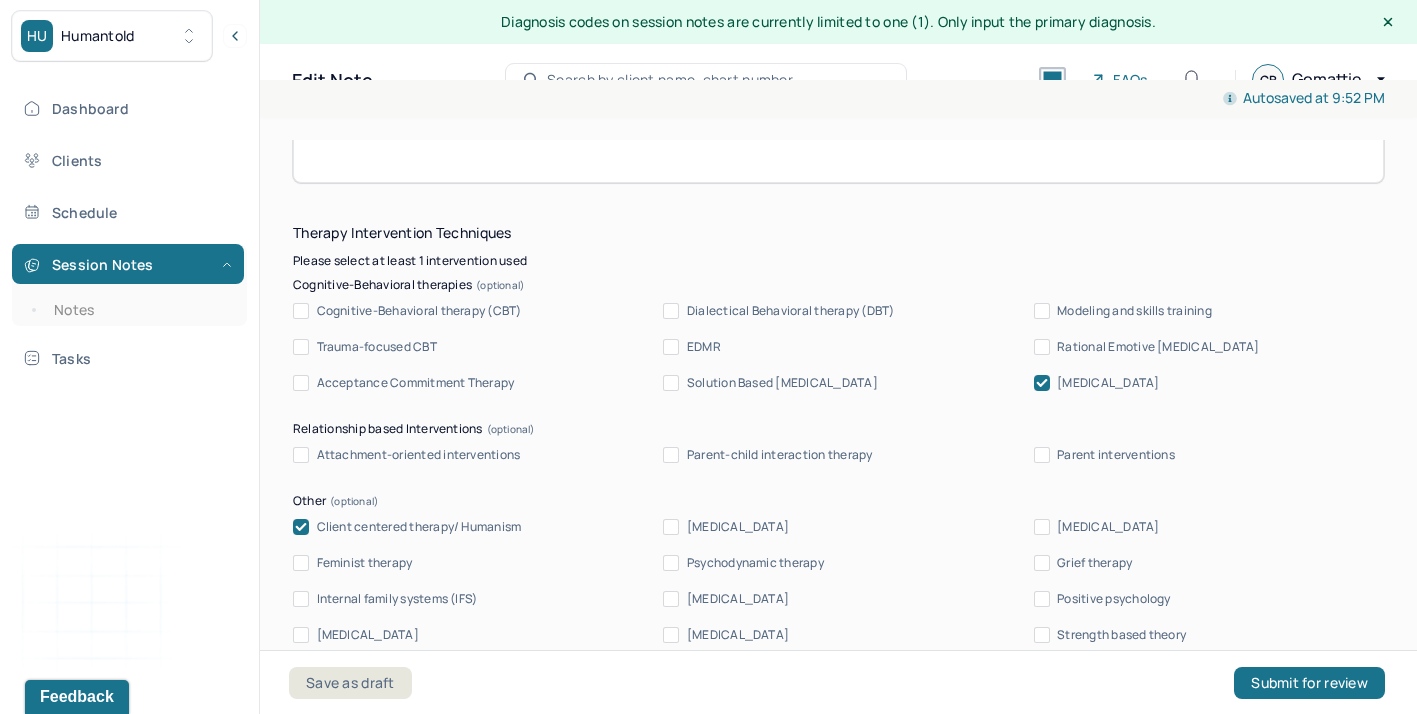 scroll, scrollTop: 2037, scrollLeft: 0, axis: vertical 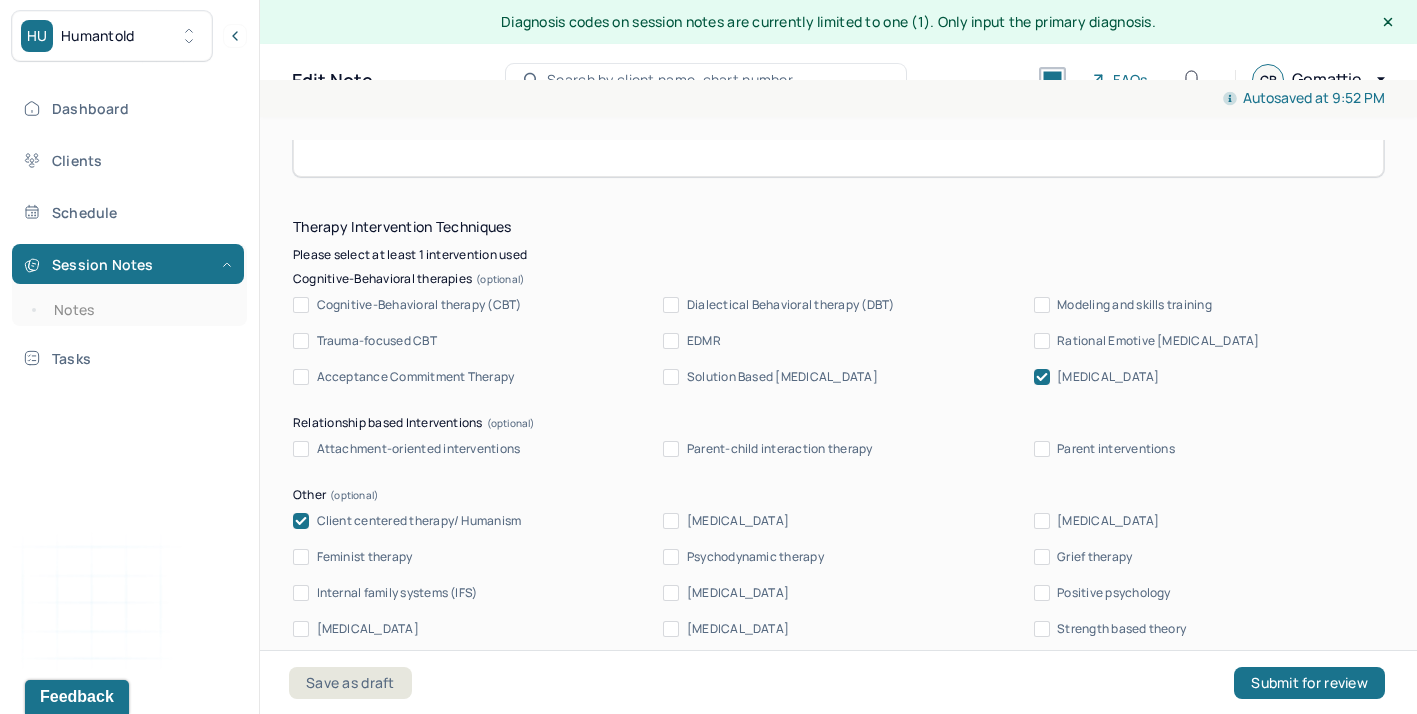 type on "This goal was addressed and some progress is being made. Client explored ways to process emotions, specifically anger and frustrations through mindfulness interventions as well as CBT." 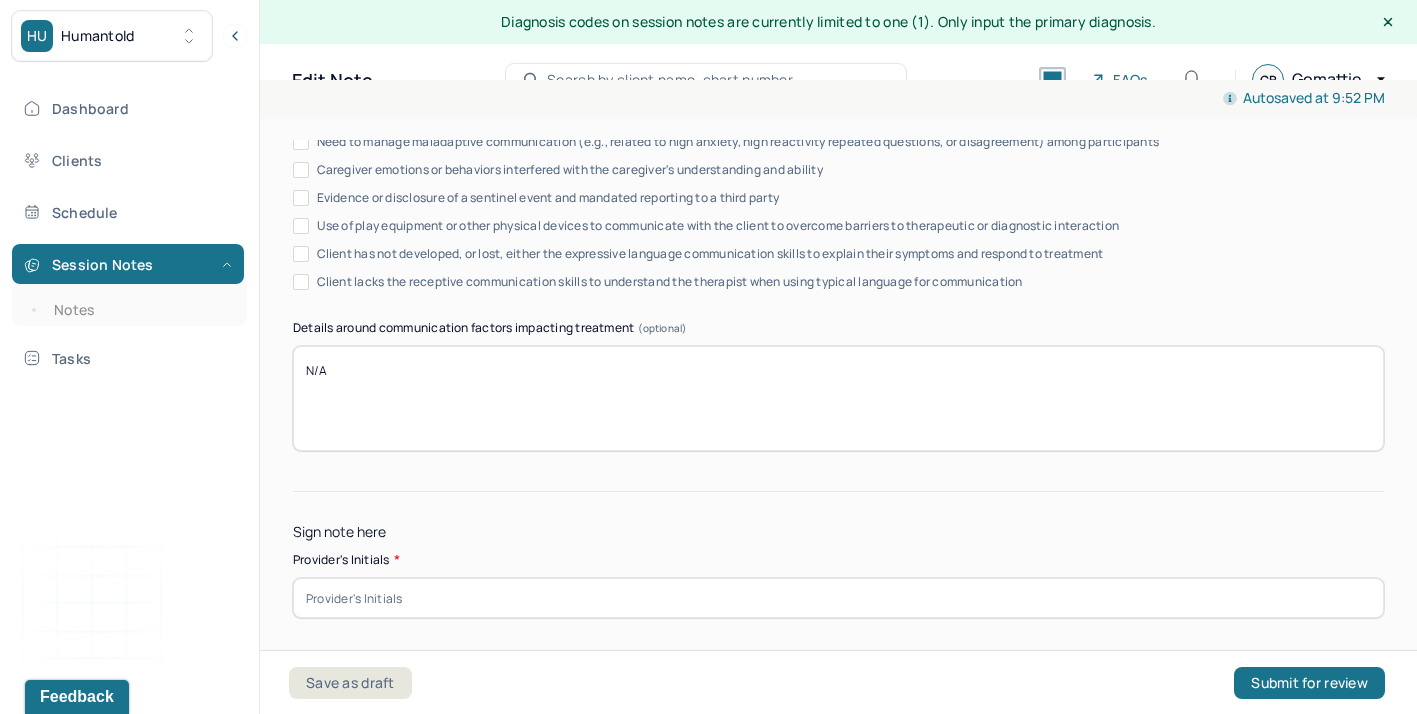 scroll, scrollTop: 3930, scrollLeft: 0, axis: vertical 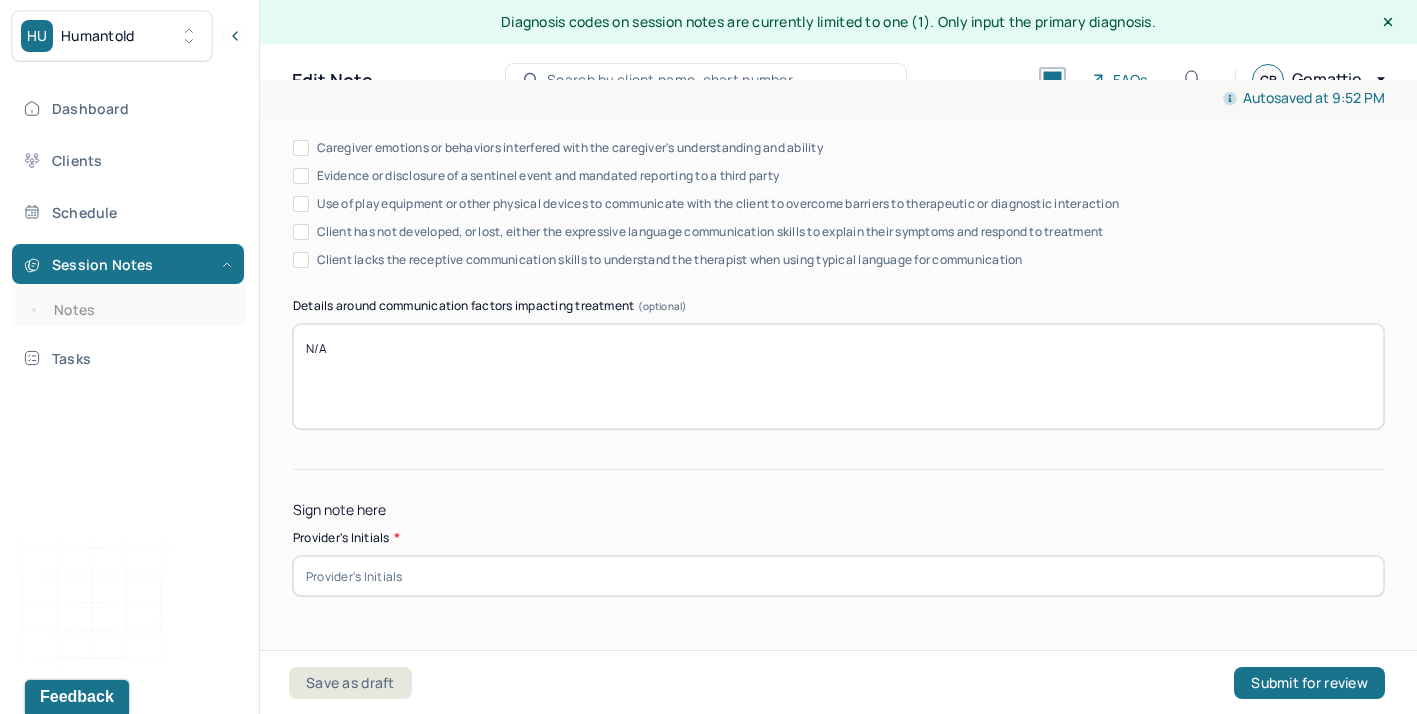 click at bounding box center (838, 576) 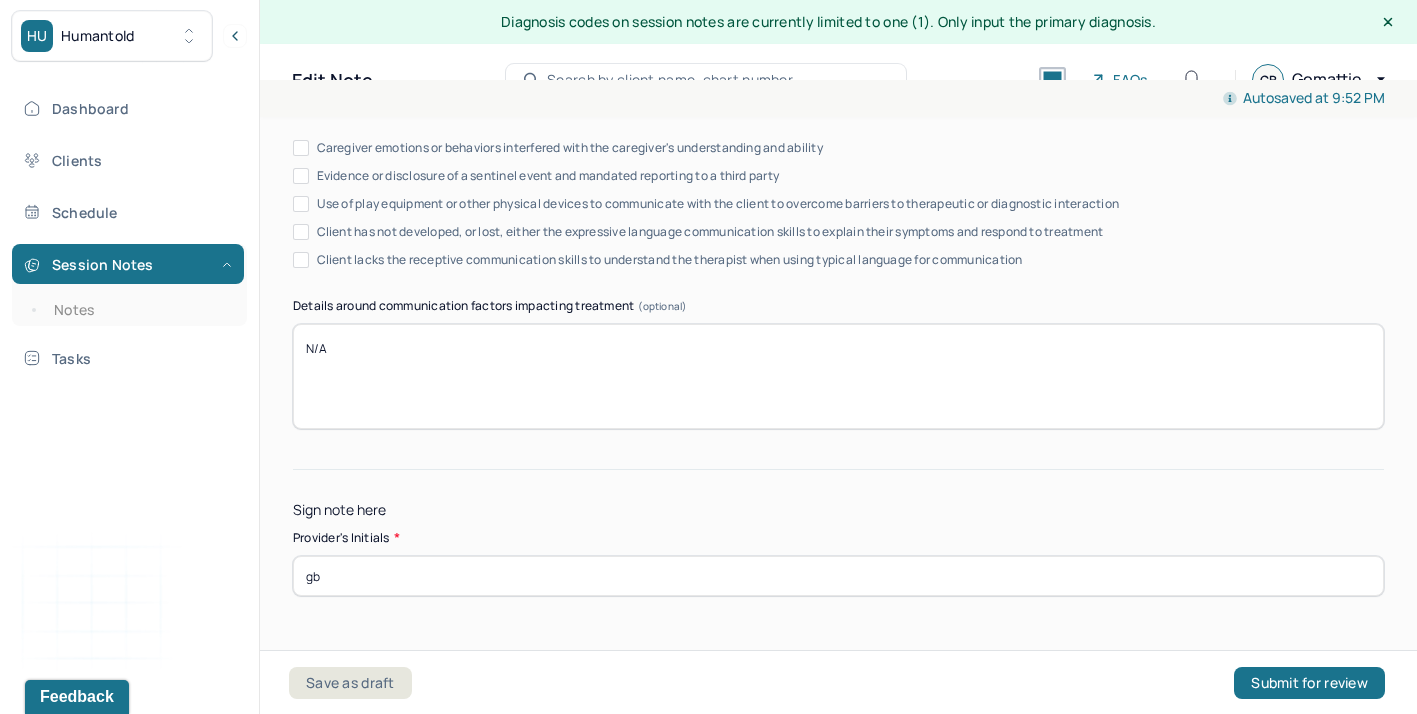 scroll, scrollTop: 3945, scrollLeft: 0, axis: vertical 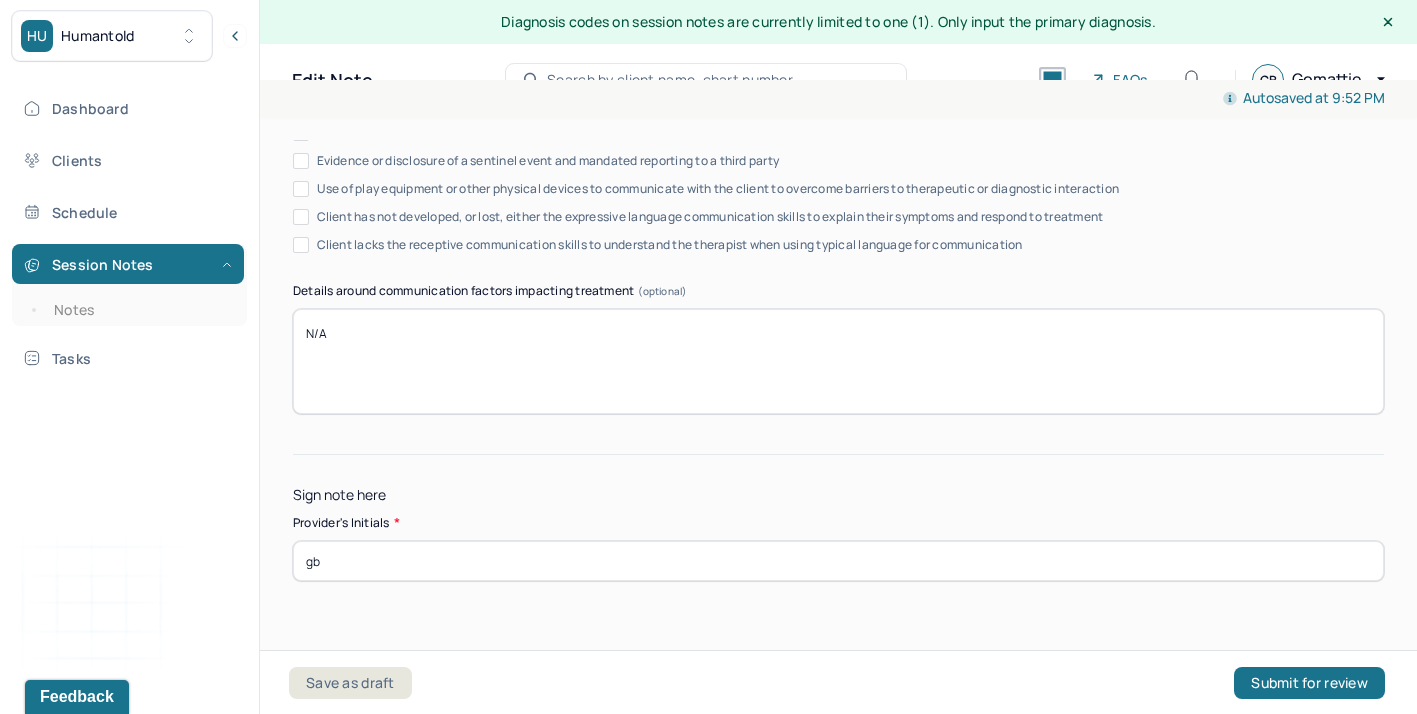 type on "gb" 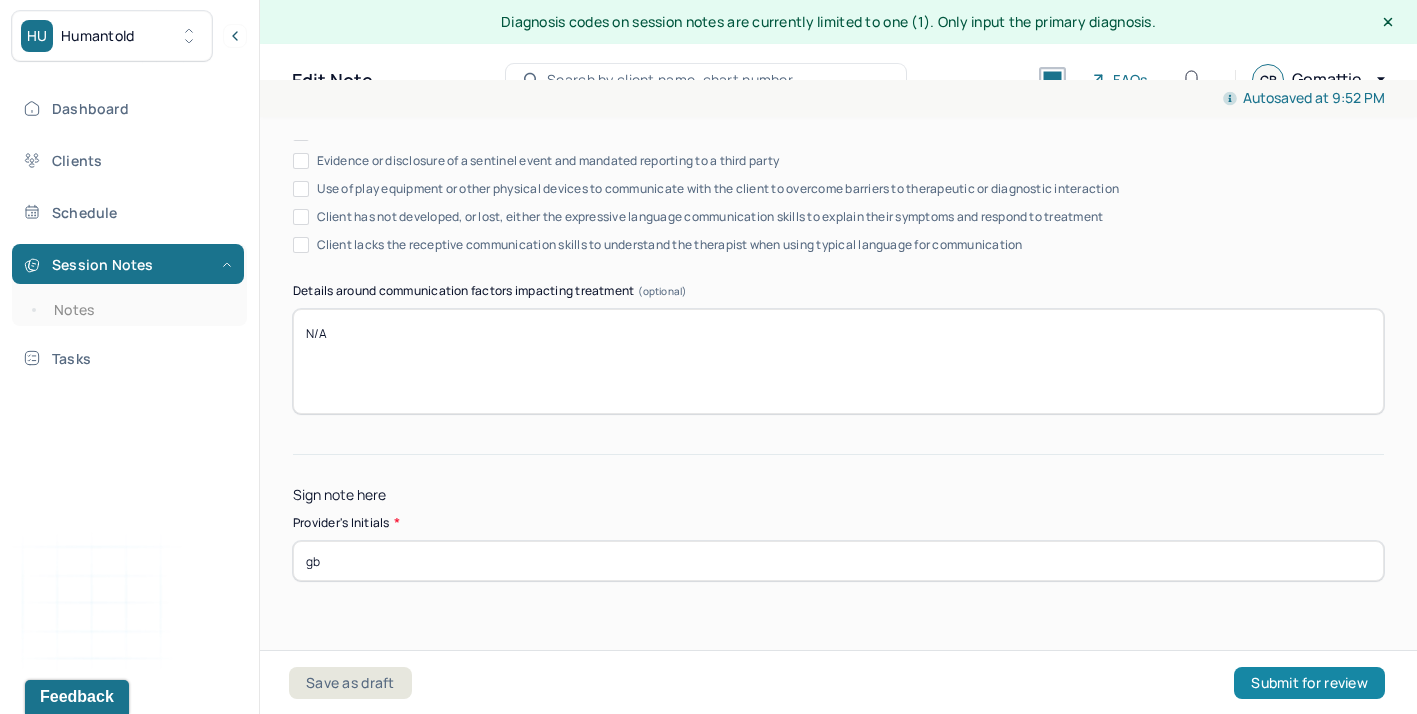 click on "Submit for review" at bounding box center [1309, 683] 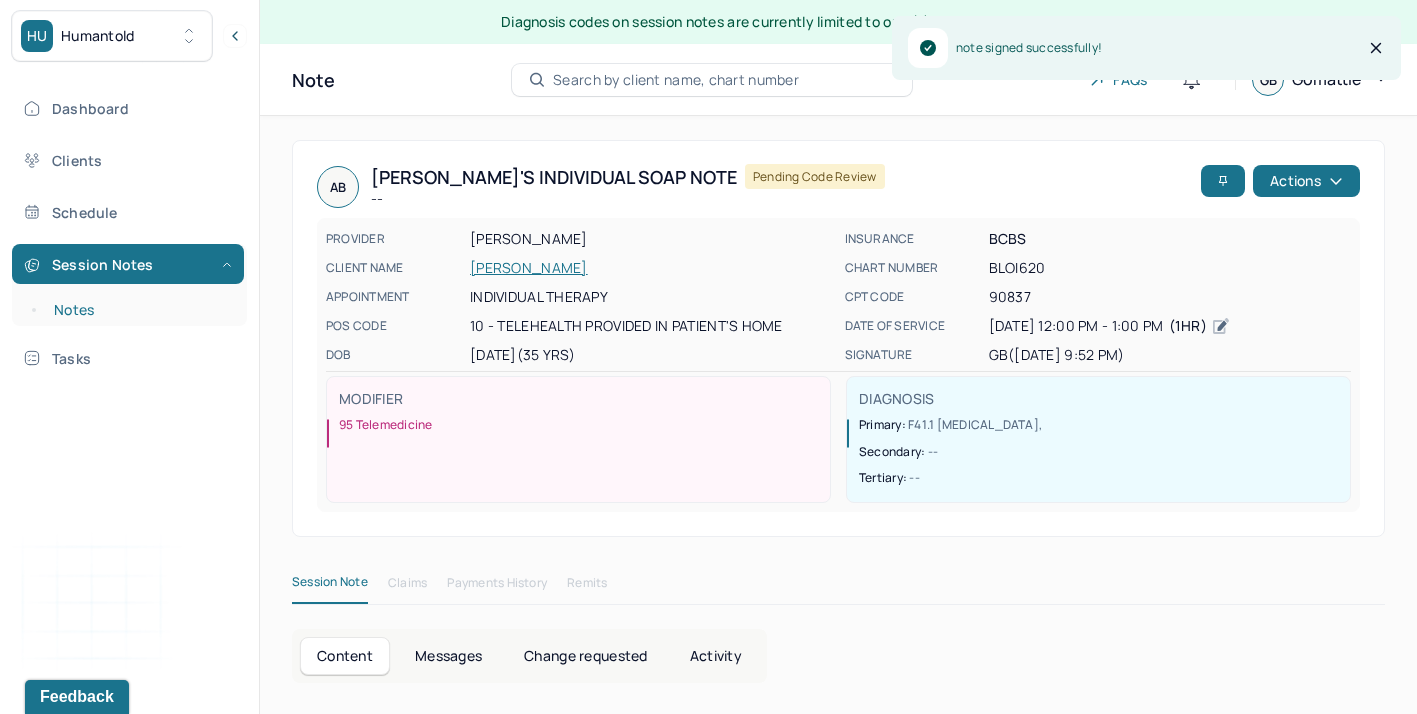 click on "Notes" at bounding box center [139, 310] 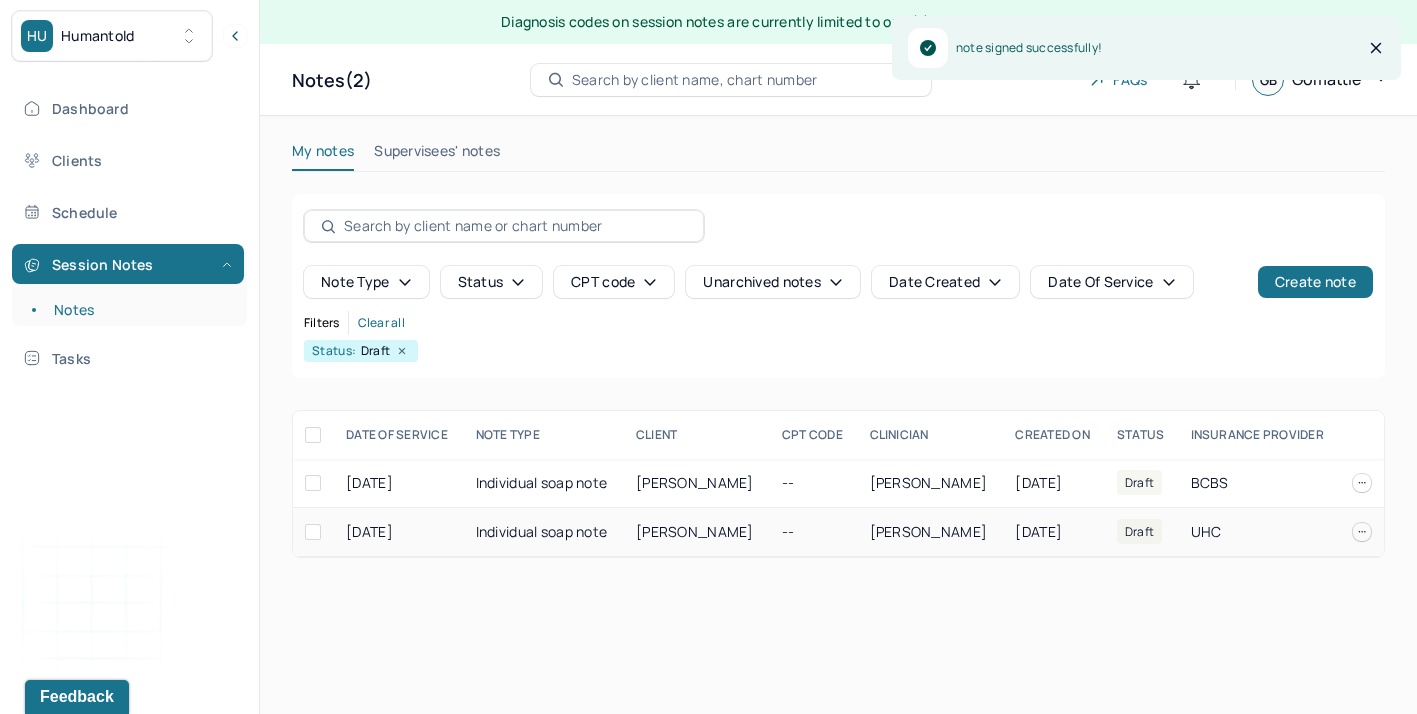 click on "[PERSON_NAME]" at bounding box center [695, 531] 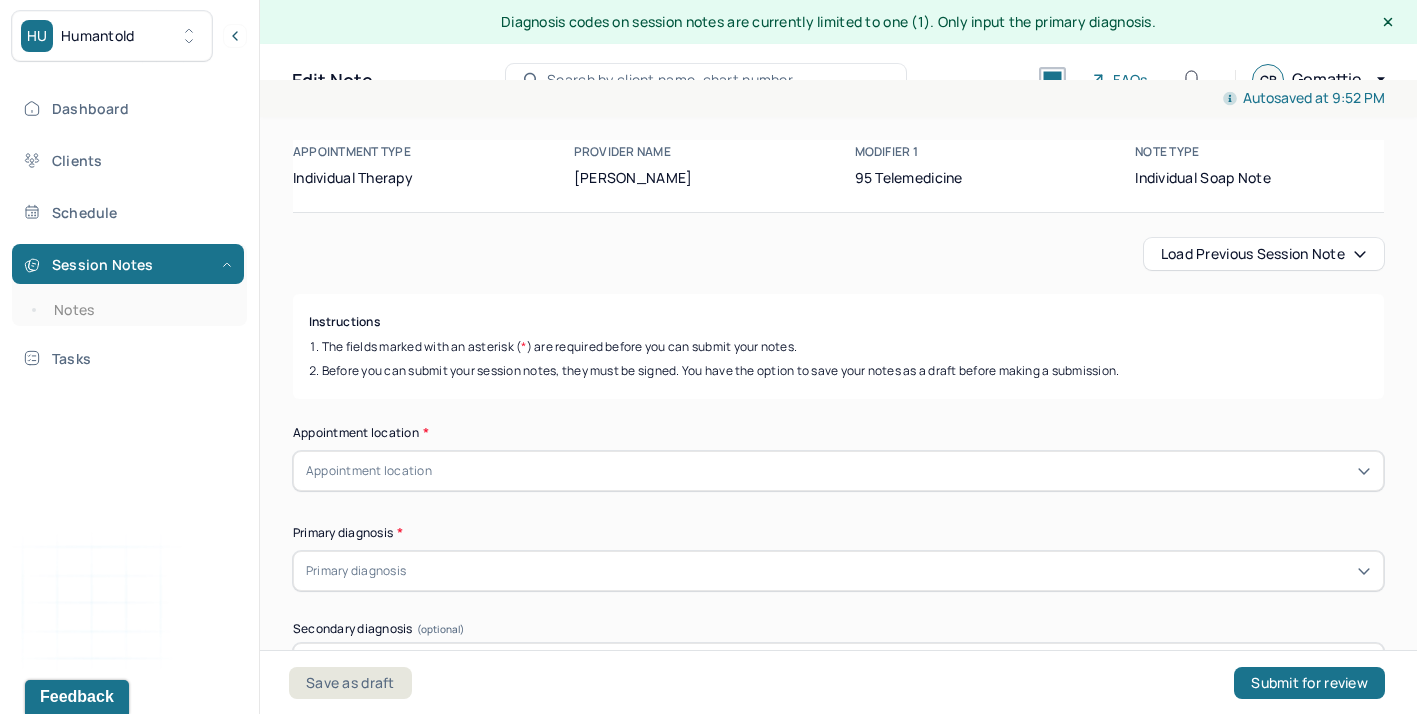 scroll, scrollTop: 193, scrollLeft: 0, axis: vertical 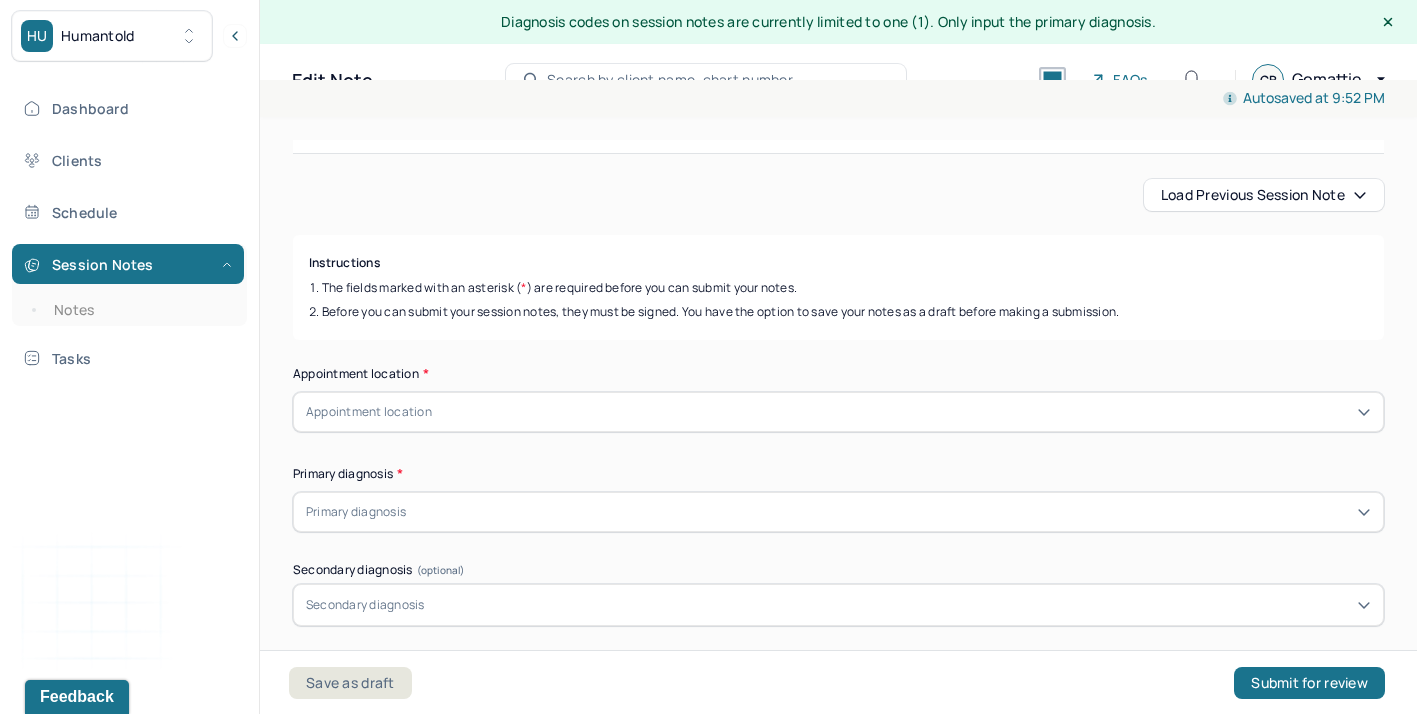click on "Load previous session note" at bounding box center (1264, 195) 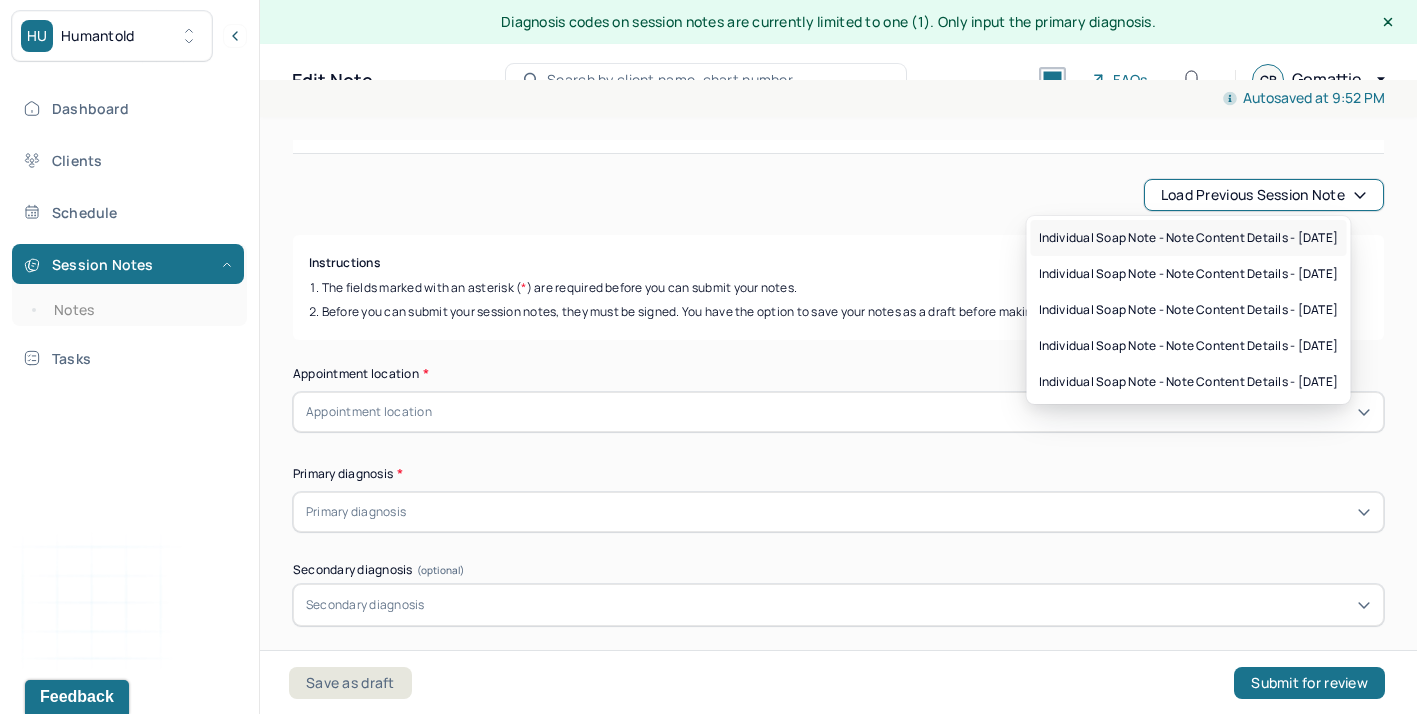 click on "Individual soap note   - Note content Details -   [DATE]" at bounding box center [1189, 238] 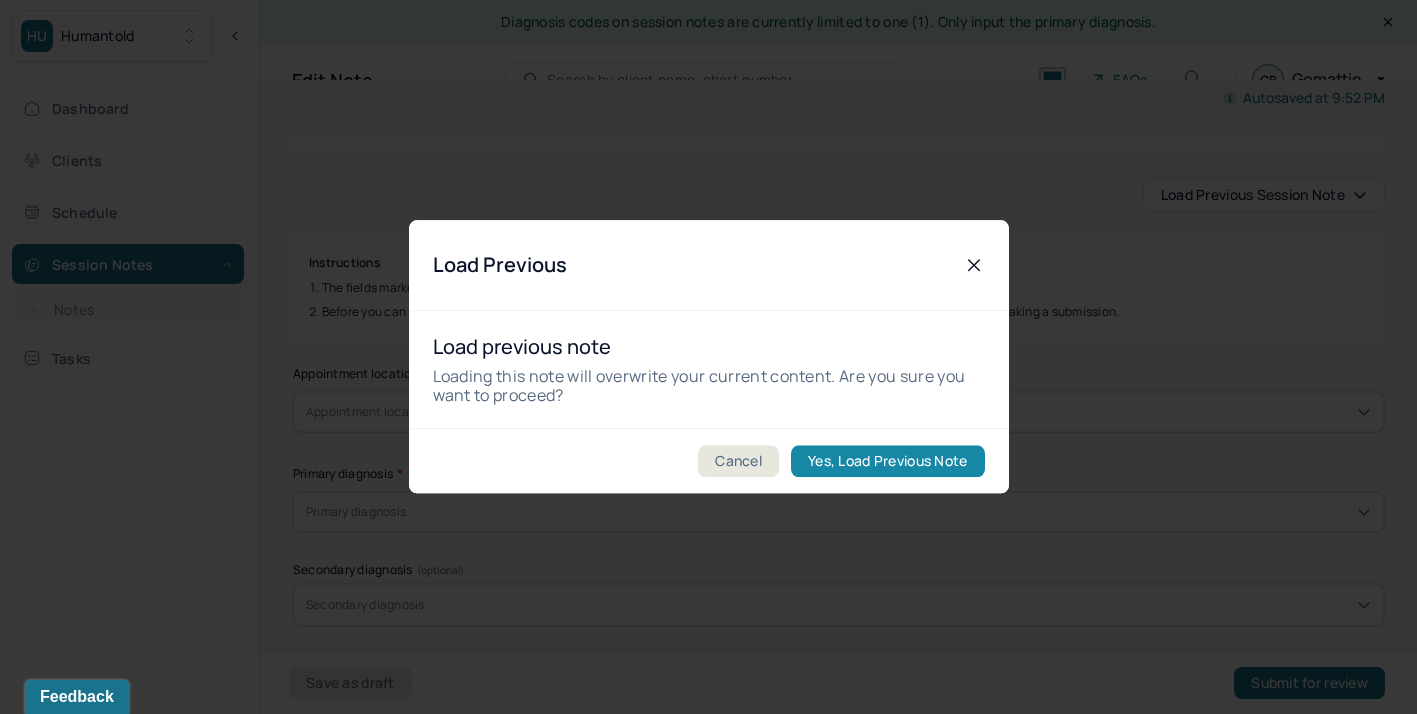 click on "Yes, Load Previous Note" at bounding box center [887, 462] 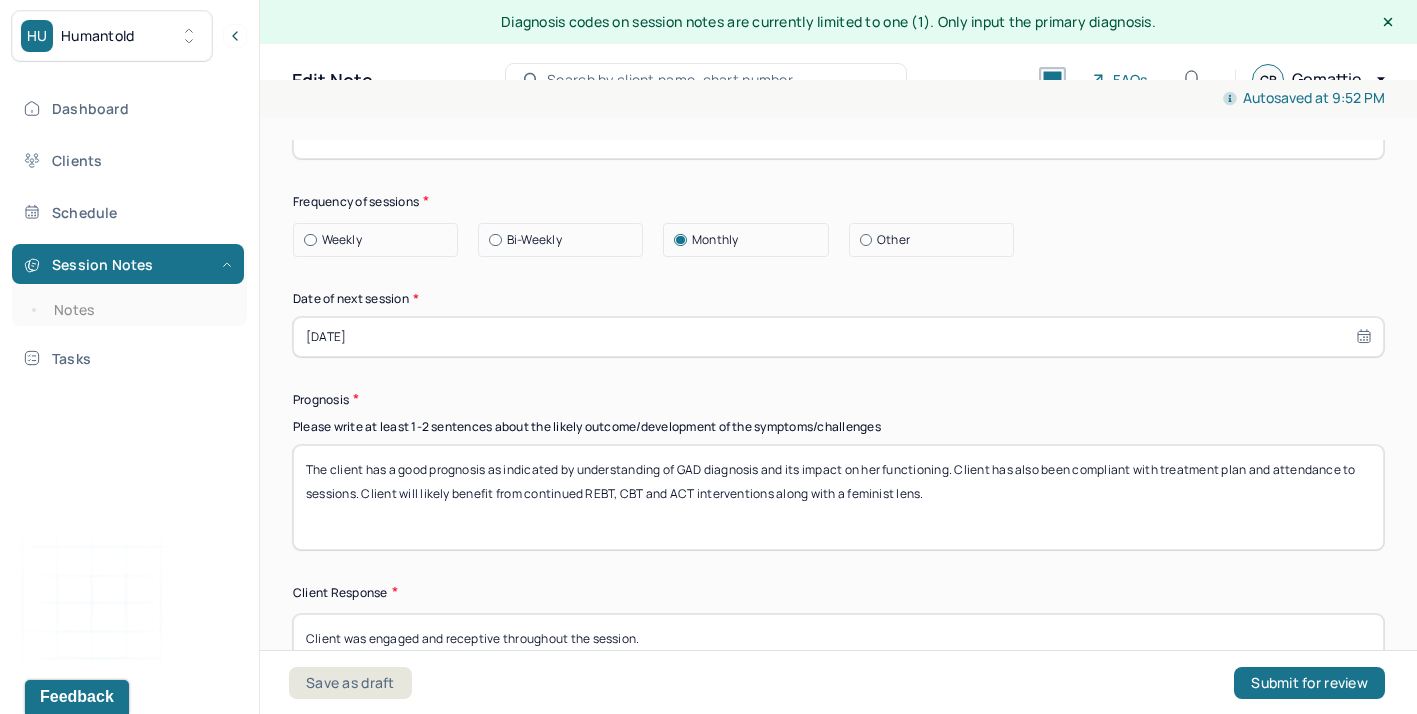 scroll, scrollTop: 2754, scrollLeft: 0, axis: vertical 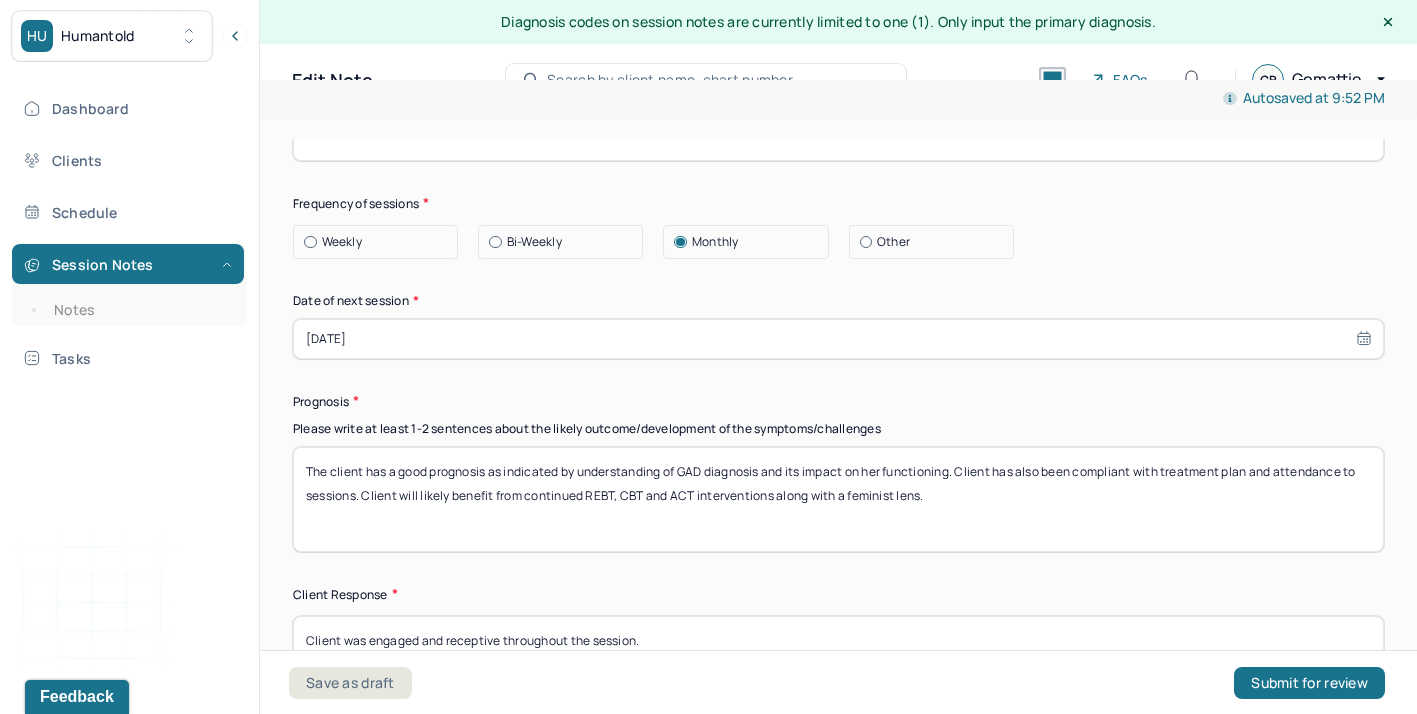 click on "The client has a good prognosis as indicated by understanding of GAD diagnosis and its impact on her functioning. Client has also been compliant with treatment plan and attendance to sessions. Client will likely benefit from continued REBT, CBT and ACT interventions along with a feminist lens." at bounding box center (838, 499) 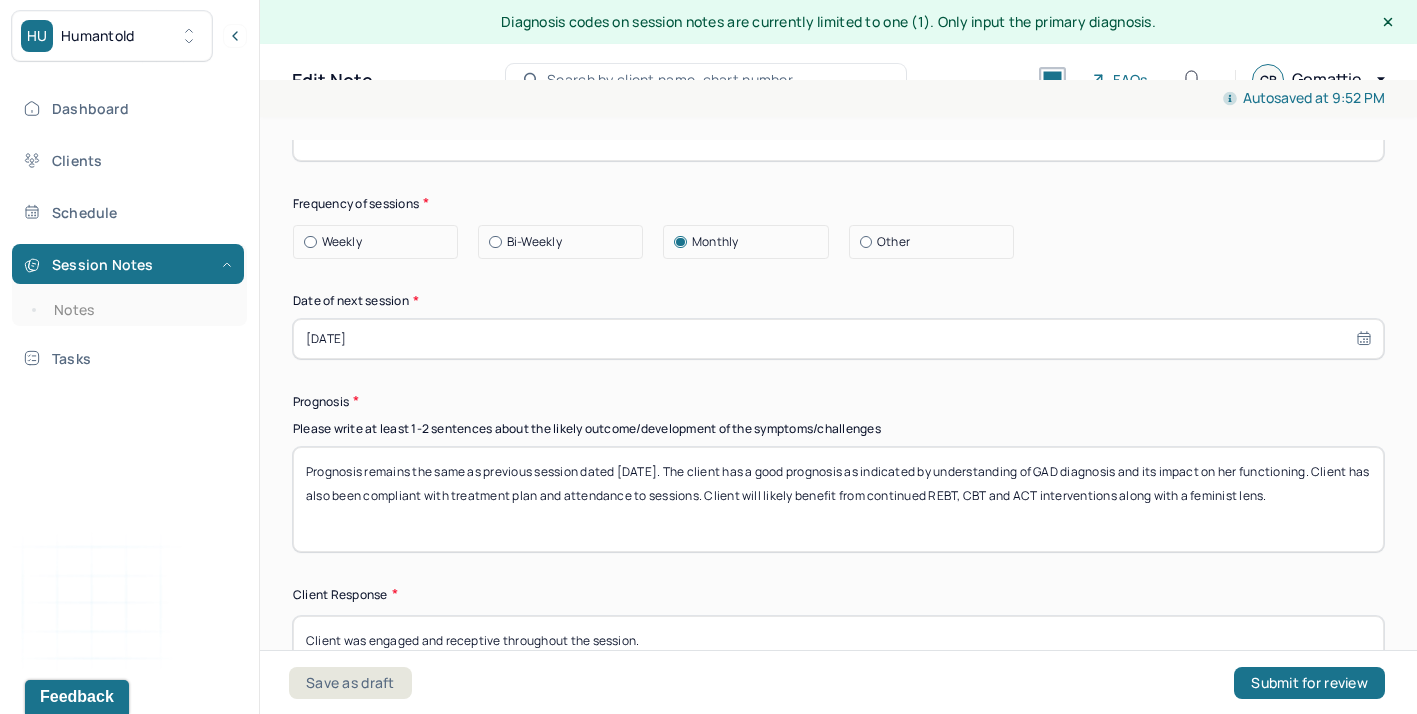 type on "Prognosis remains the same as previous session dated [DATE]. The client has a good prognosis as indicated by understanding of GAD diagnosis and its impact on her functioning. Client has also been compliant with treatment plan and attendance to sessions. Client will likely benefit from continued REBT, CBT and ACT interventions along with a feminist lens." 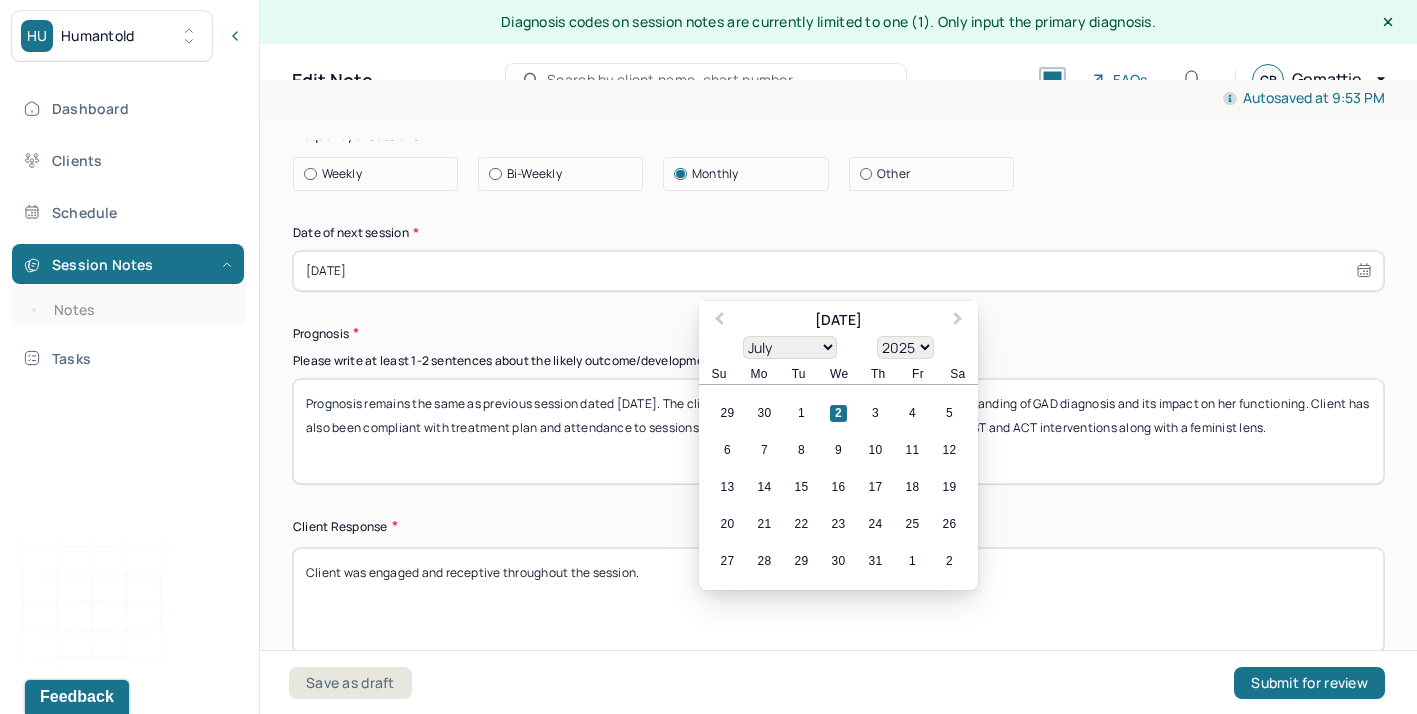 scroll, scrollTop: 2827, scrollLeft: 0, axis: vertical 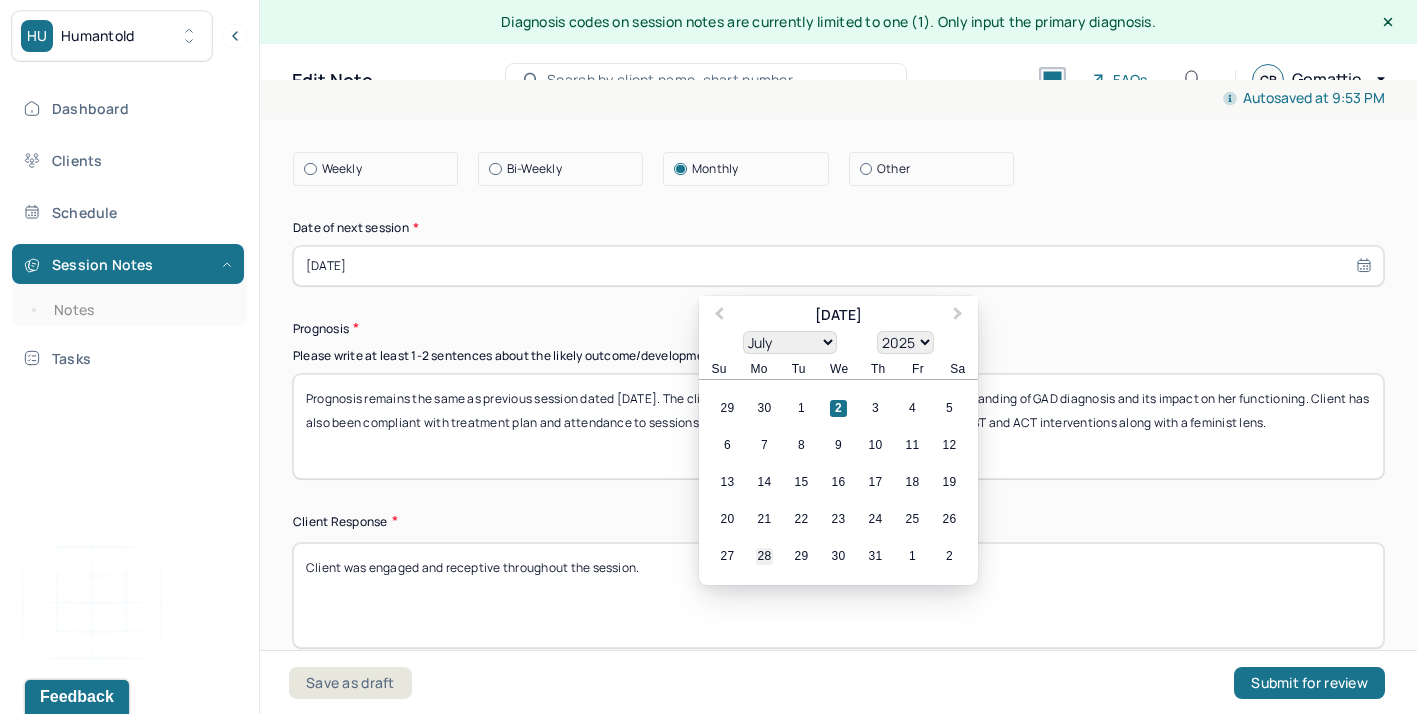 click on "28" at bounding box center [764, 556] 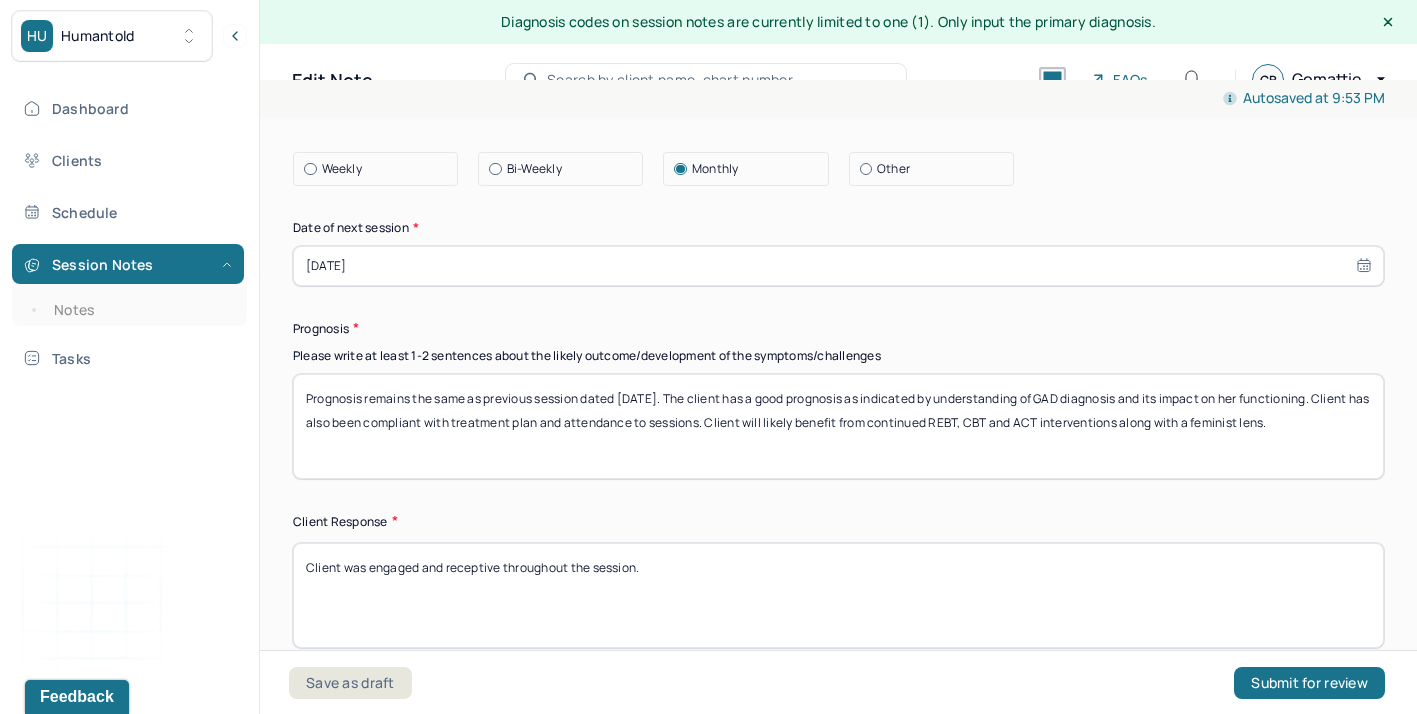 click on "Prognosis" at bounding box center (838, 328) 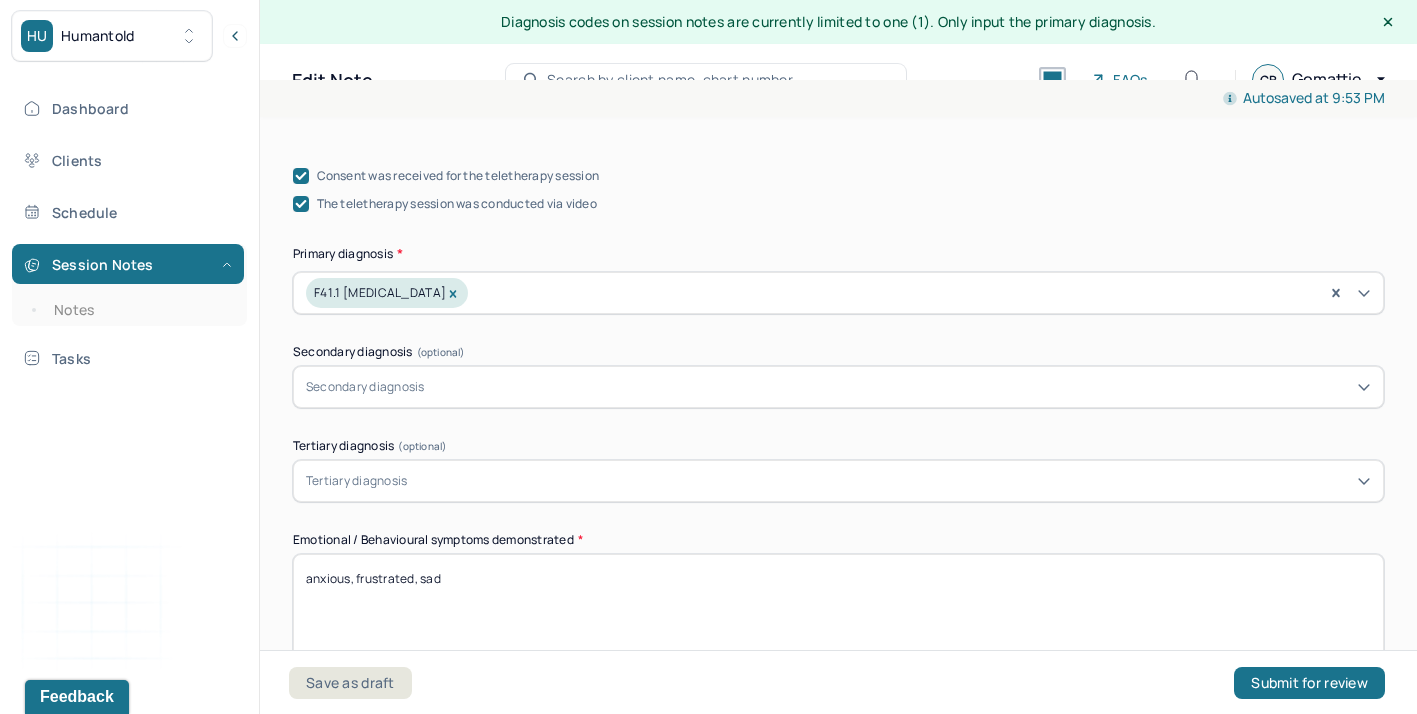 scroll, scrollTop: 669, scrollLeft: 0, axis: vertical 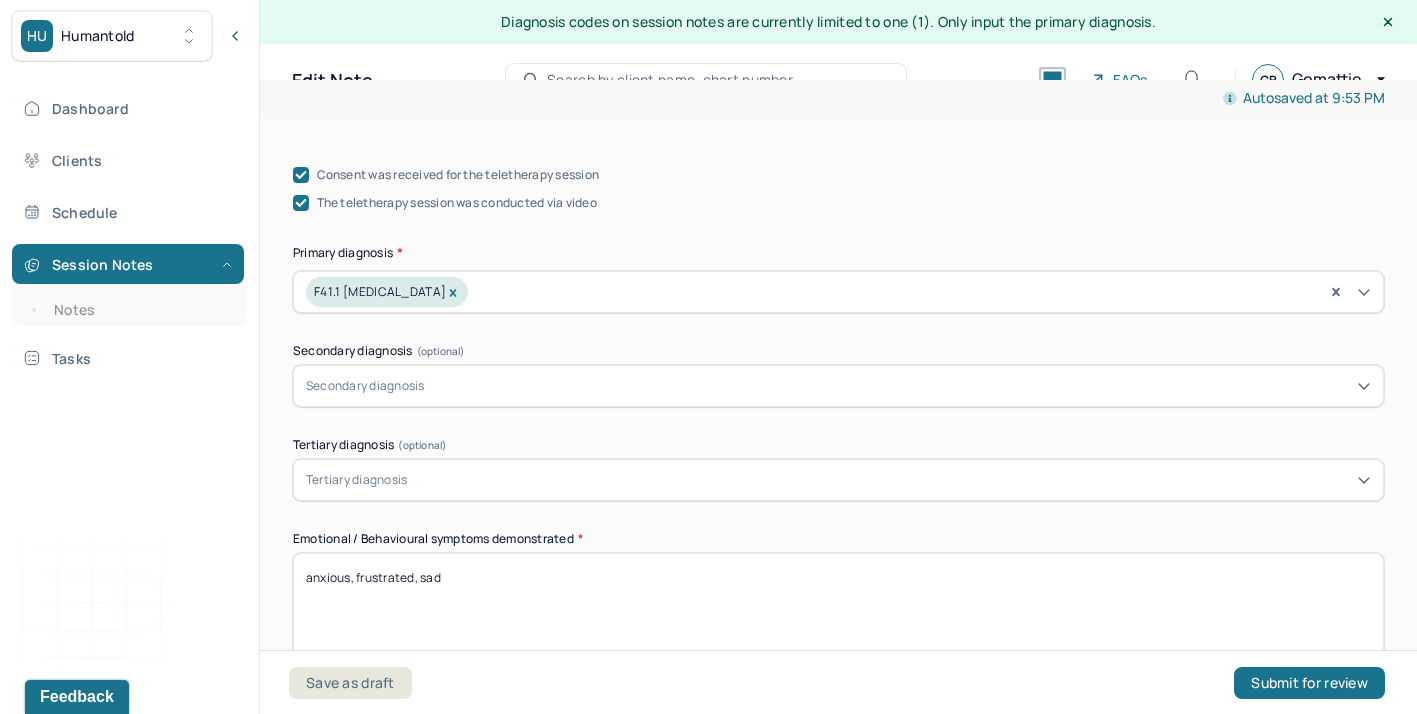drag, startPoint x: 490, startPoint y: 586, endPoint x: 244, endPoint y: 571, distance: 246.4569 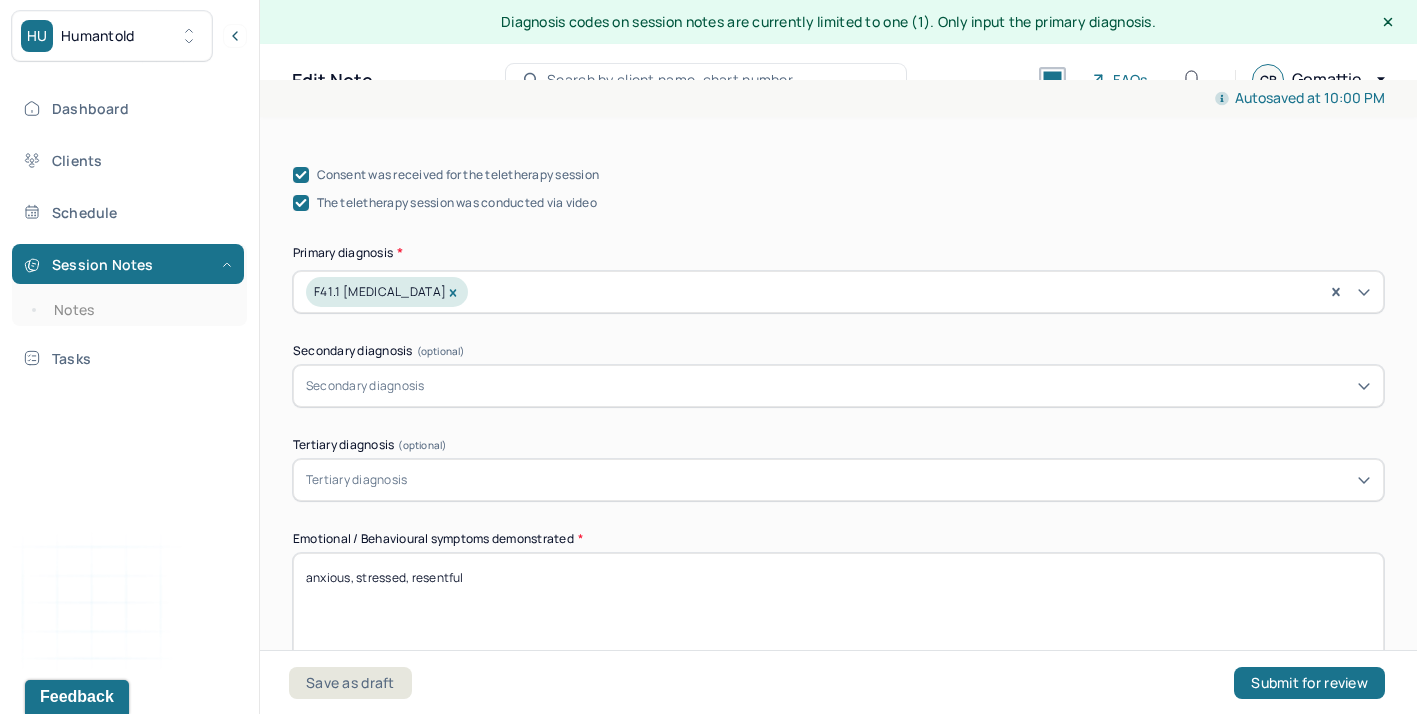 type on "anxious, stressed, resentful" 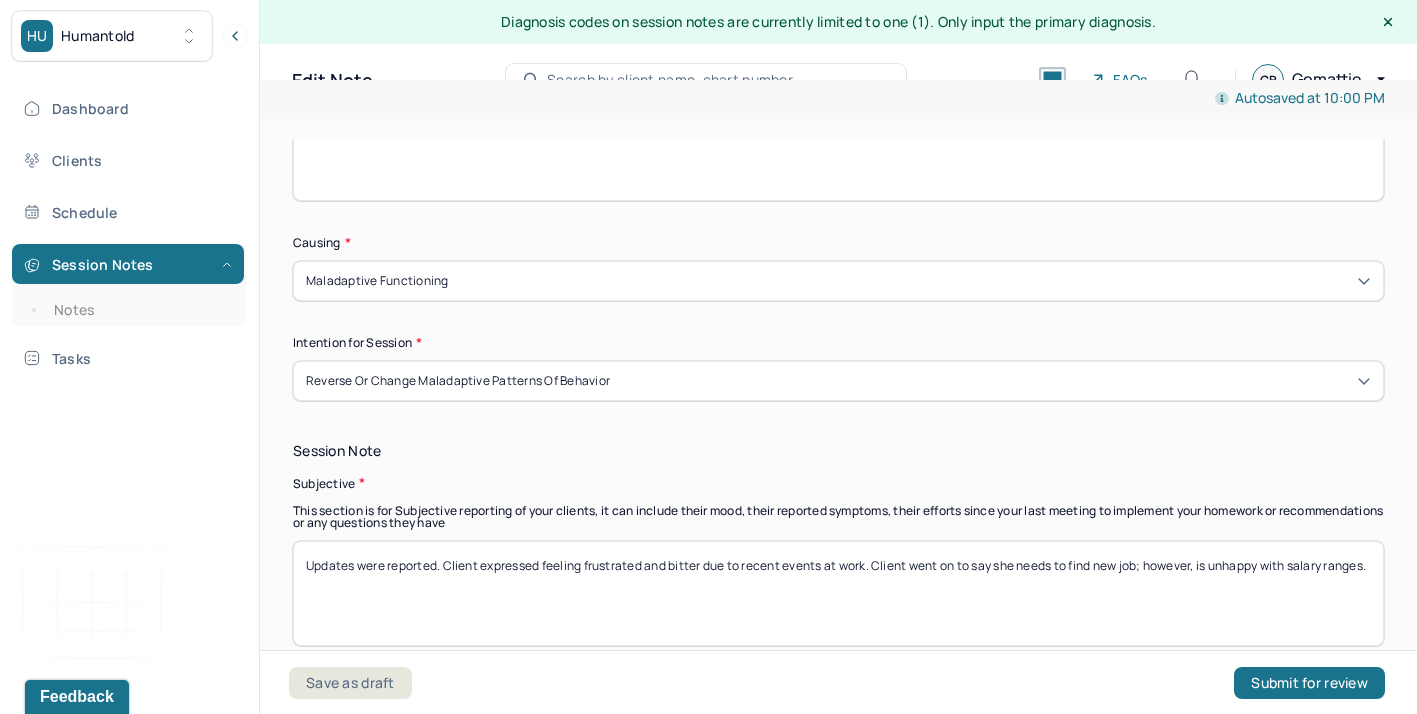 scroll, scrollTop: 1128, scrollLeft: 0, axis: vertical 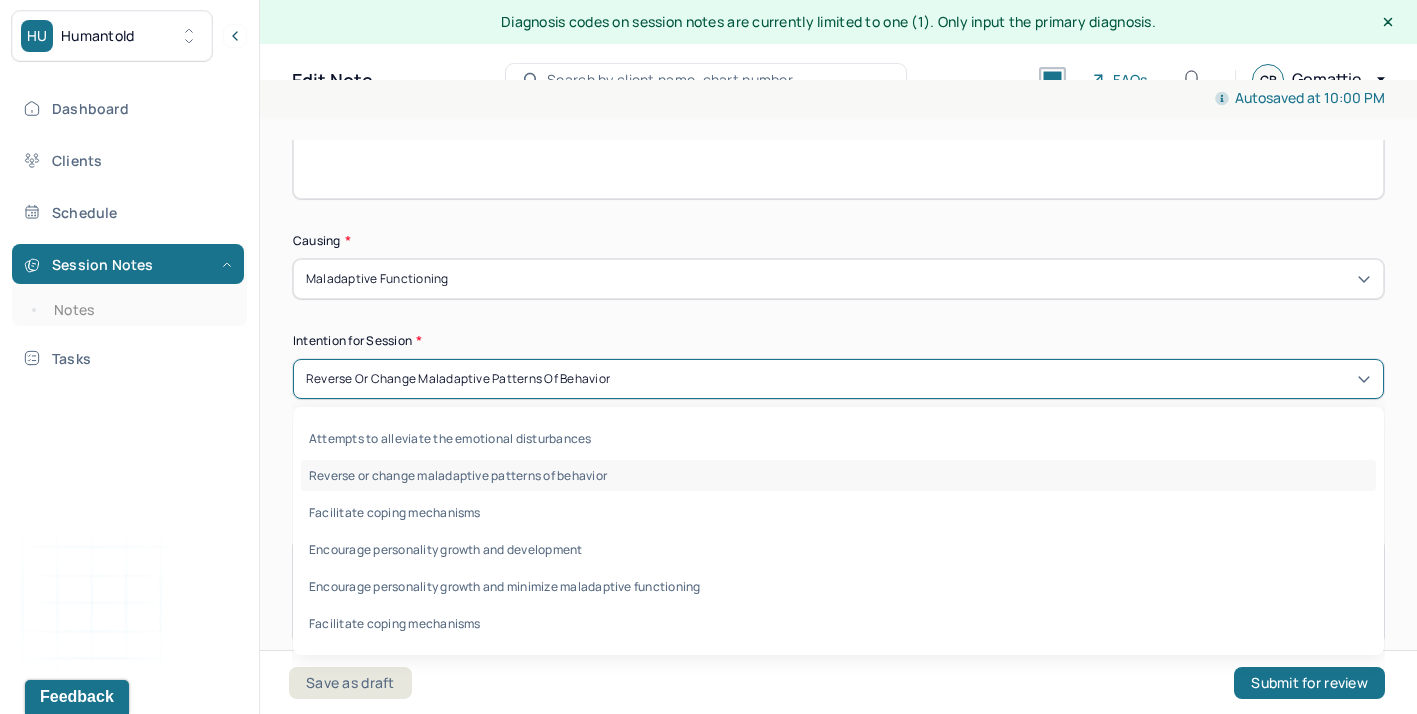click on "Reverse or change maladaptive patterns of behavior" at bounding box center [458, 379] 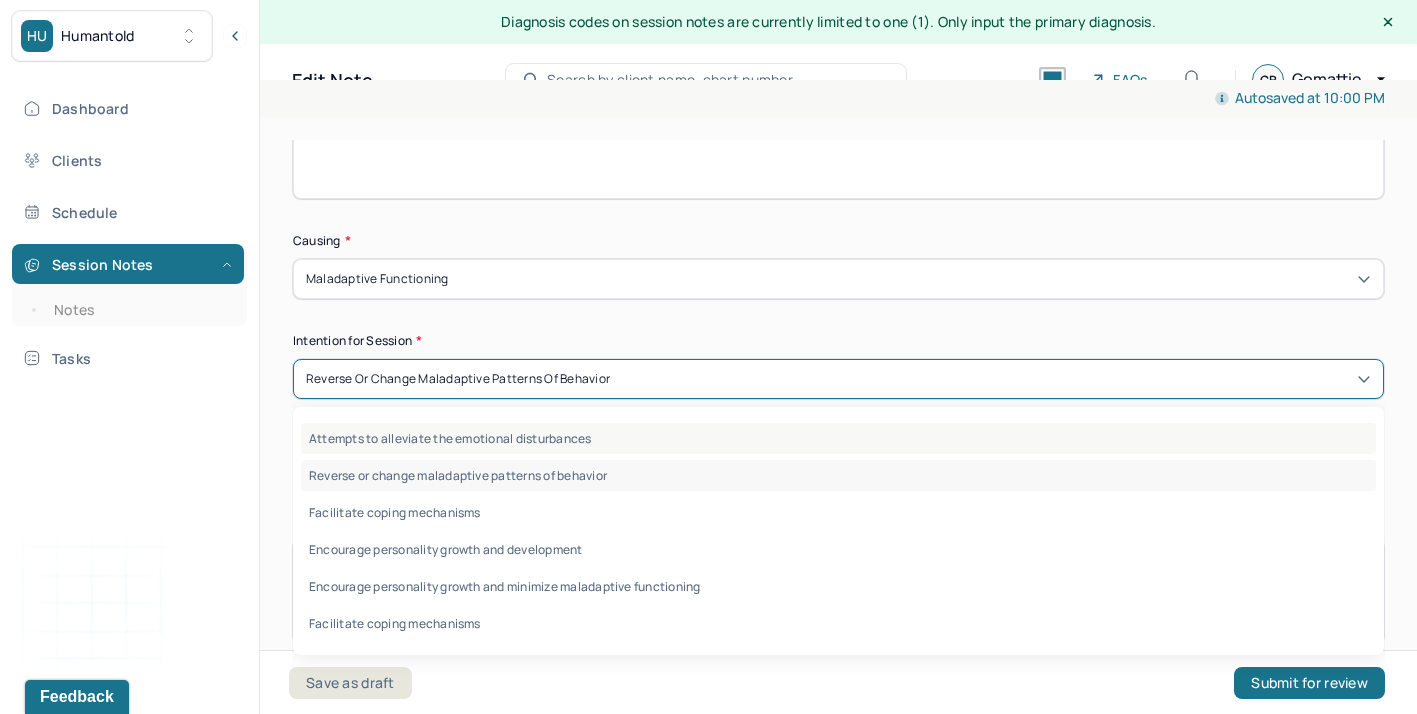 click on "Attempts to alleviate the emotional disturbances" at bounding box center [838, 438] 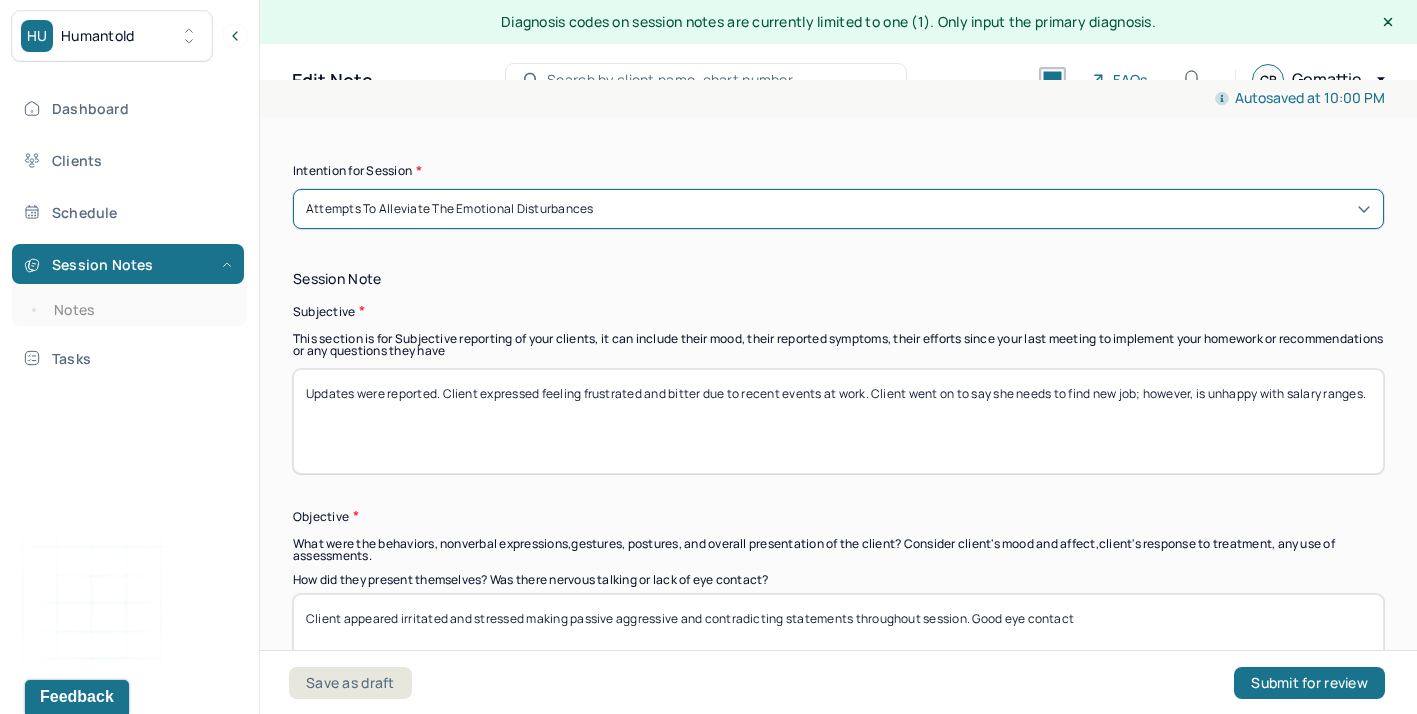 scroll, scrollTop: 1314, scrollLeft: 0, axis: vertical 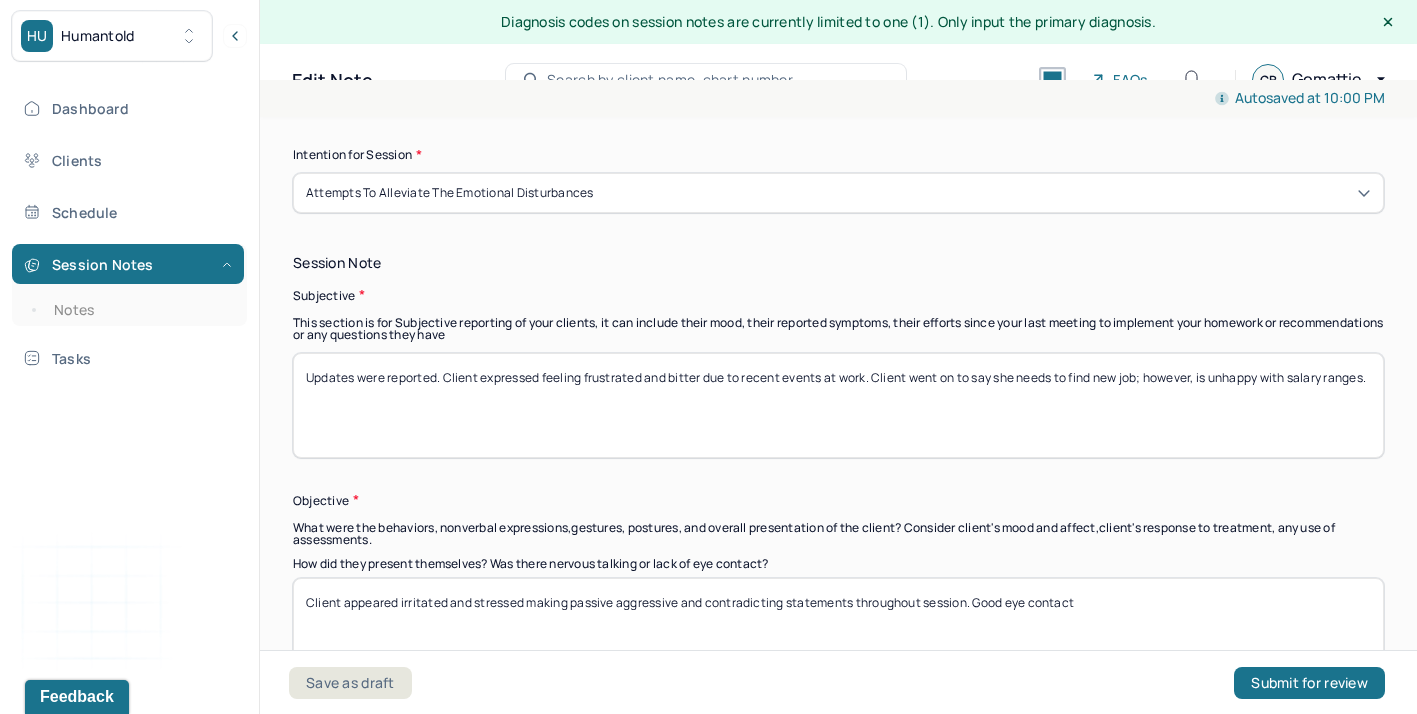 drag, startPoint x: 388, startPoint y: 428, endPoint x: 240, endPoint y: 330, distance: 177.50493 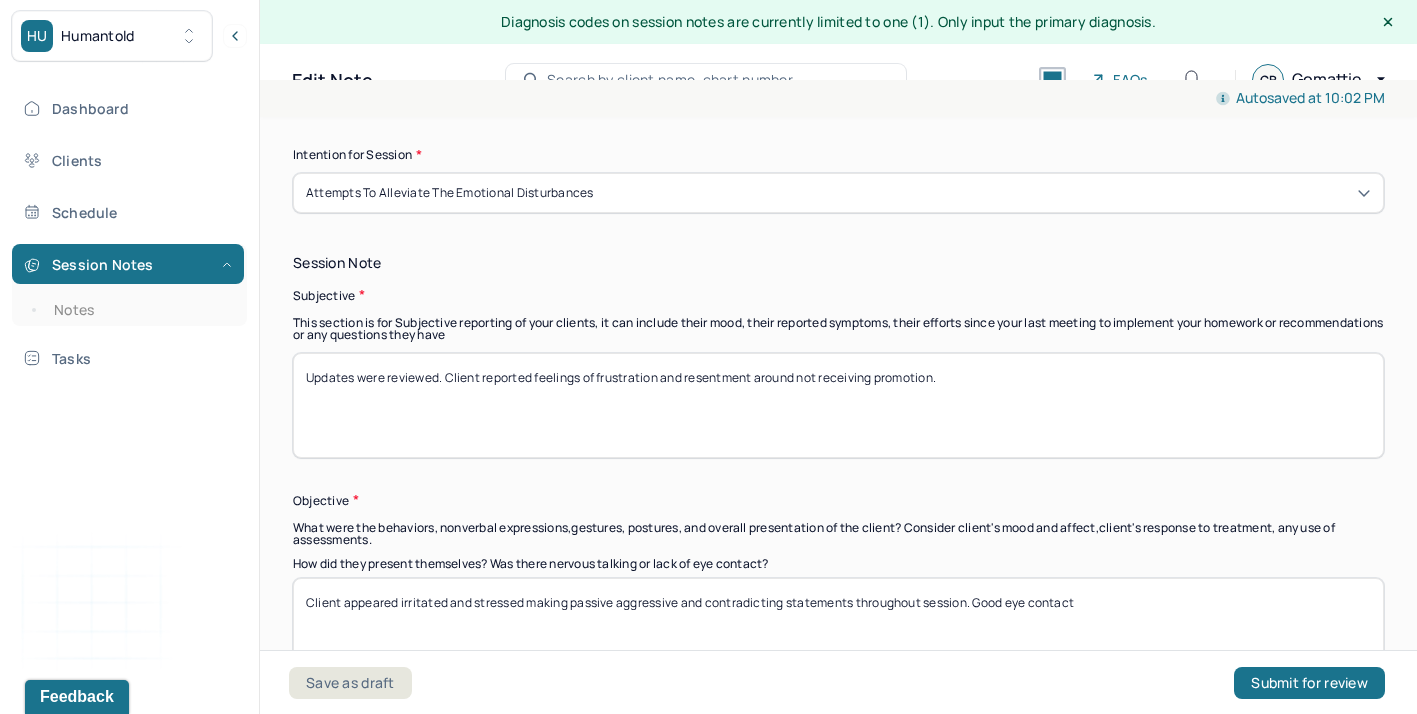 click on "Updates were reviewed. Client reported feelings of frustration and resentment around not recieving promotion." at bounding box center (838, 405) 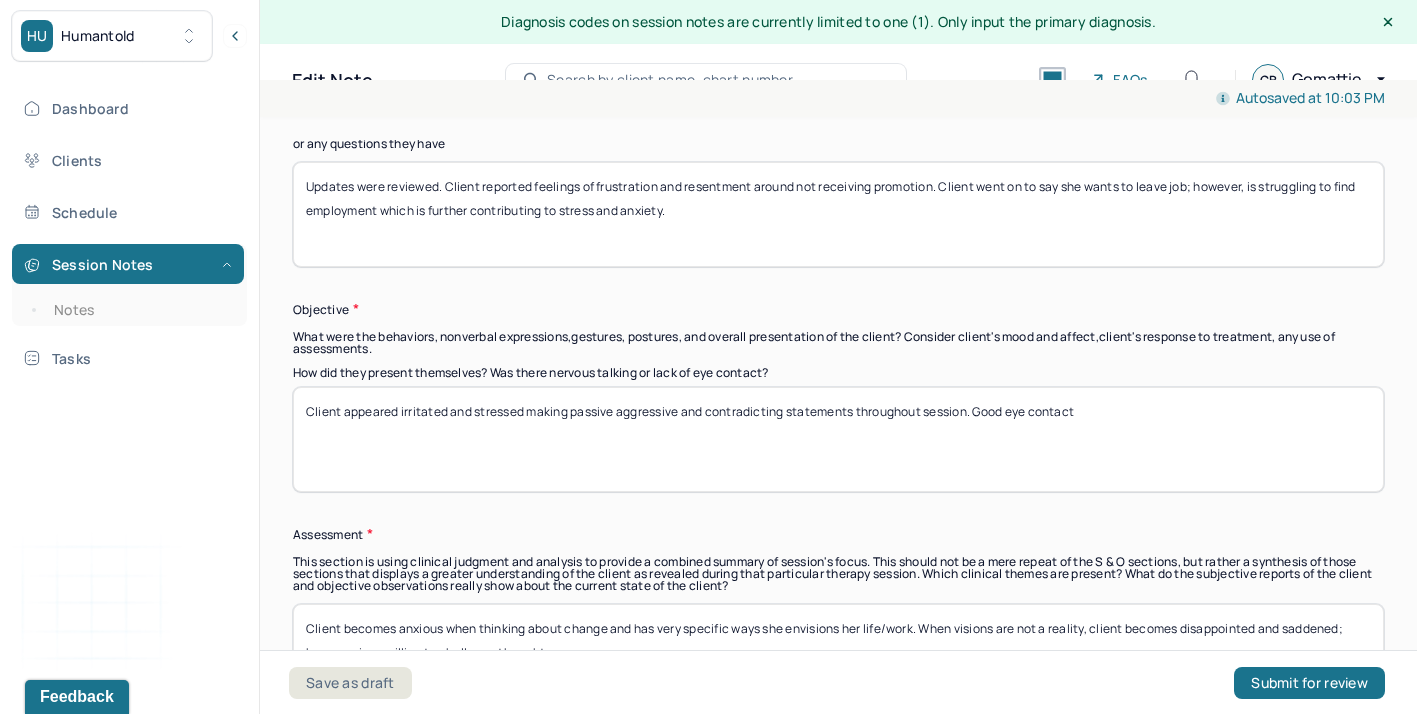 scroll, scrollTop: 1507, scrollLeft: 0, axis: vertical 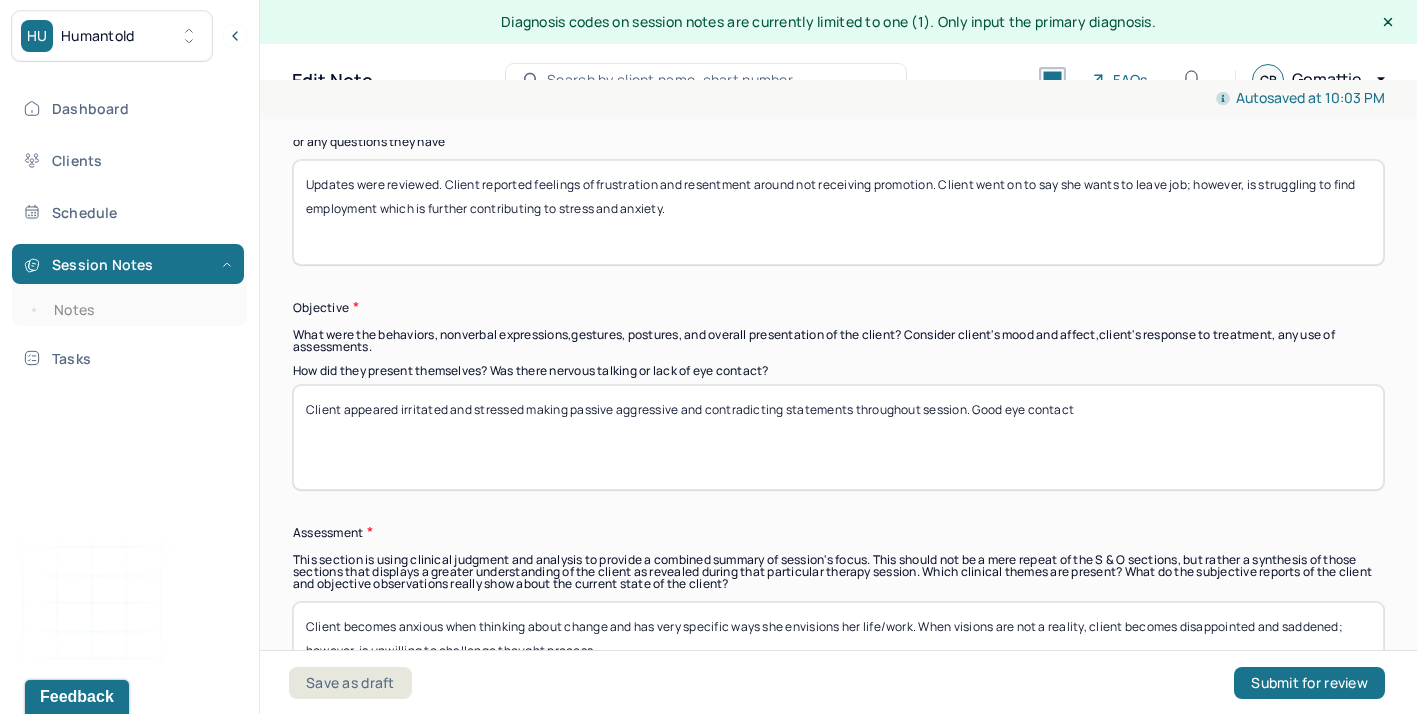type on "Updates were reviewed. Client reported feelings of frustration and resentment around not receiving promotion. Client went on to say she wants to leave job; however, is struggling to find employment which is further contributing to stress and anxiety." 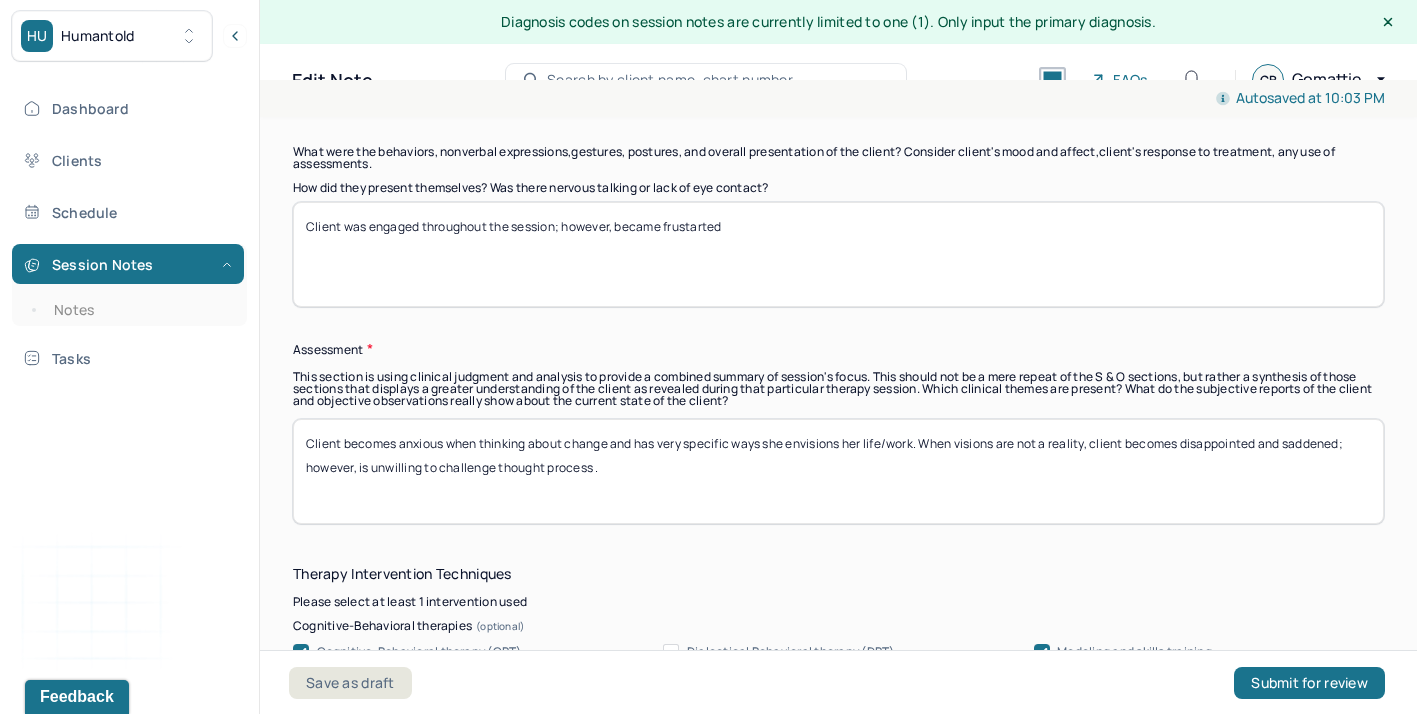 scroll, scrollTop: 1681, scrollLeft: 0, axis: vertical 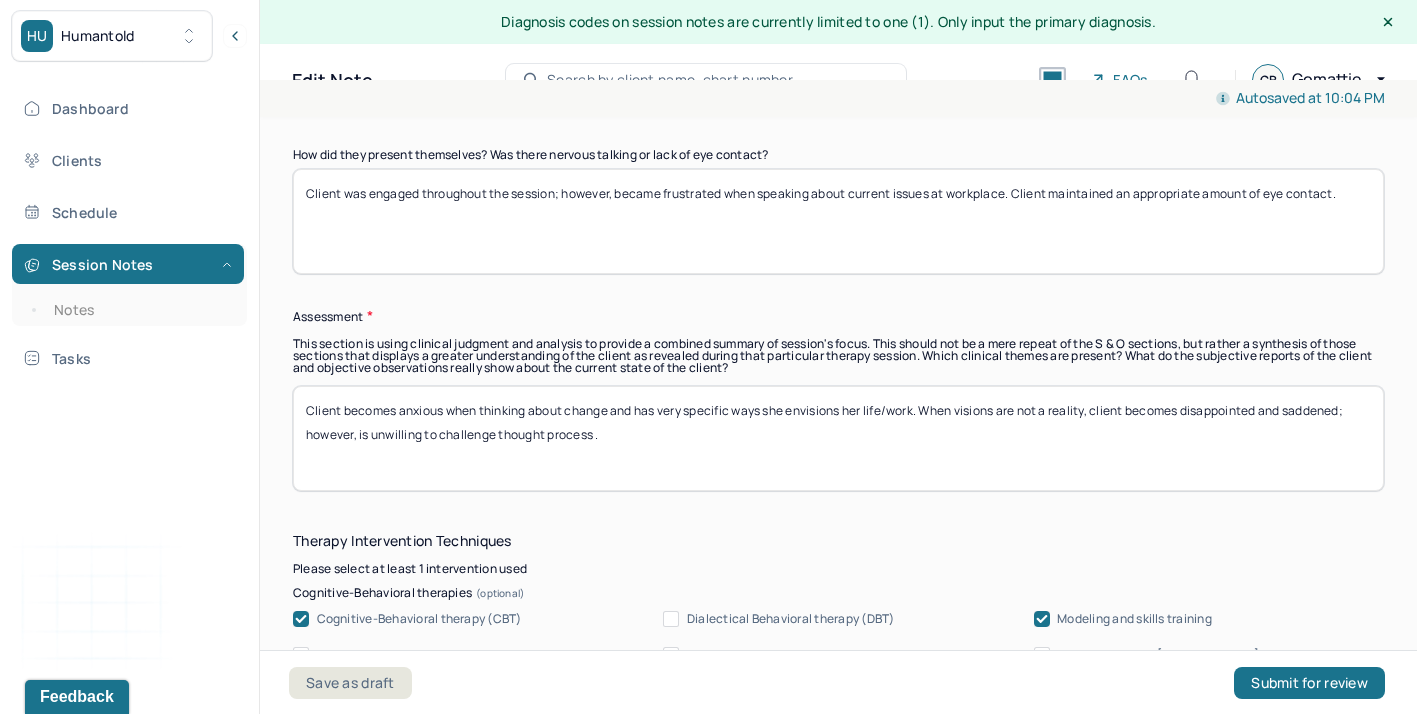 type on "Client was engaged throughout the session; however, became frustrated when speaking about current issues at workplace. Client maintained an appropriate amount of eye contact." 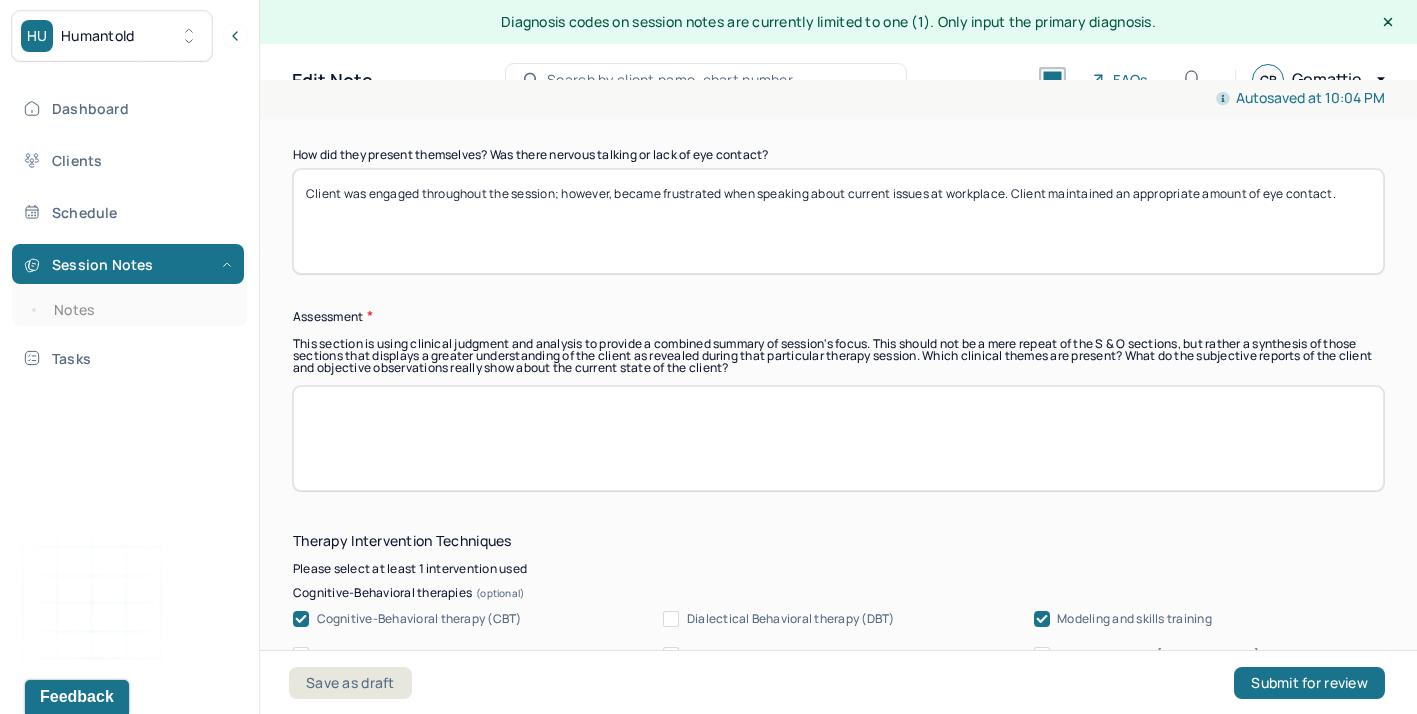 click on "Assessment" at bounding box center (838, 316) 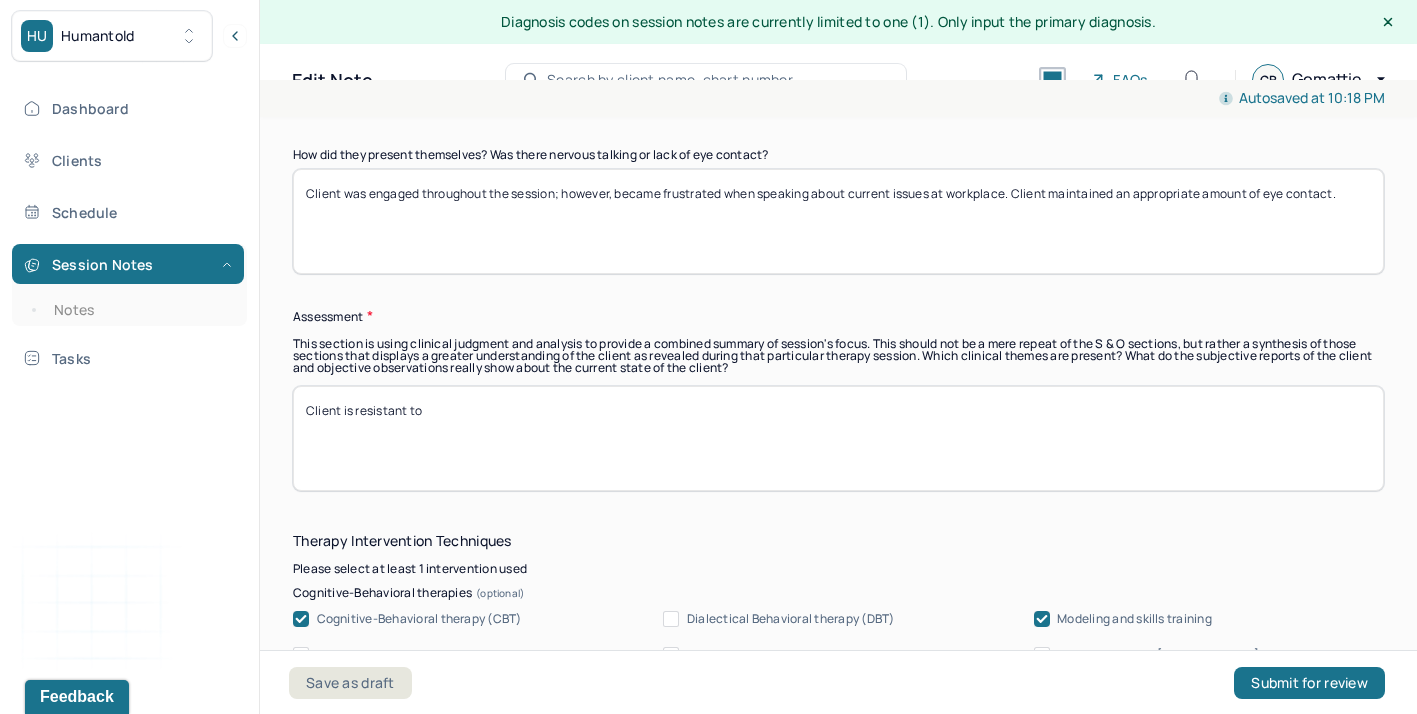 click on "Client is resisatnt to" at bounding box center (838, 438) 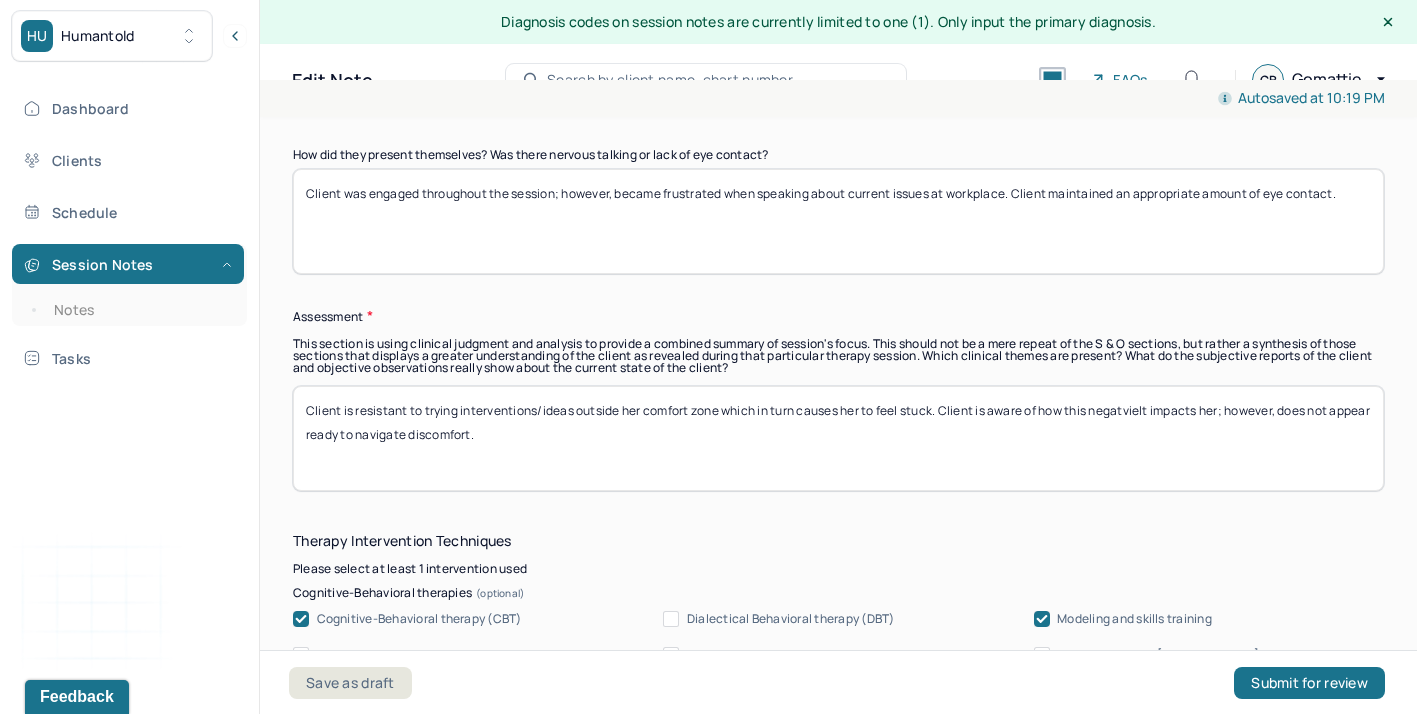 click on "Client is resistant to trying interventions/ideas outside her comfort zone which in turn causes her to feel stuck. Client is aware of how this negatvielt impacts her; however, does not appear ready to naviagte discomfort." at bounding box center (838, 438) 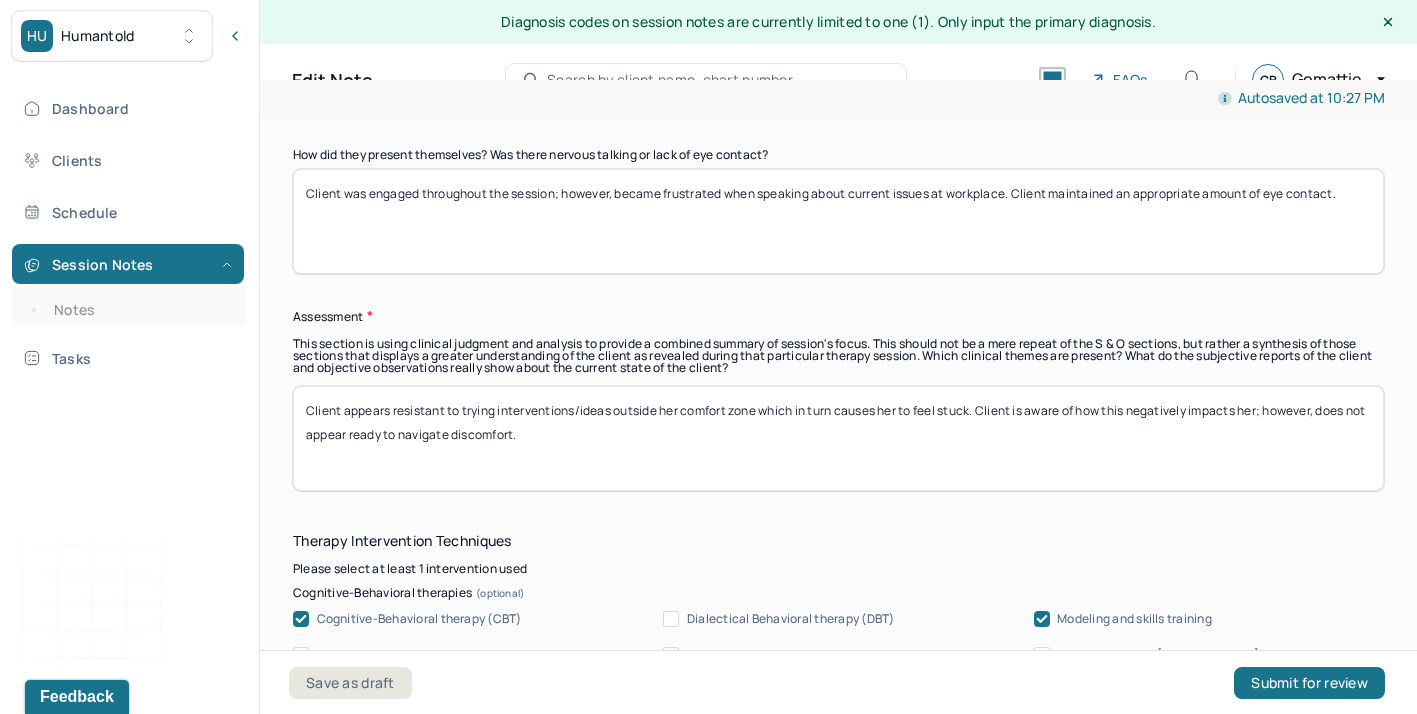click on "Client appears resistant to trying interventions/ideas outside her comfort zone which in turn causes her to feel stuck. Client is aware of how this negatively impacts her; however, does not appear ready to navigate discomfort." at bounding box center (838, 438) 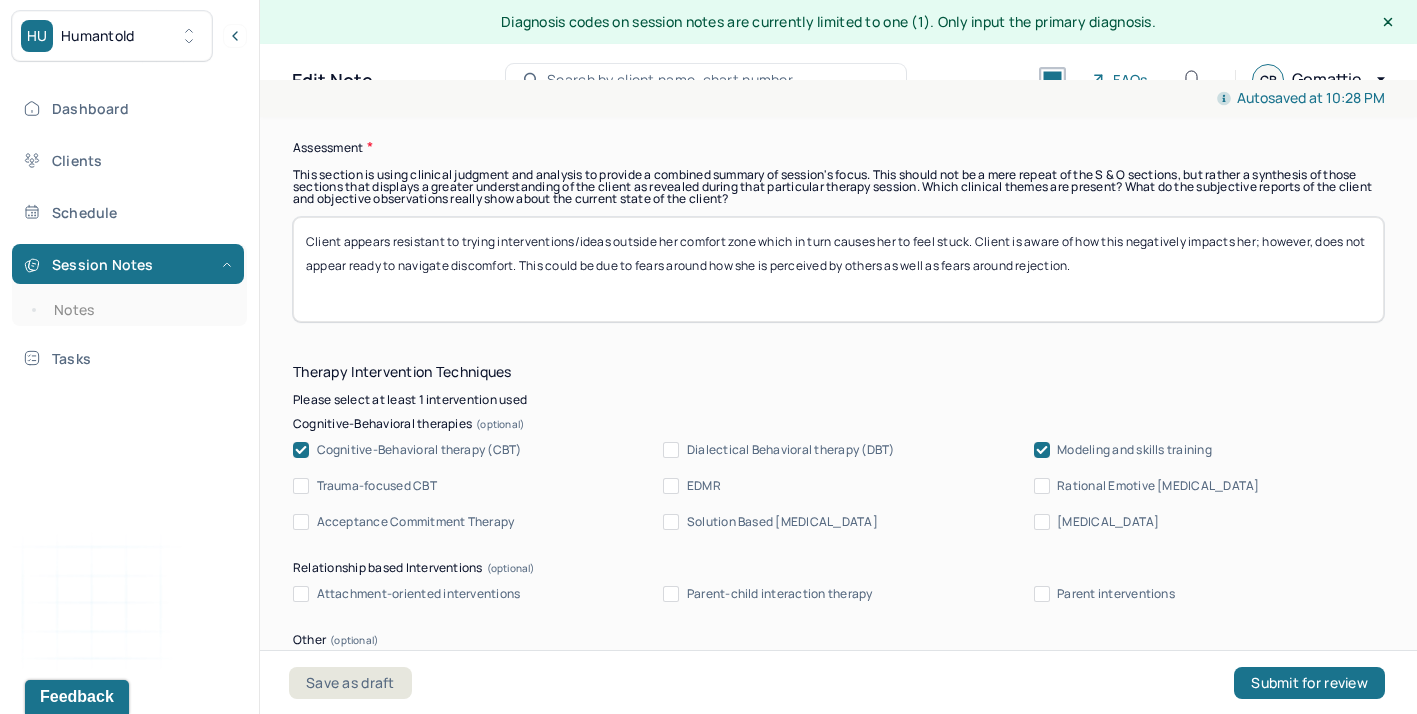 scroll, scrollTop: 2010, scrollLeft: 0, axis: vertical 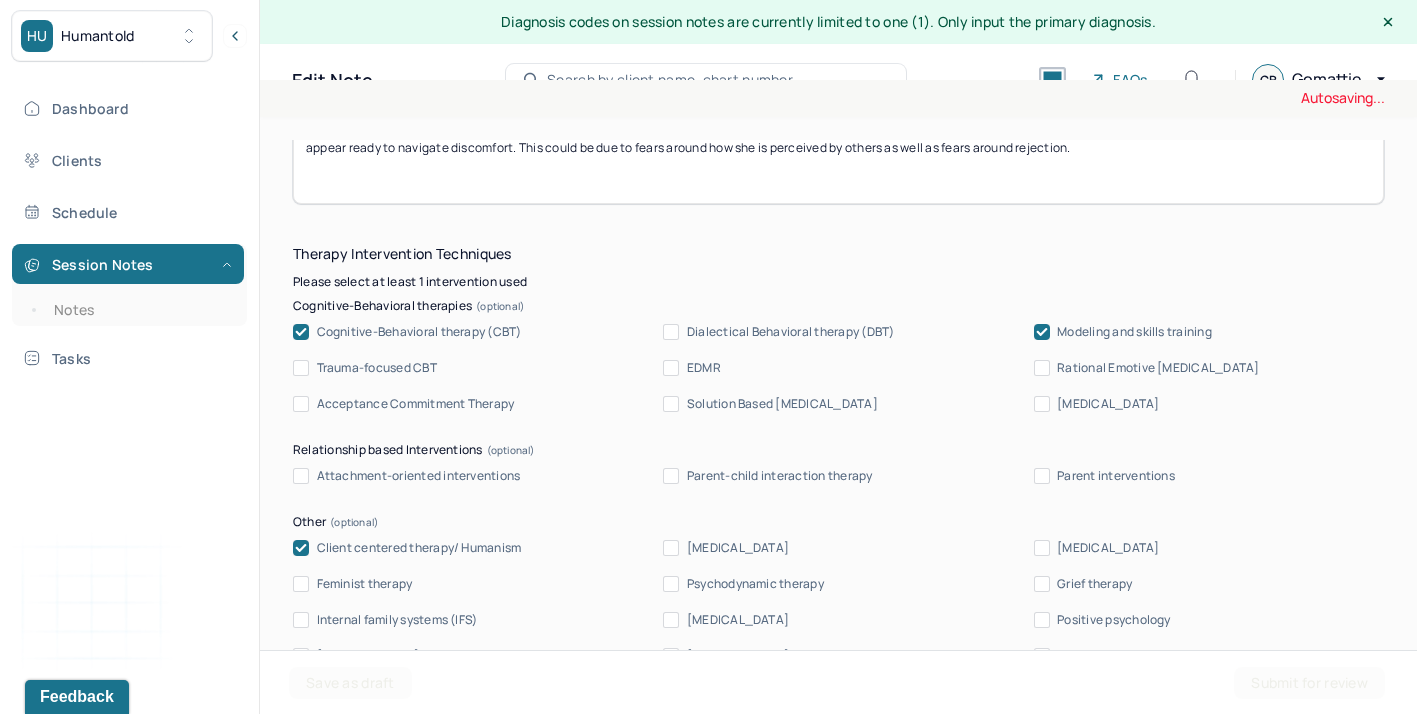 type on "Client appears resistant to trying interventions/ideas outside her comfort zone which in turn causes her to feel stuck. Client is aware of how this negatively impacts her; however, does not appear ready to navigate discomfort. This could be due to fears around how she is perceived by others as well as fears around rejection." 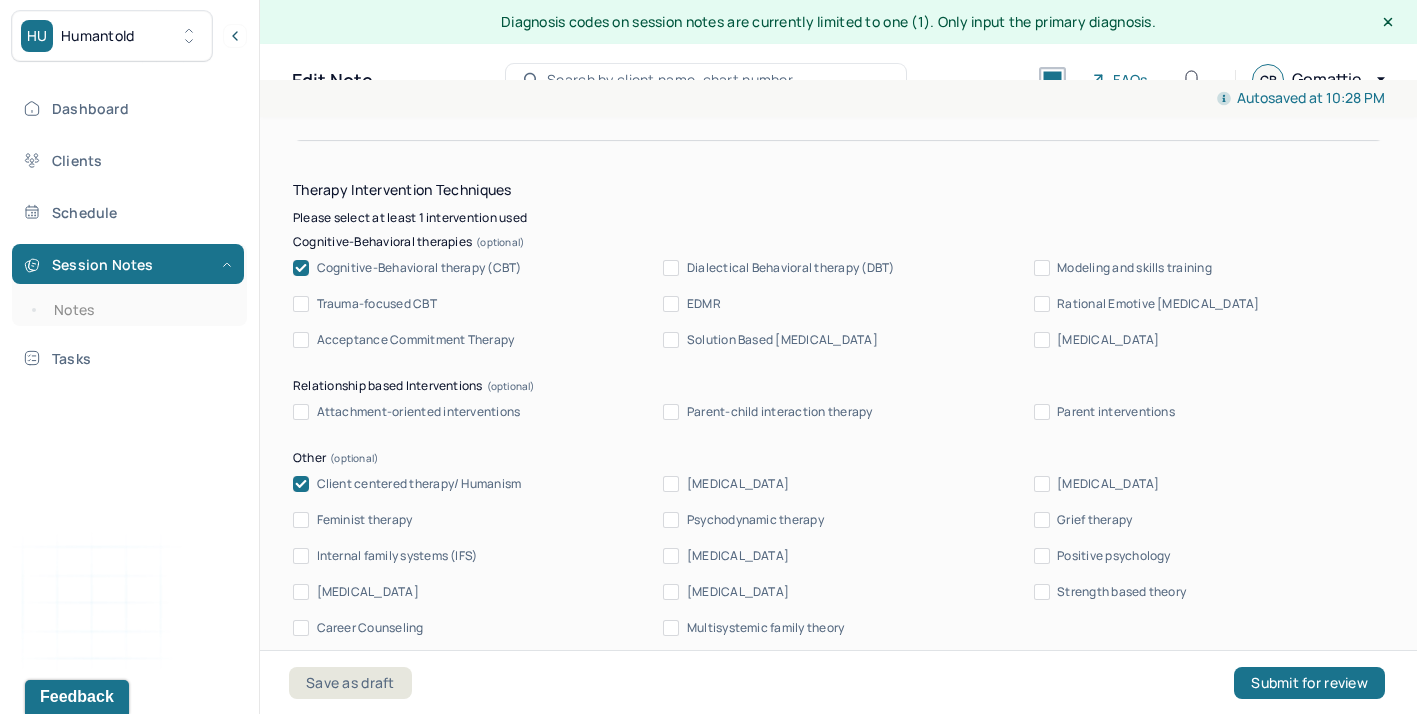 scroll, scrollTop: 2039, scrollLeft: 0, axis: vertical 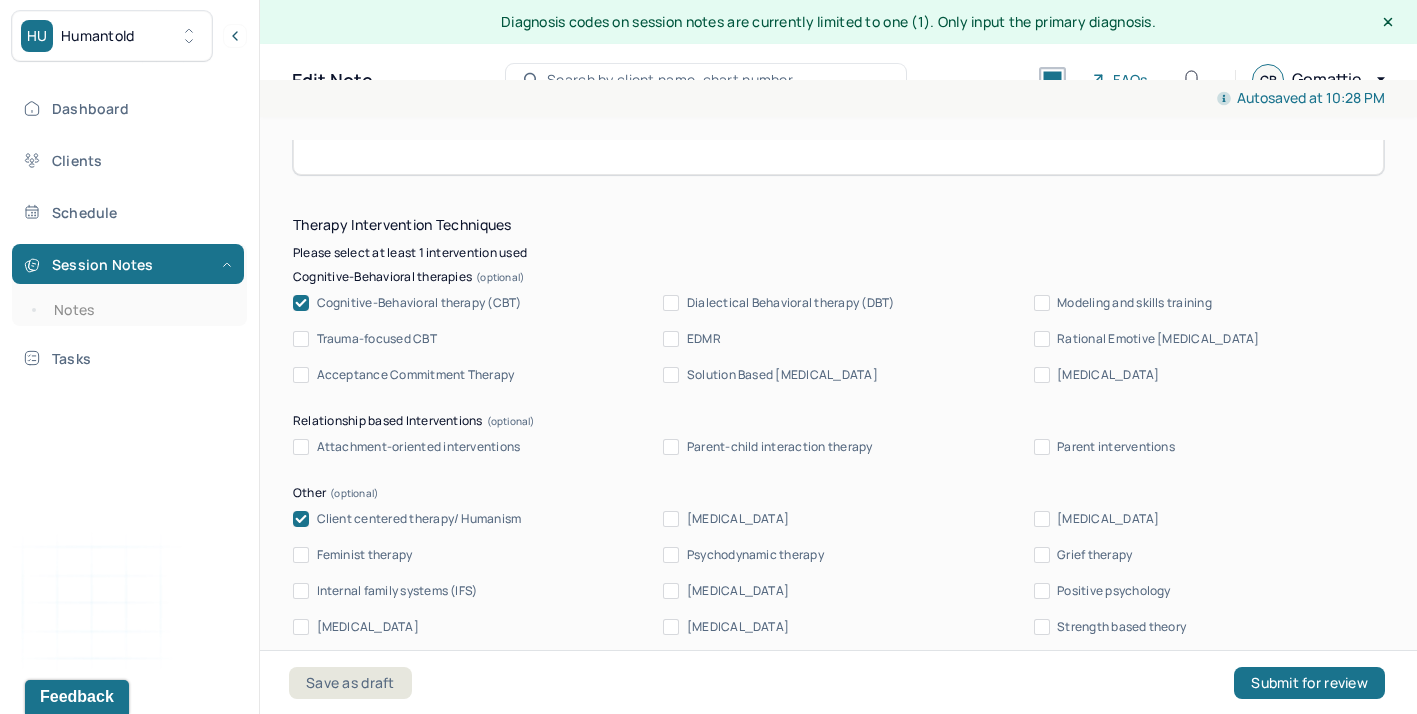 click on "Dialectical Behavioral therapy (DBT)" at bounding box center [671, 303] 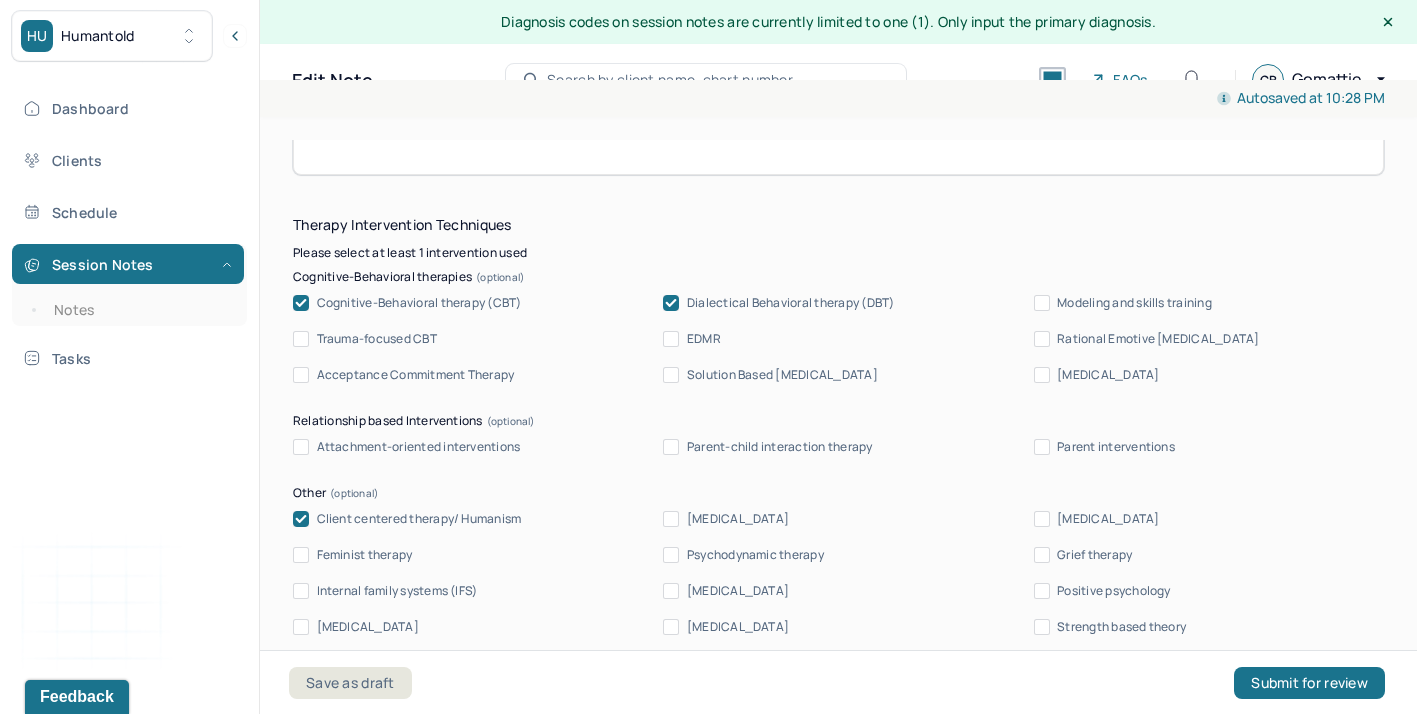 click 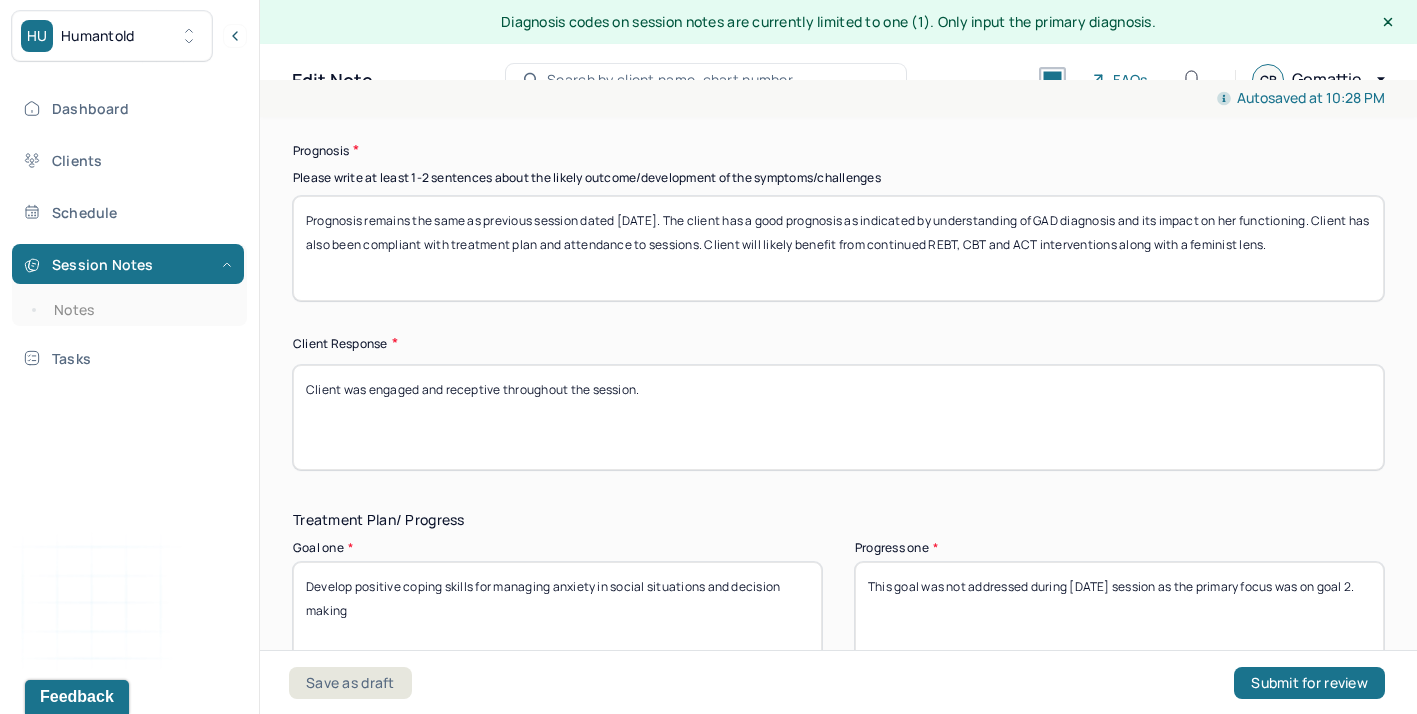 scroll, scrollTop: 3009, scrollLeft: 0, axis: vertical 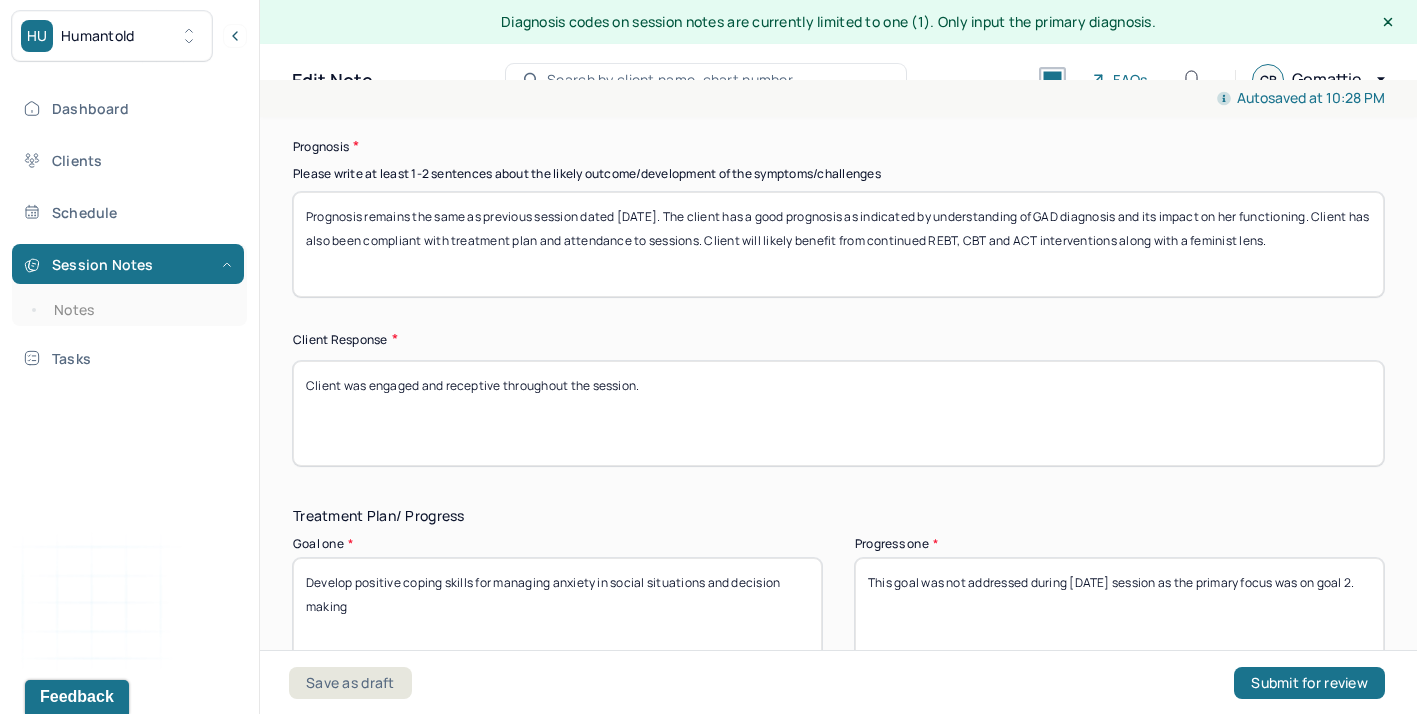 drag, startPoint x: 697, startPoint y: 378, endPoint x: 422, endPoint y: 376, distance: 275.00726 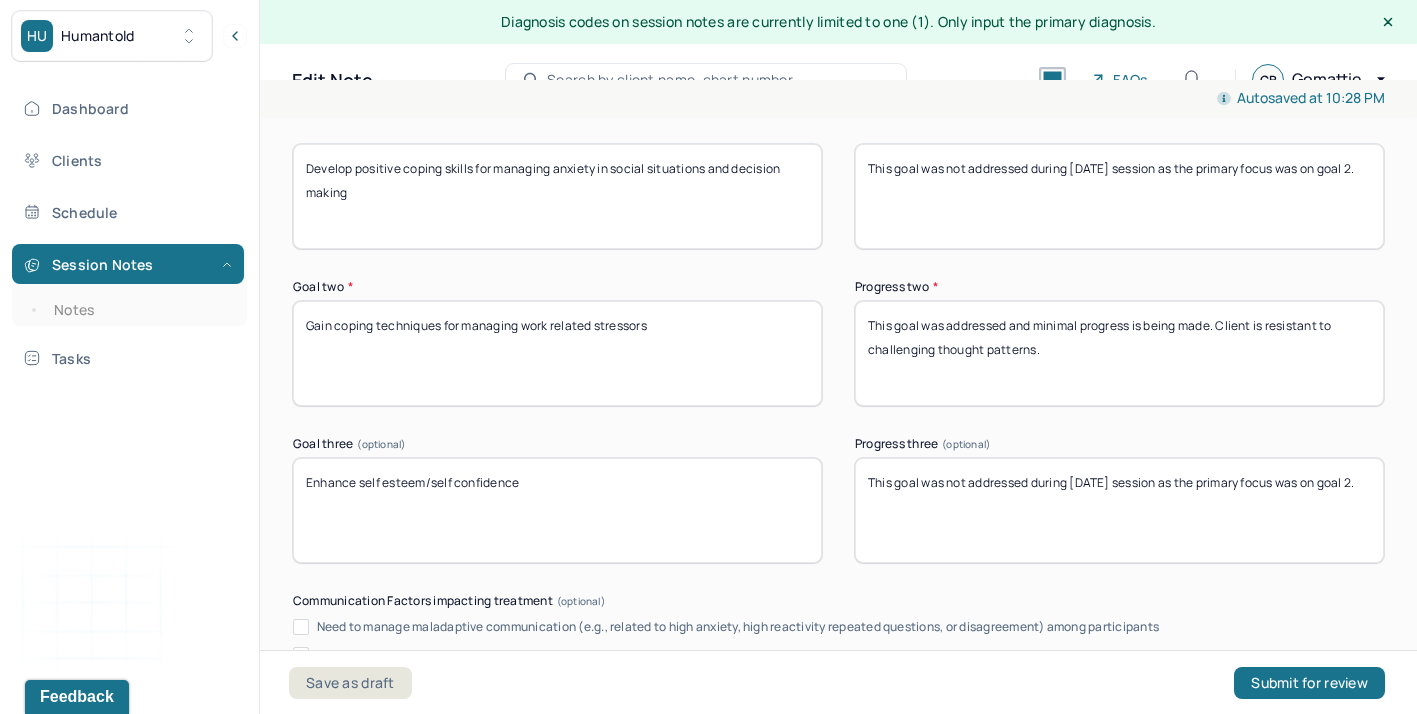 scroll, scrollTop: 3432, scrollLeft: 0, axis: vertical 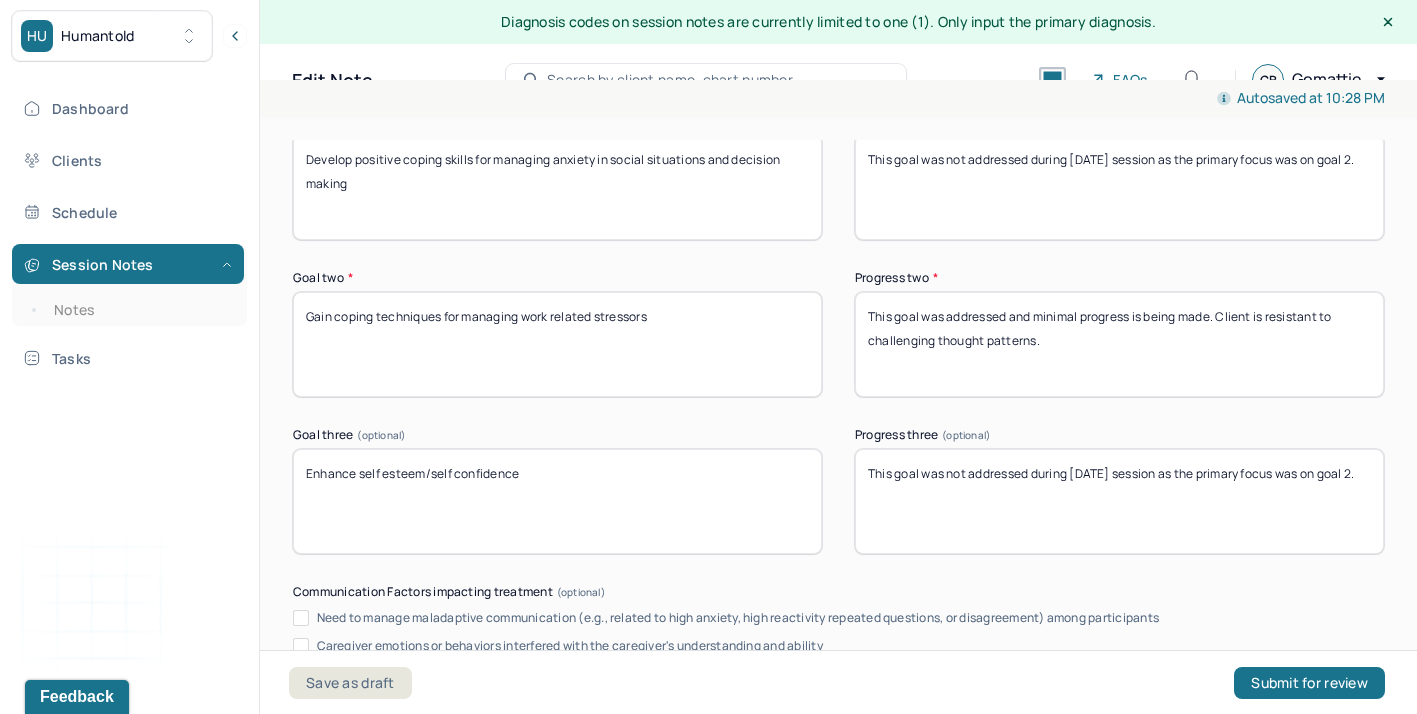 type on "Client was engaged however a bit resistant." 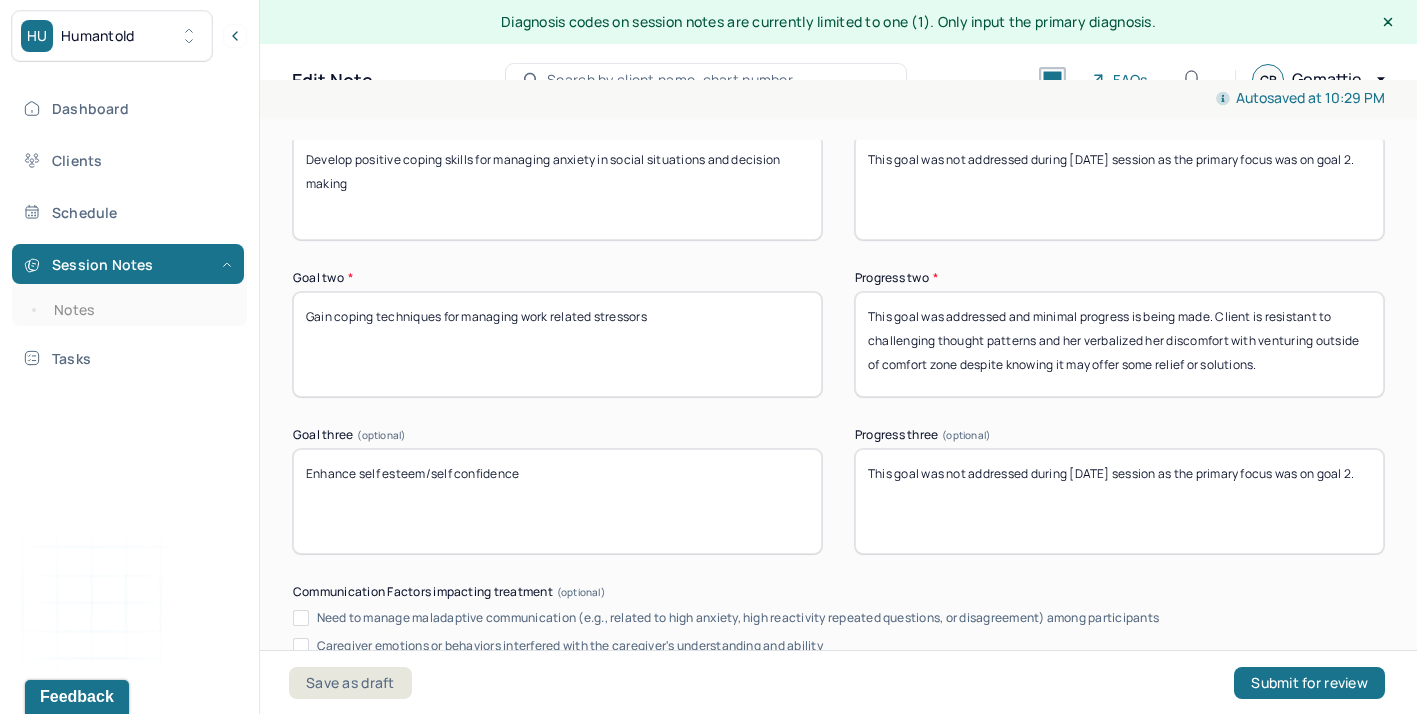 click on "This goal was addressed and minimal progress is being made. Client is resistant to challenging thought patterns and her verbalzied her discomofrt with venturing outside of comfort zone despite knowing it may offer some relief or solutions." at bounding box center (1119, 344) 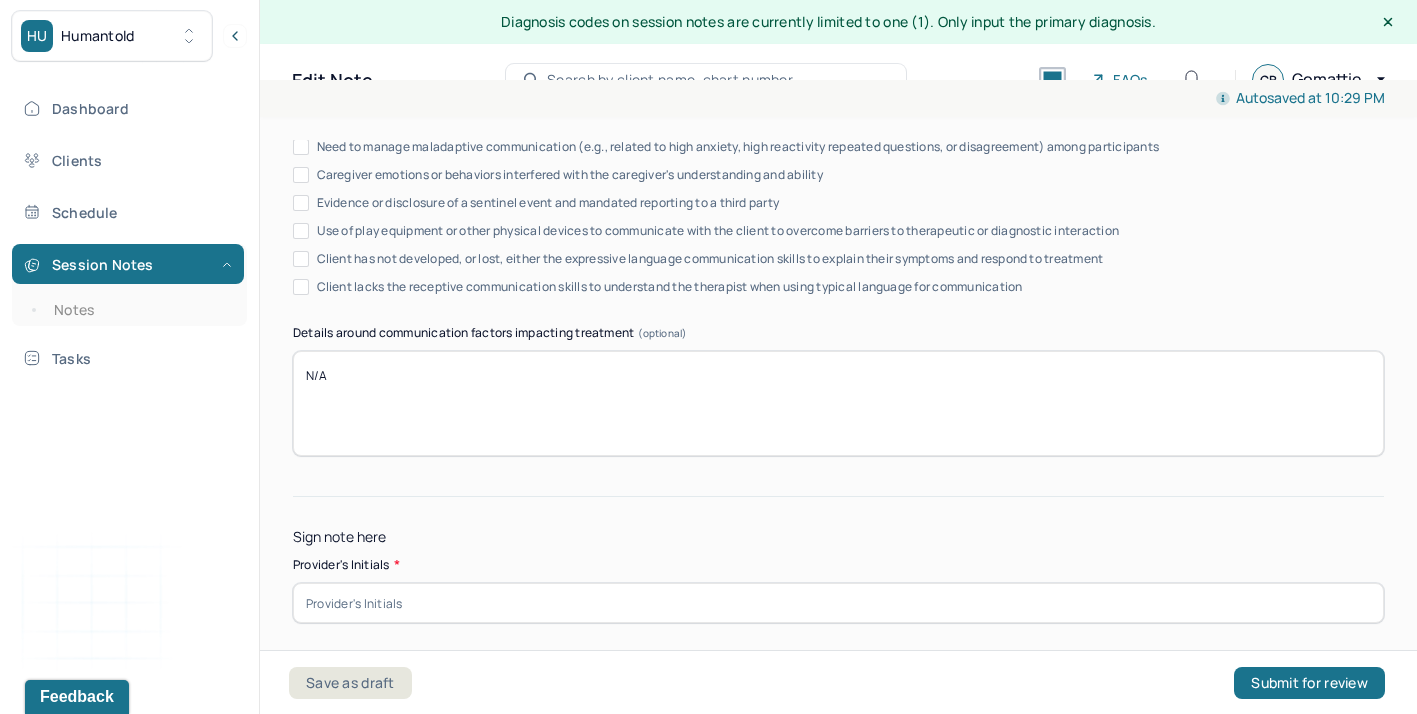 scroll, scrollTop: 3945, scrollLeft: 0, axis: vertical 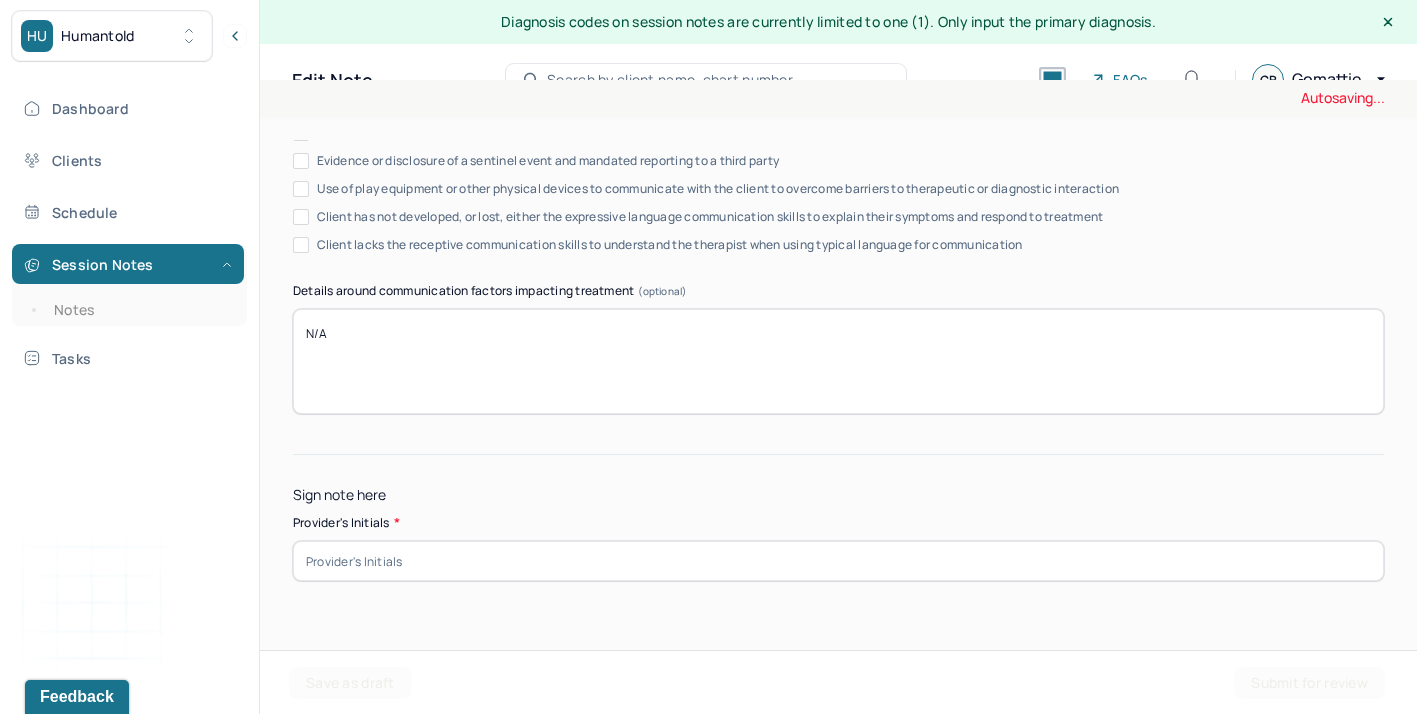 type on "This goal was addressed and minimal progress is being made. Client is resistant to challenging thought patterns and her verbalized her discomfort with venturing outside of comfort zone despite knowing it may offer some relief or solutions." 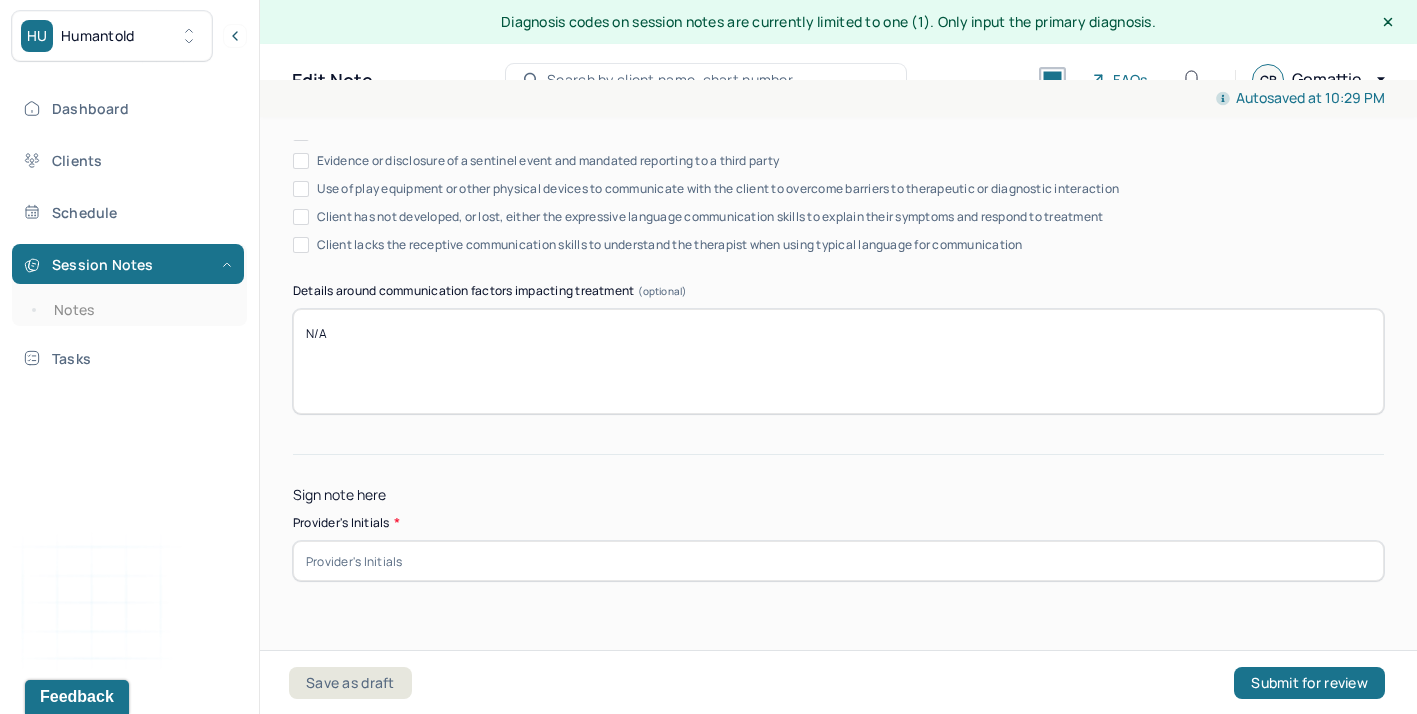 click on "Provider's Initials *" at bounding box center (838, 523) 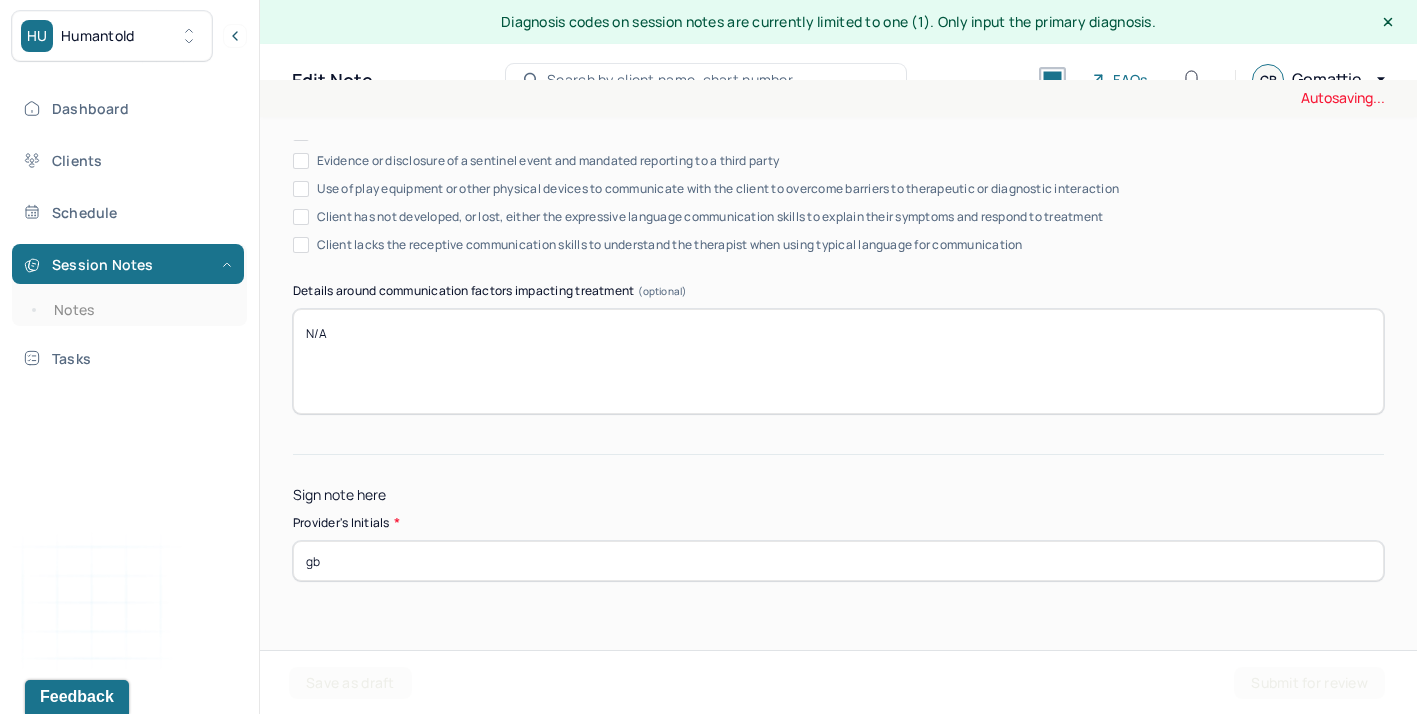 type on "gb" 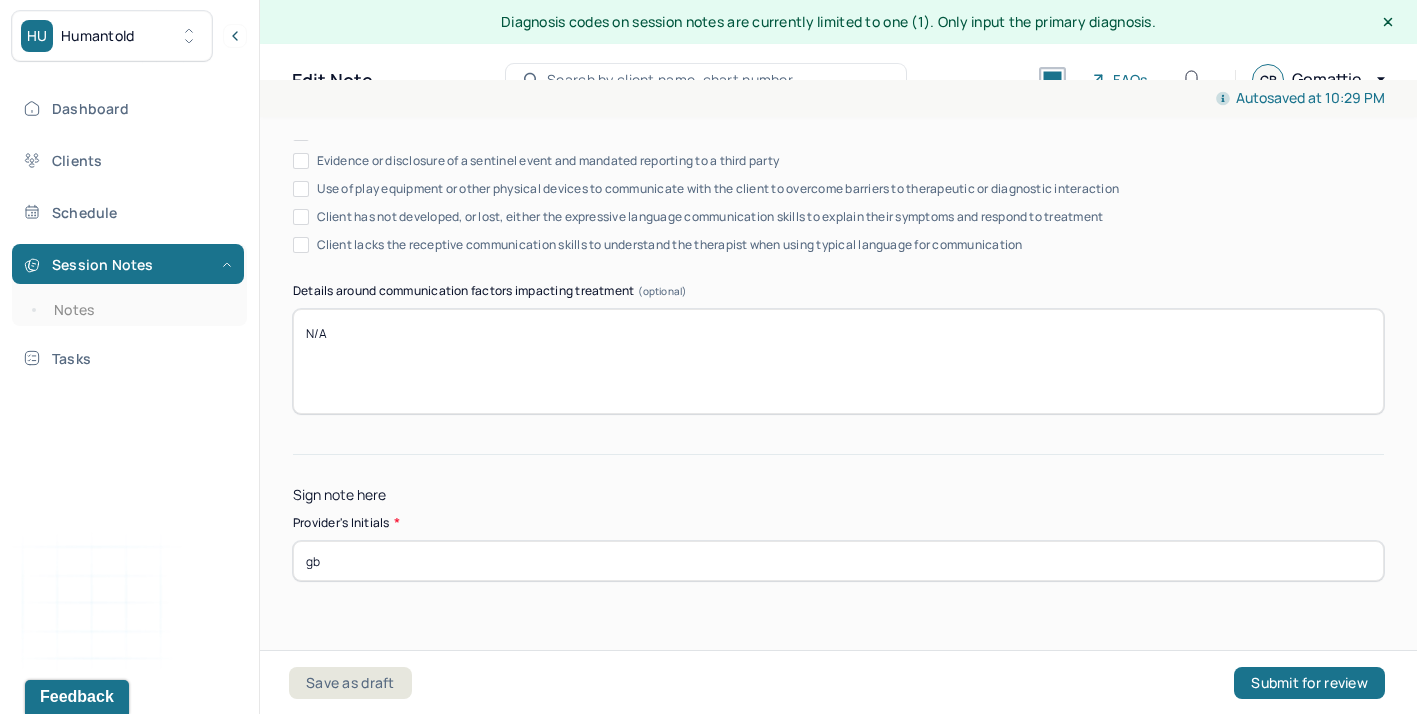 click on "Sign note here Provider's Initials * gb" at bounding box center [838, 518] 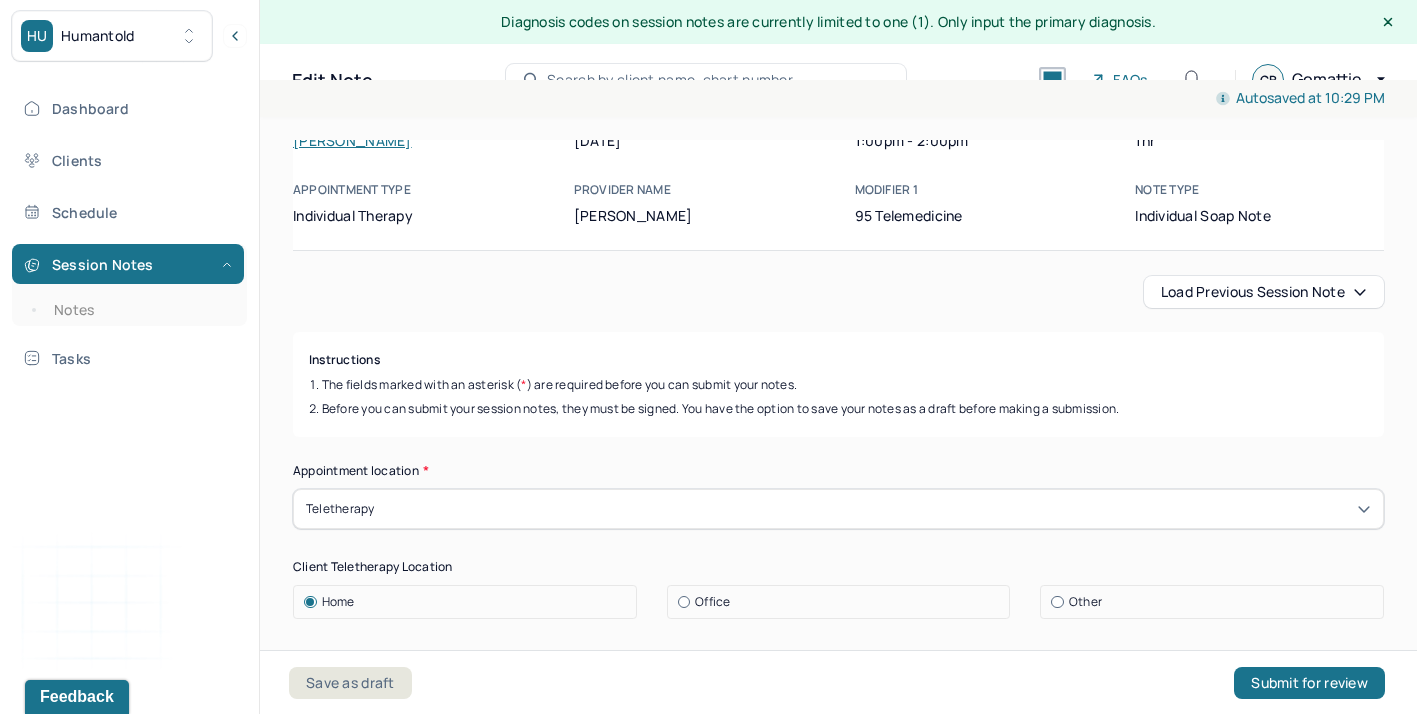 scroll, scrollTop: 0, scrollLeft: 0, axis: both 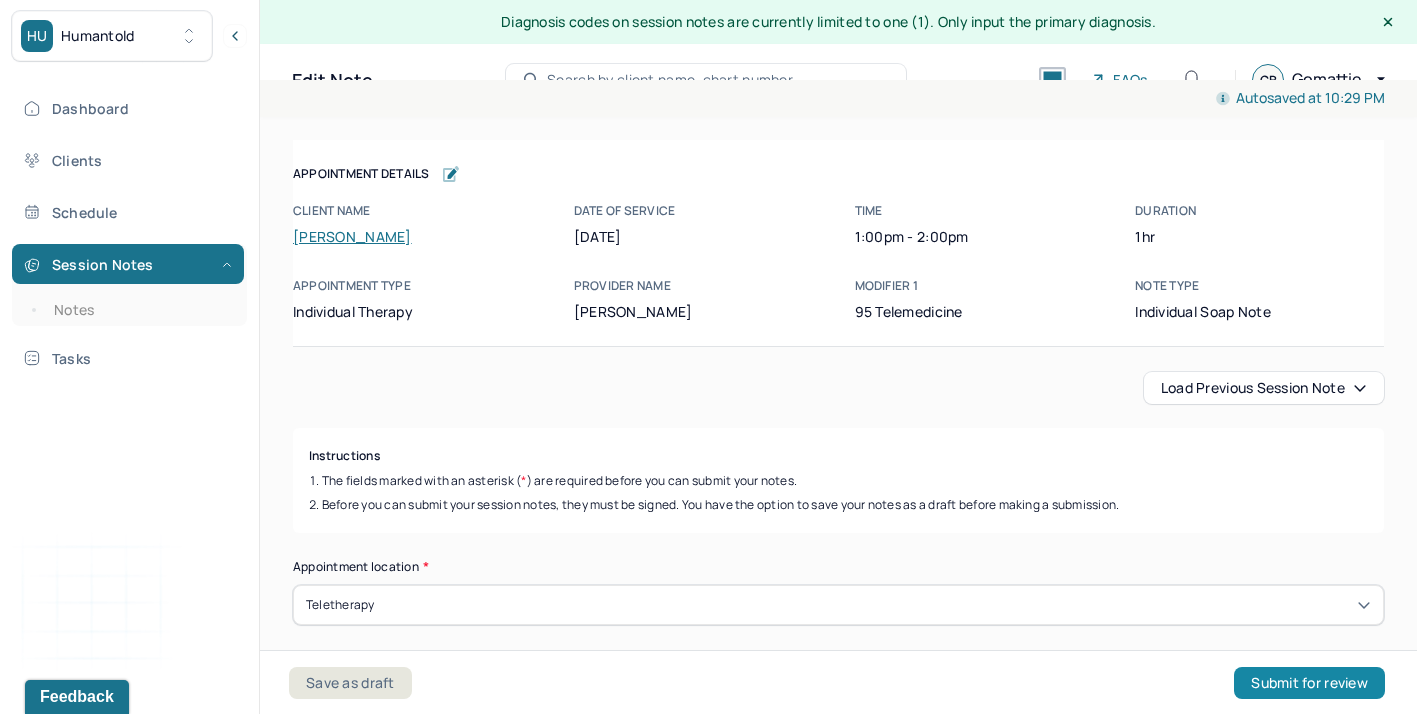 click on "Submit for review" at bounding box center [1309, 683] 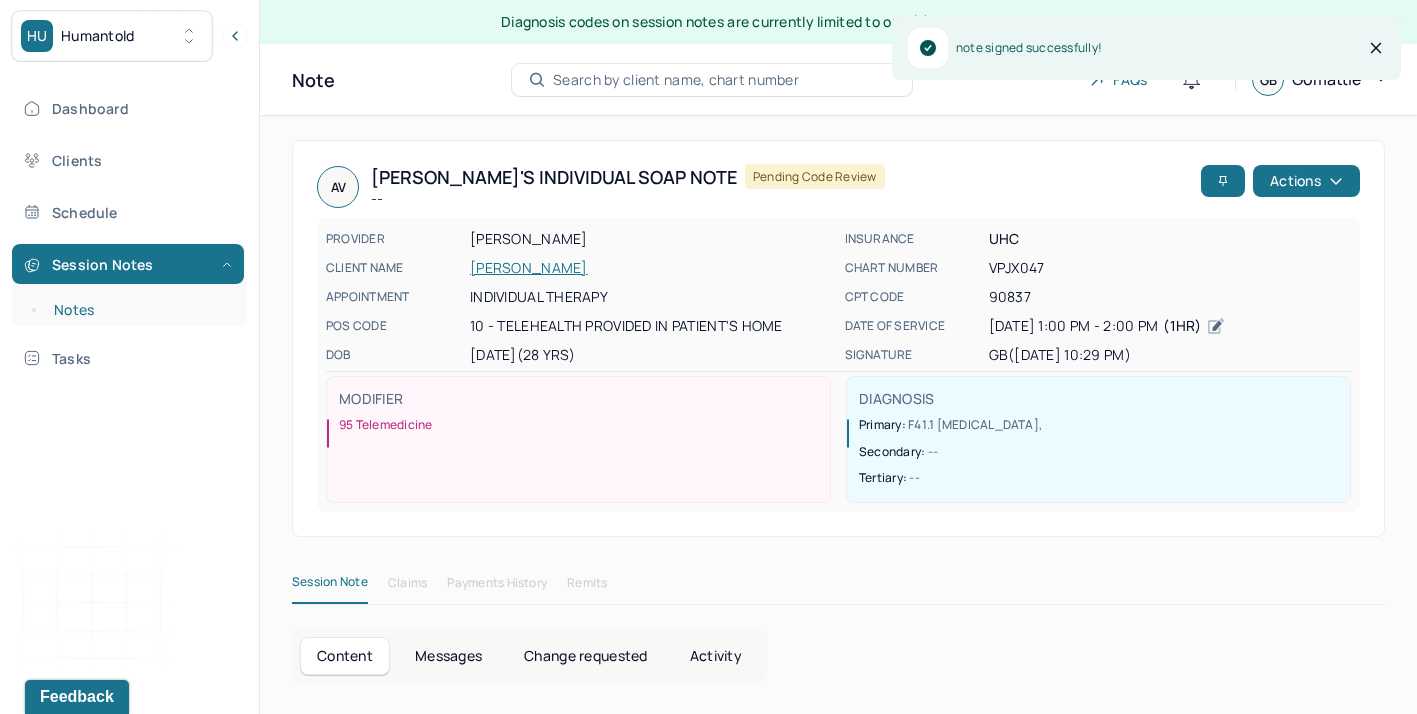 click on "Notes" at bounding box center (139, 310) 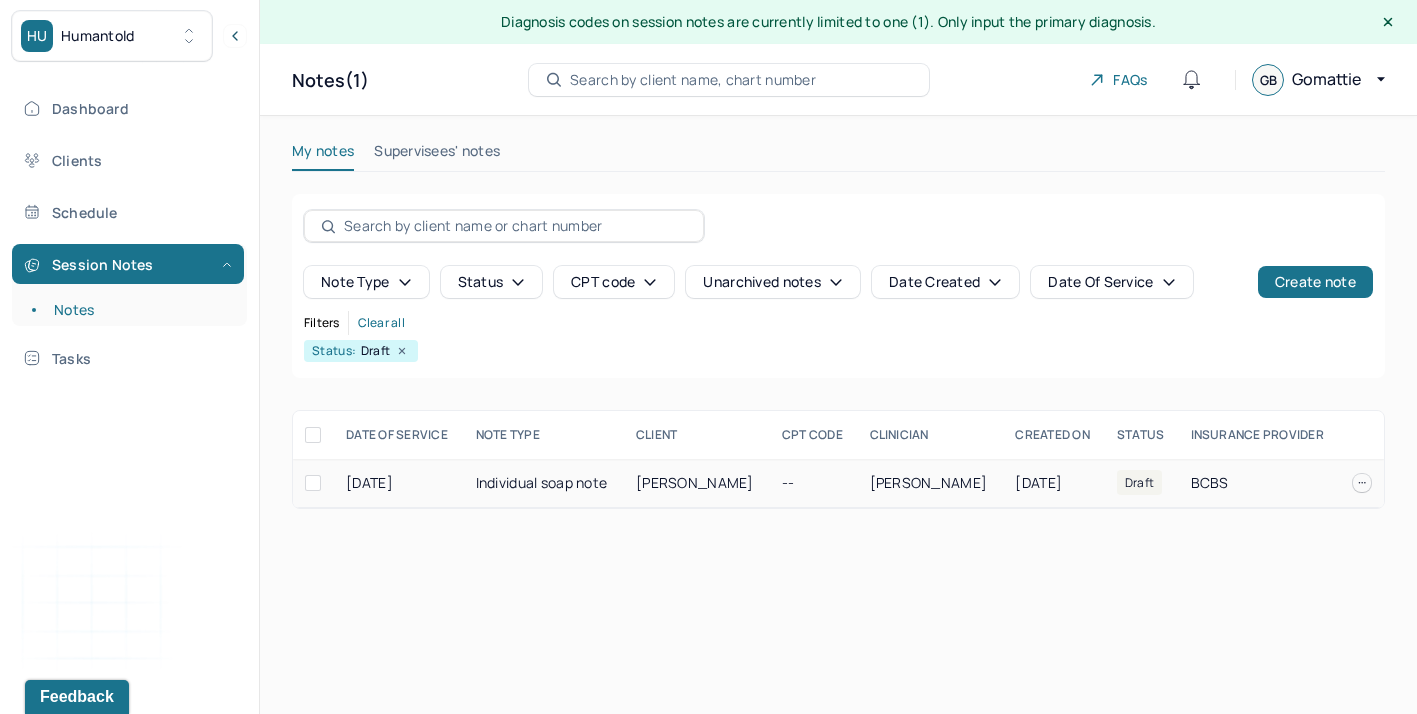 click on "[PERSON_NAME]" at bounding box center (697, 483) 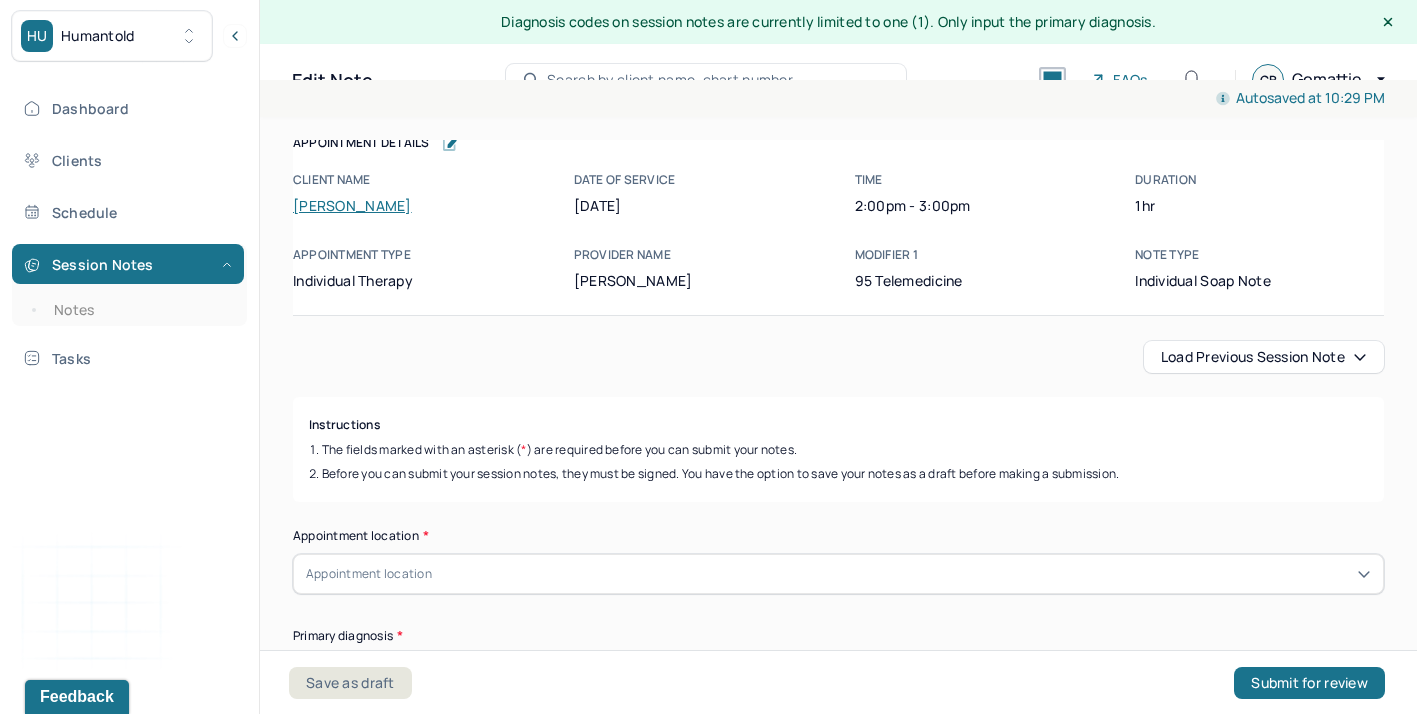 scroll, scrollTop: 30, scrollLeft: 0, axis: vertical 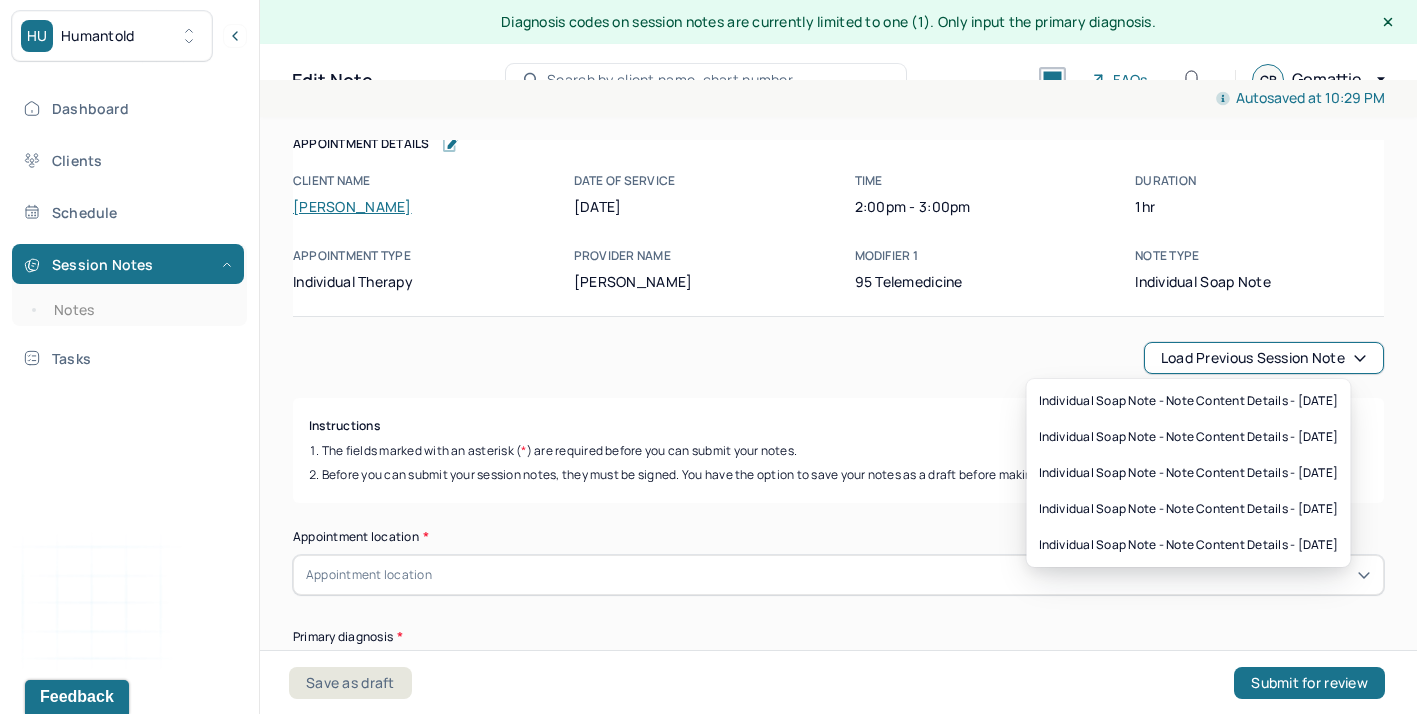 click on "Load previous session note" at bounding box center (1264, 358) 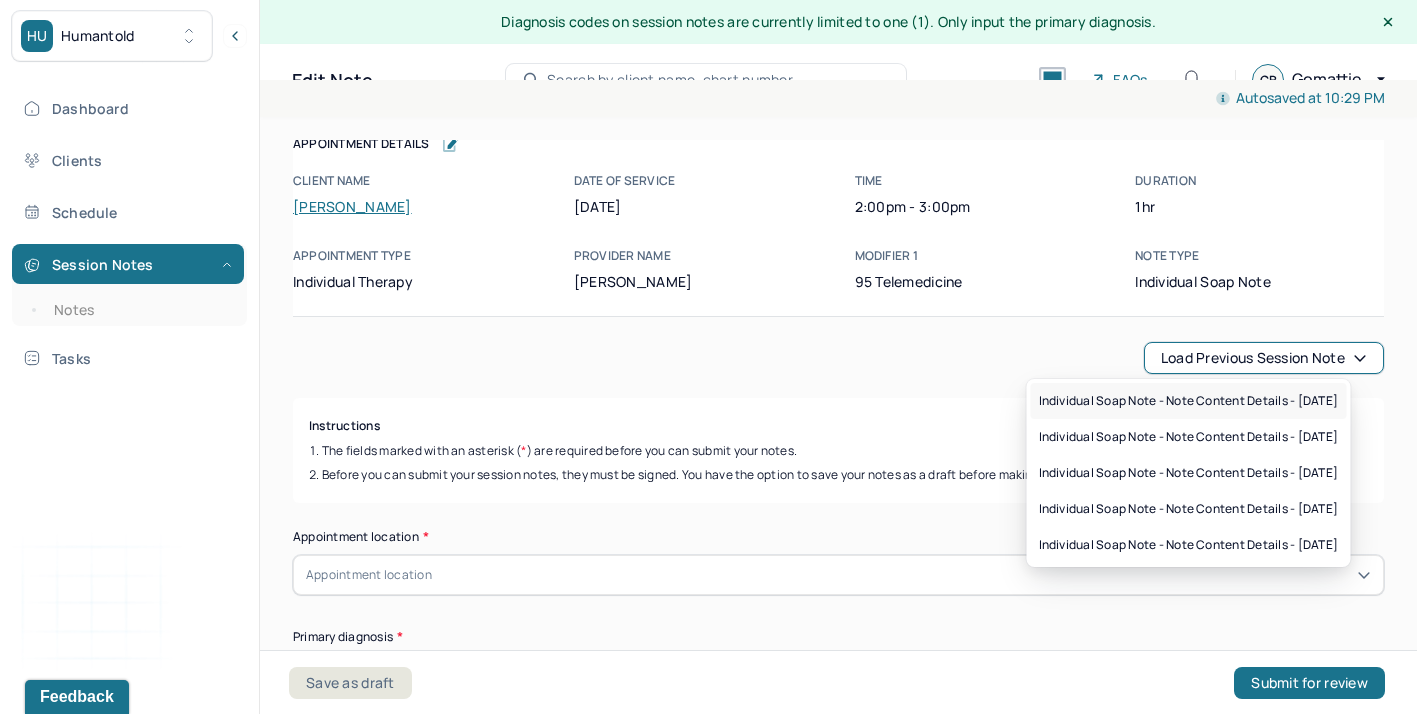 click on "Individual soap note   - Note content Details -   [DATE]" at bounding box center [1189, 401] 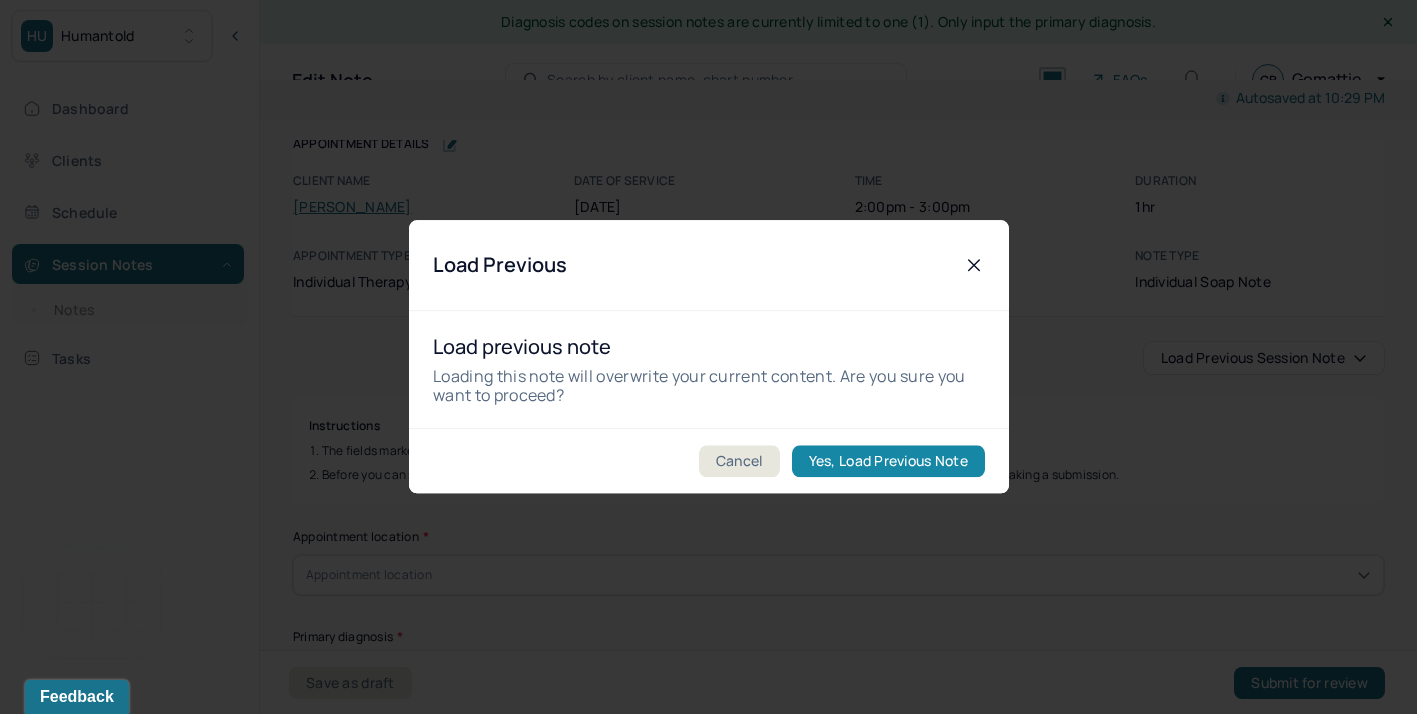 click on "Yes, Load Previous Note" at bounding box center [887, 462] 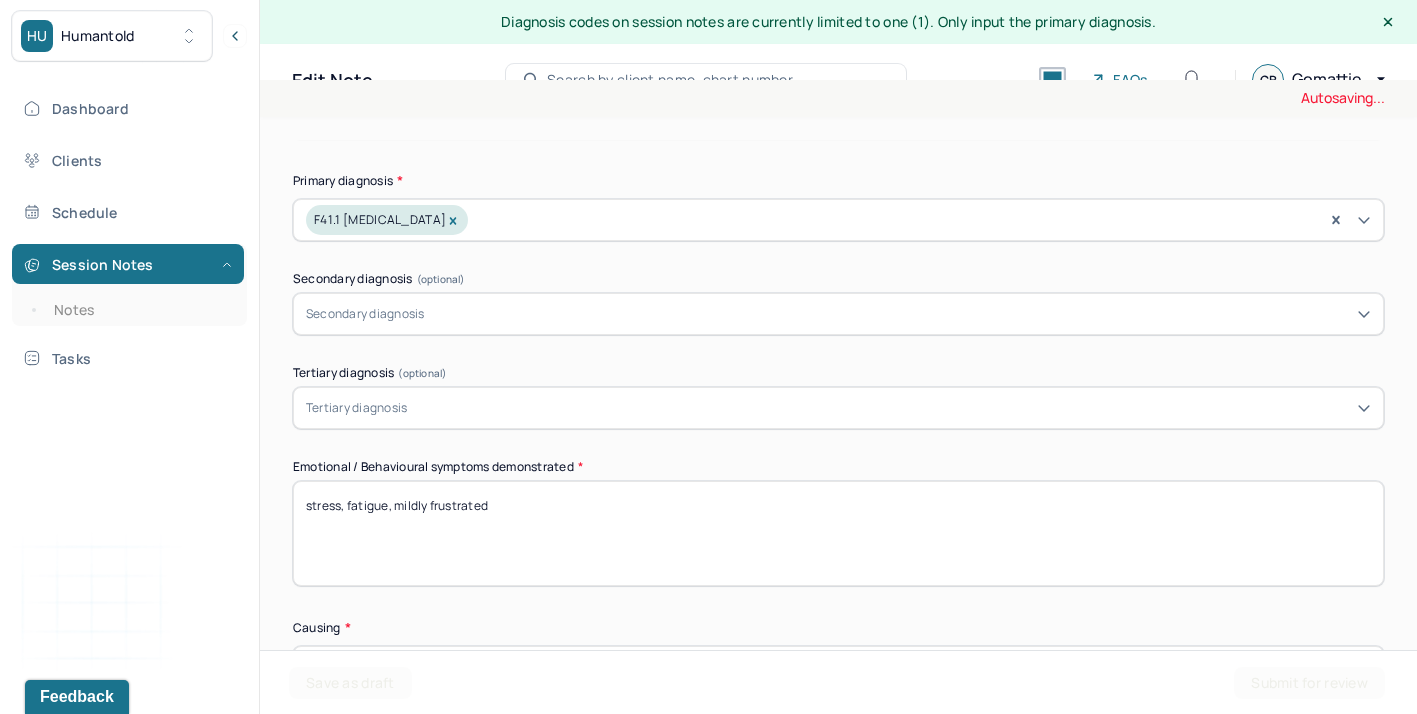 scroll, scrollTop: 487, scrollLeft: 0, axis: vertical 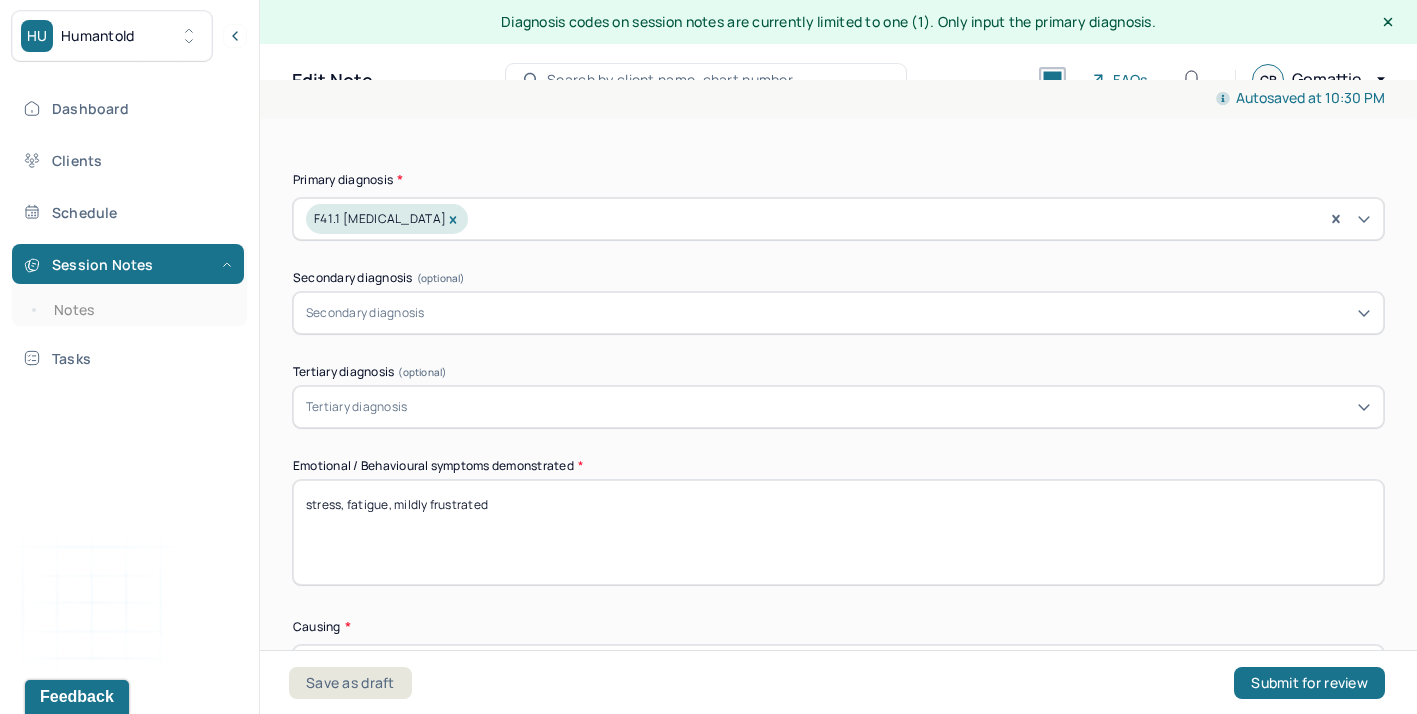 drag, startPoint x: 583, startPoint y: 515, endPoint x: 262, endPoint y: 509, distance: 321.05606 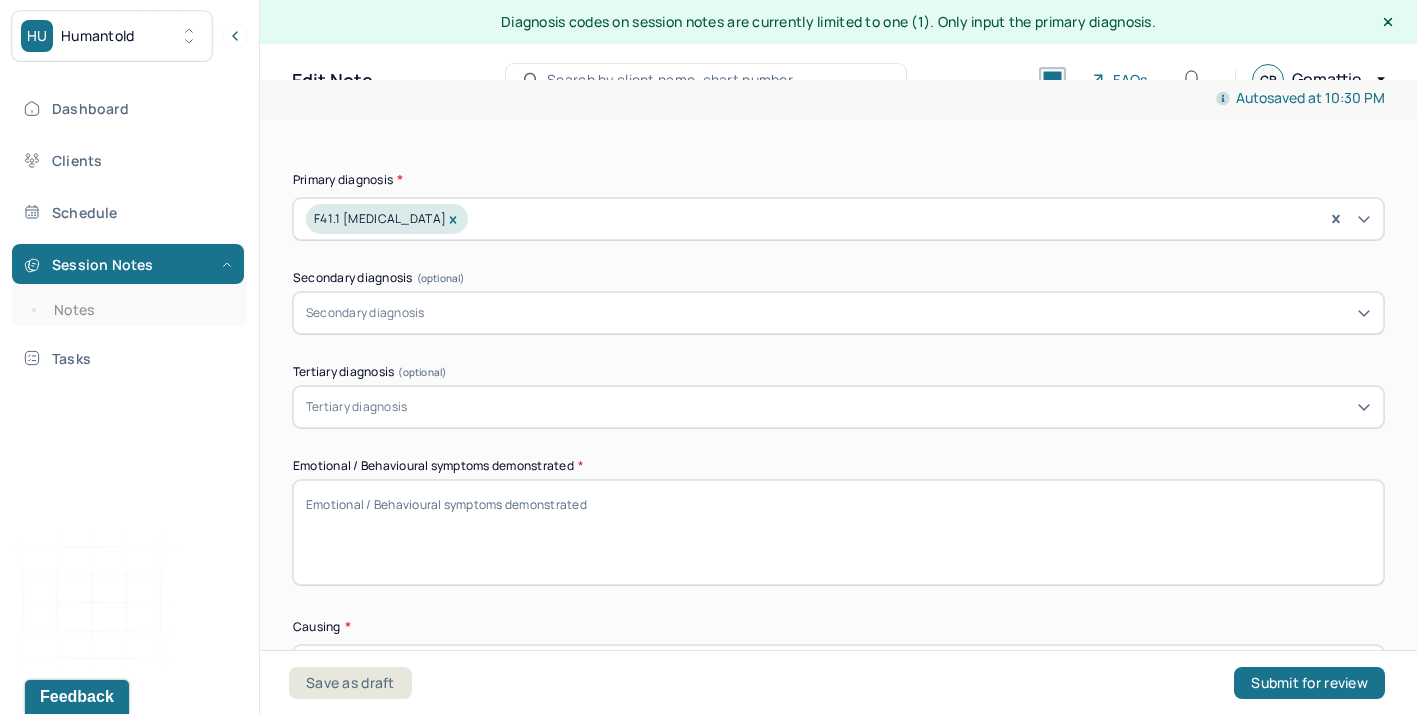 scroll, scrollTop: 36, scrollLeft: 0, axis: vertical 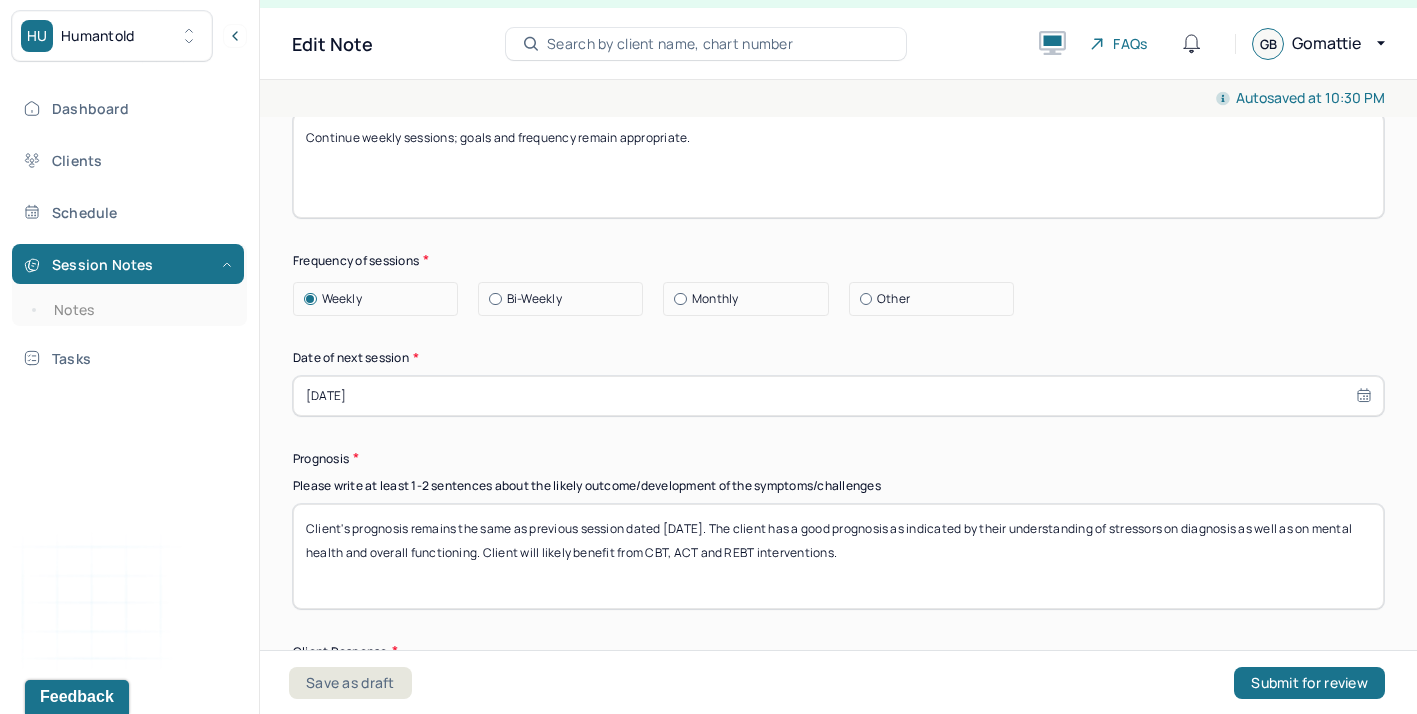 type 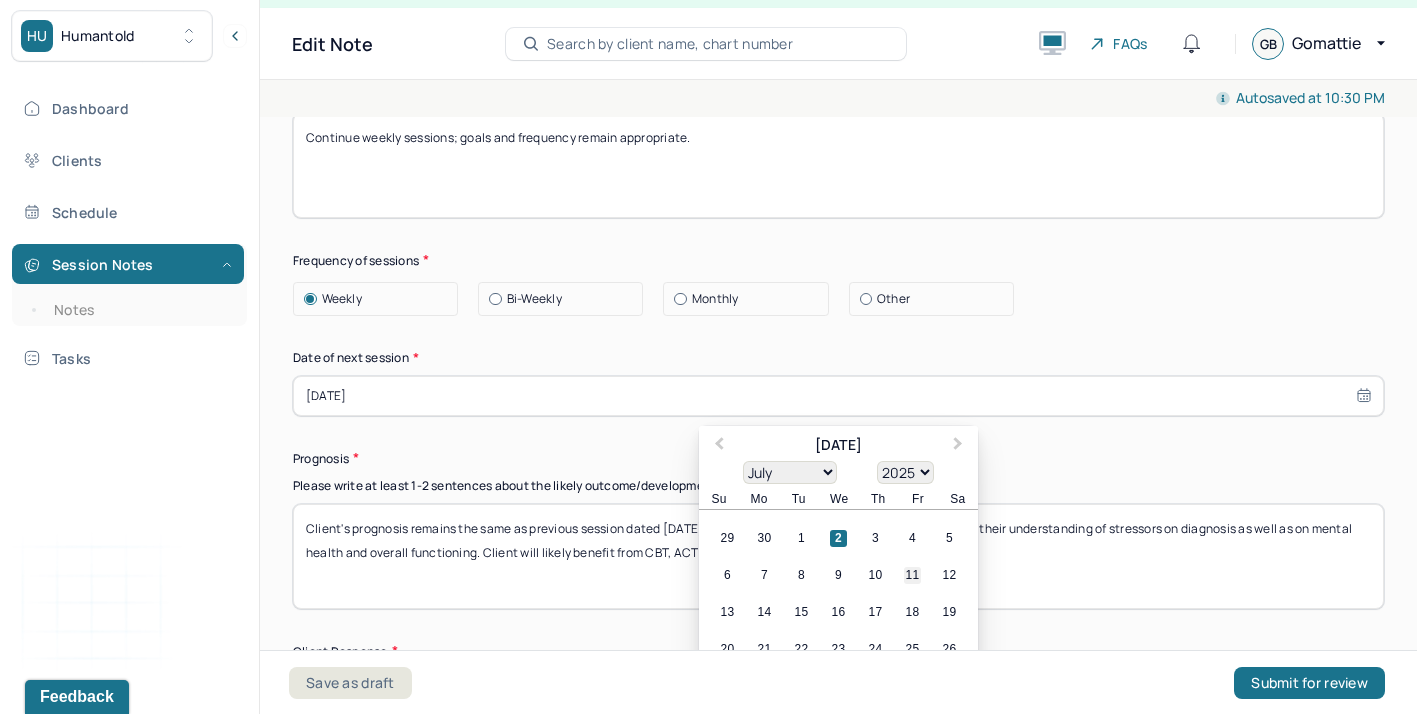 click on "11" at bounding box center (912, 575) 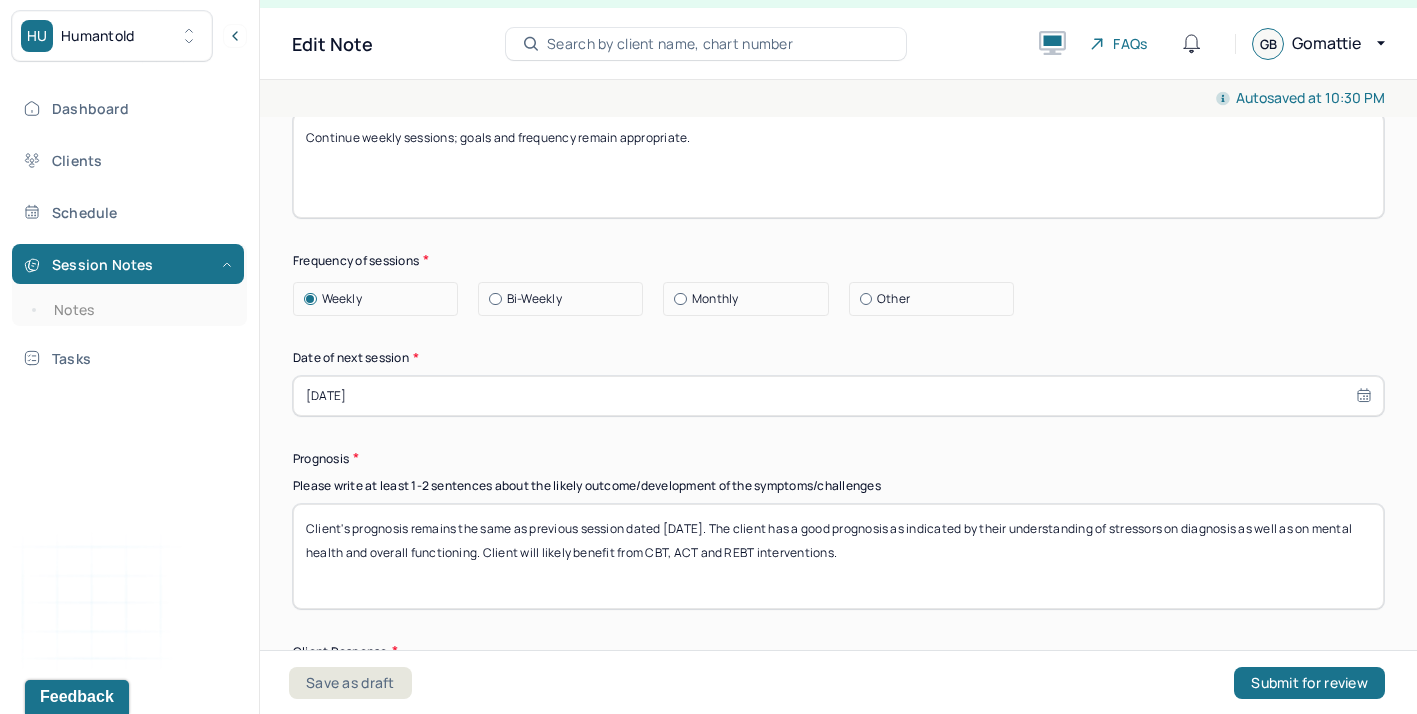click on "Prognosis" at bounding box center [838, 458] 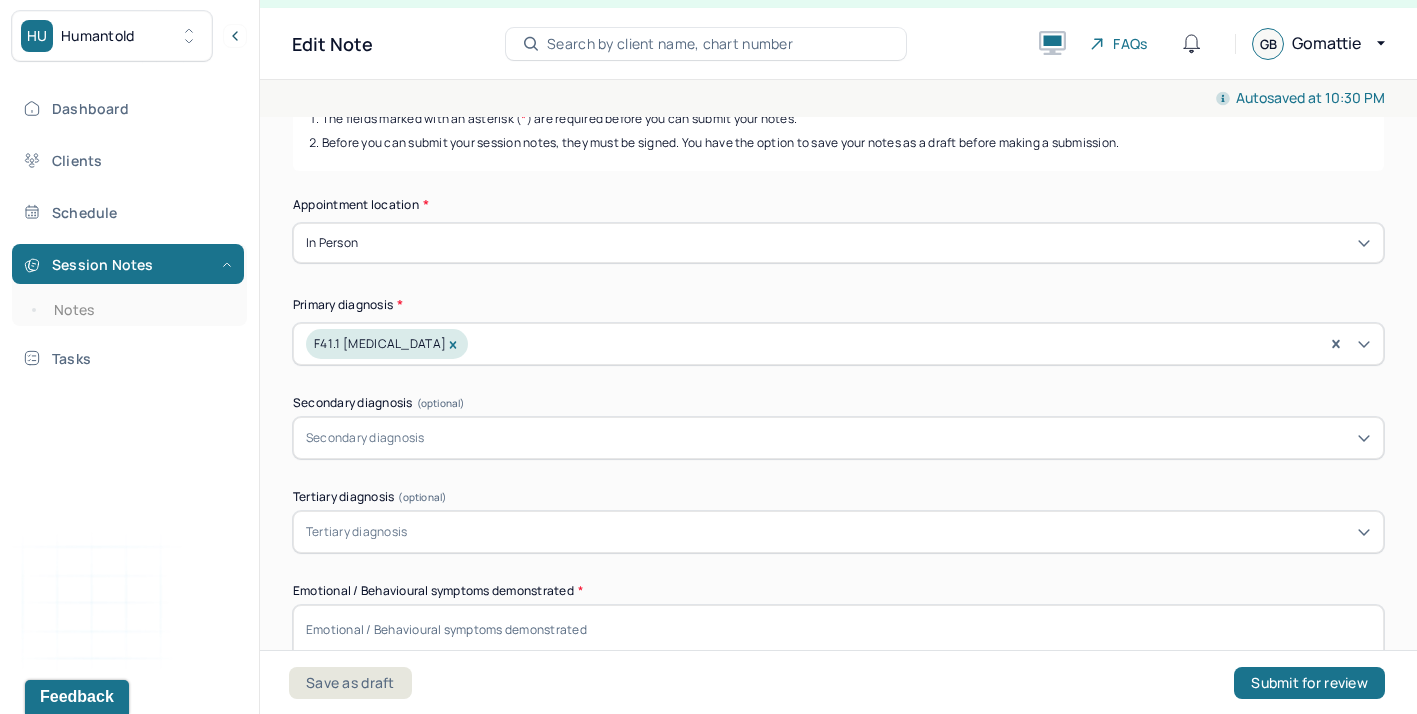 scroll, scrollTop: 317, scrollLeft: 0, axis: vertical 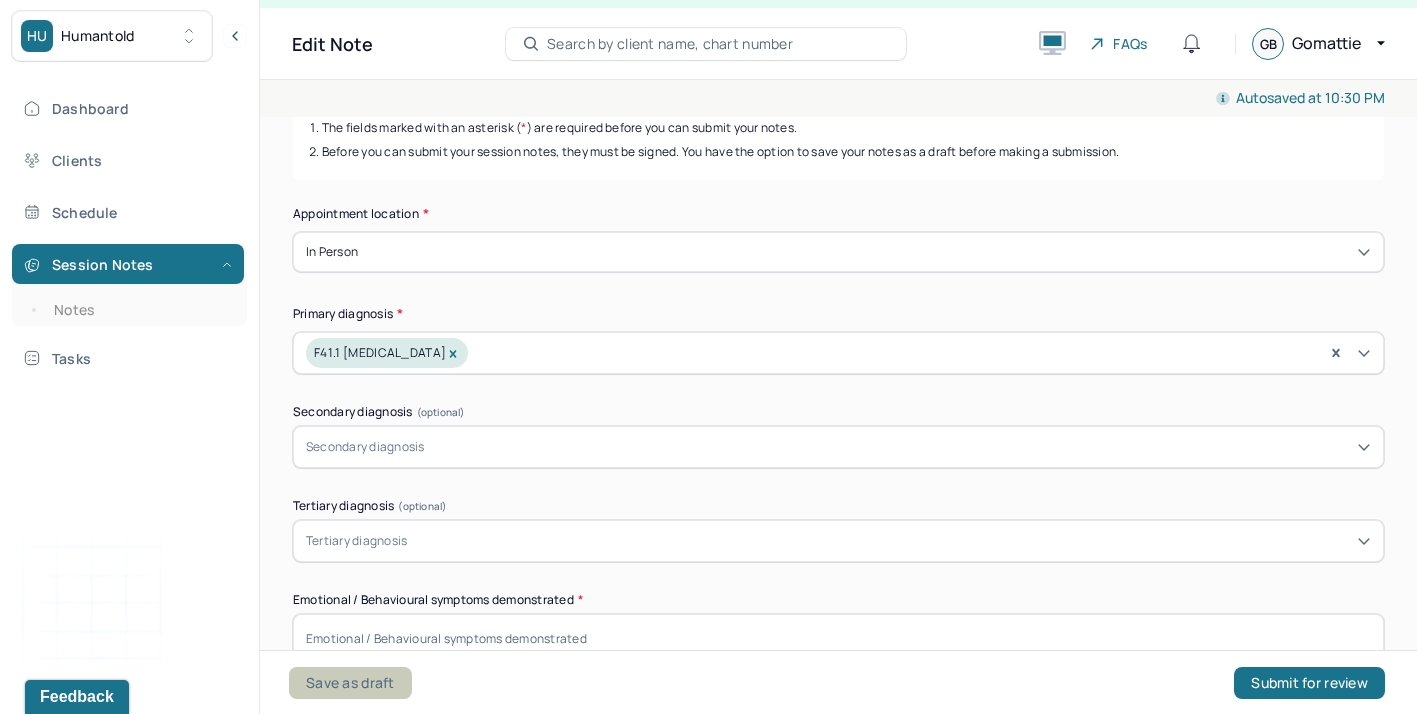 click on "Save as draft" at bounding box center (350, 683) 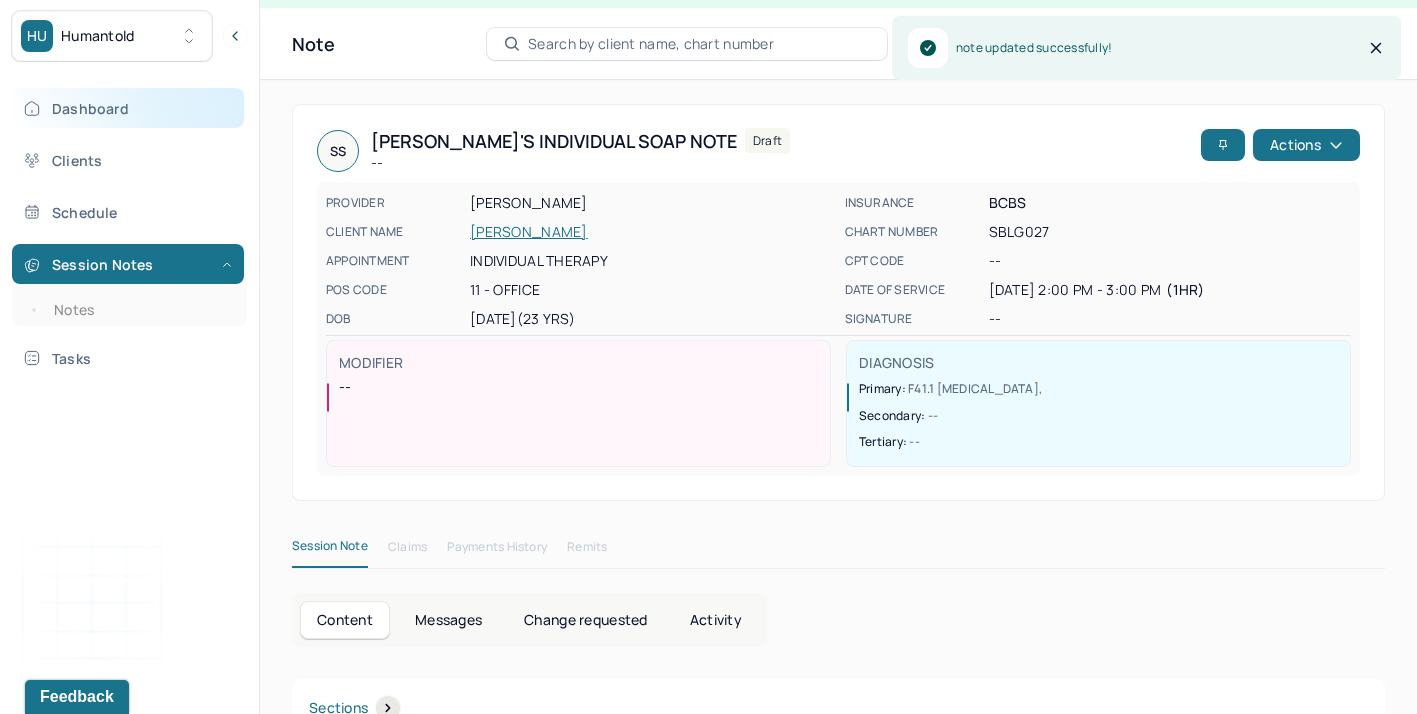 click on "Dashboard" at bounding box center [128, 108] 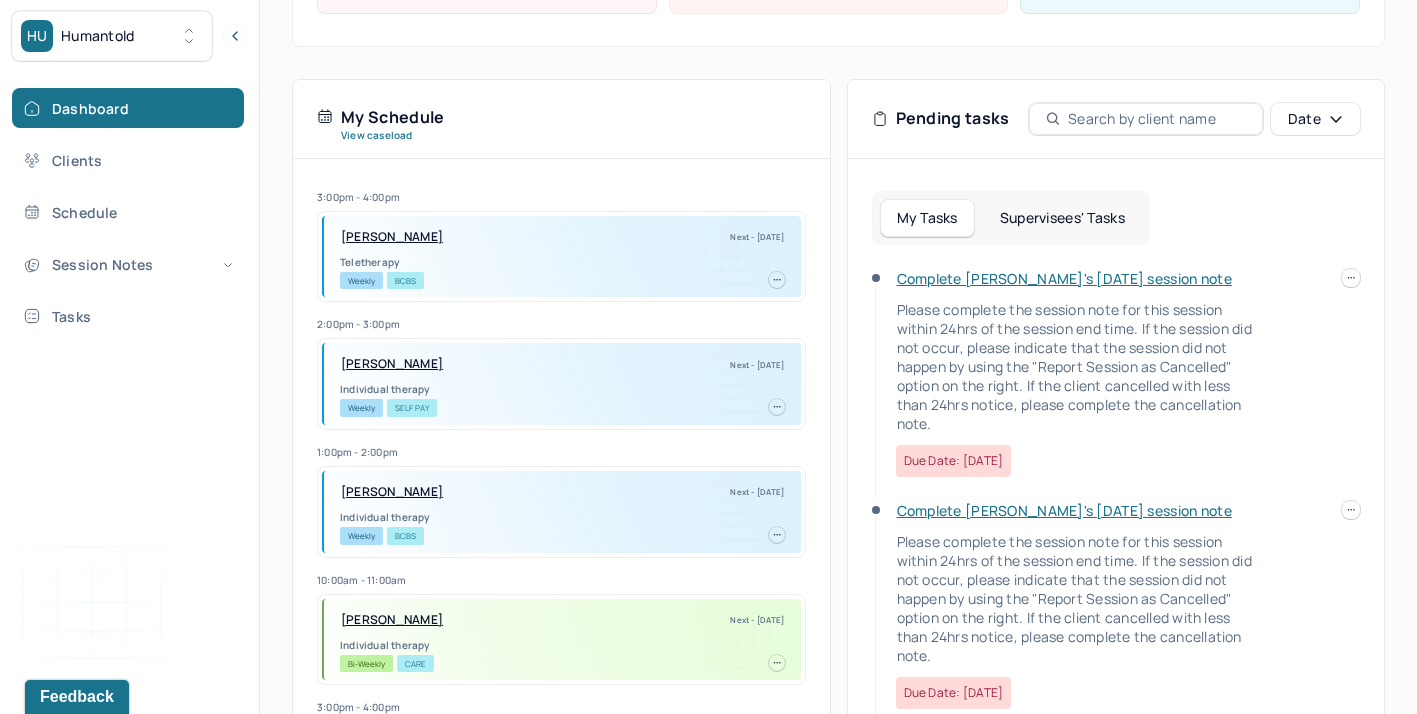 click on "Complete [PERSON_NAME]'s [DATE] session note" at bounding box center [1064, 278] 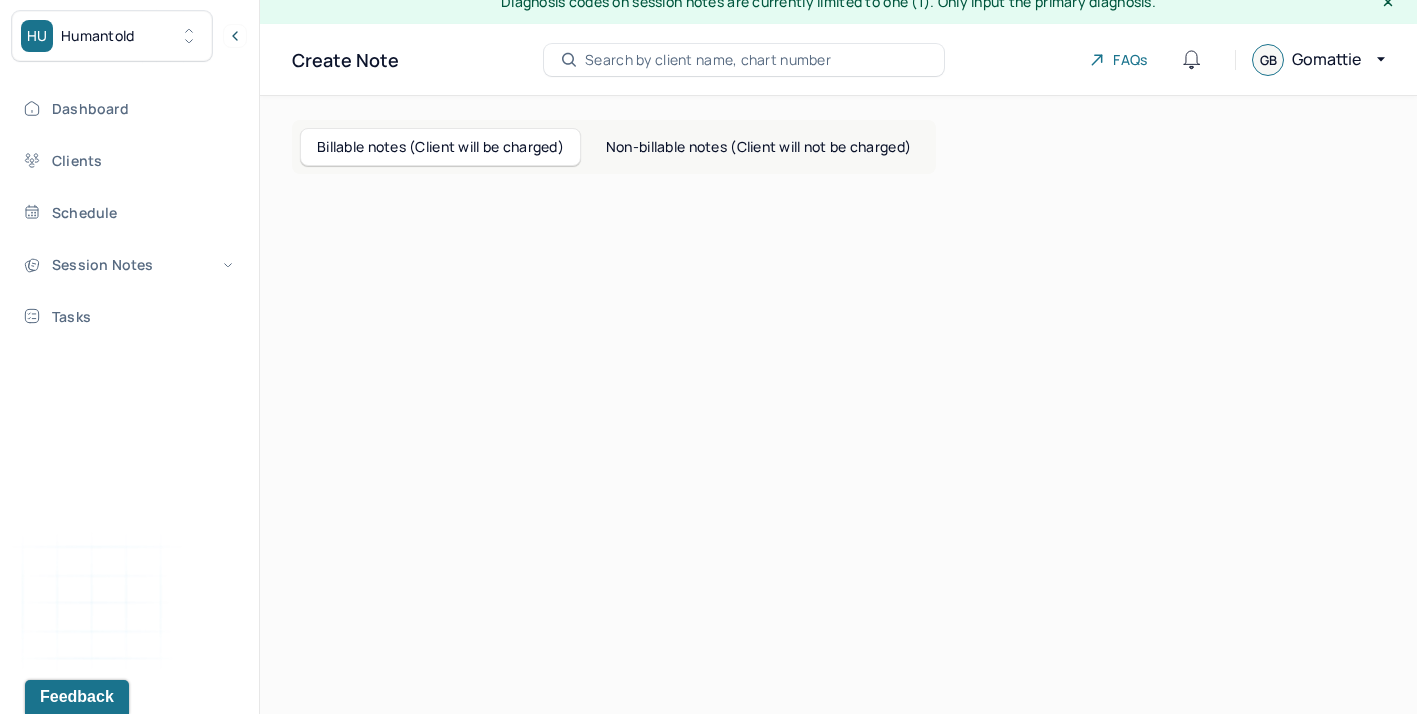 scroll, scrollTop: 57, scrollLeft: 0, axis: vertical 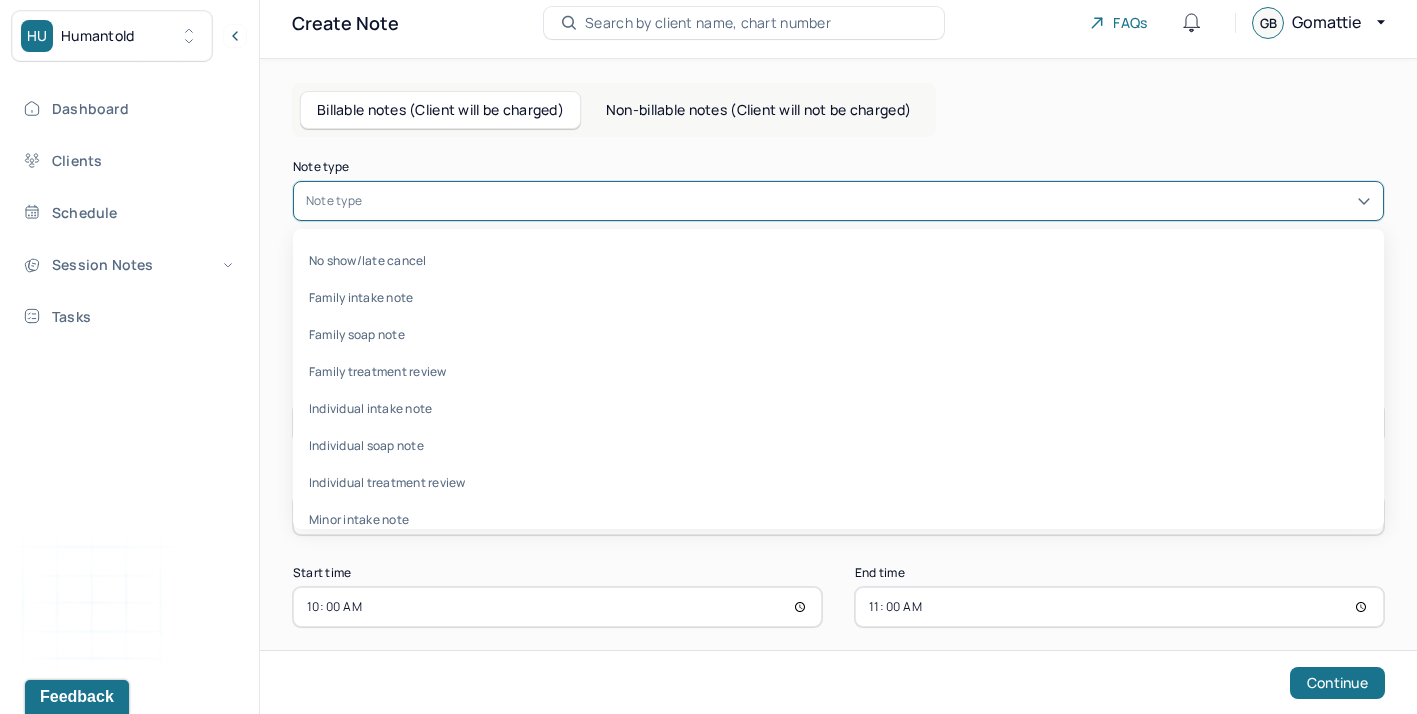 click at bounding box center (868, 201) 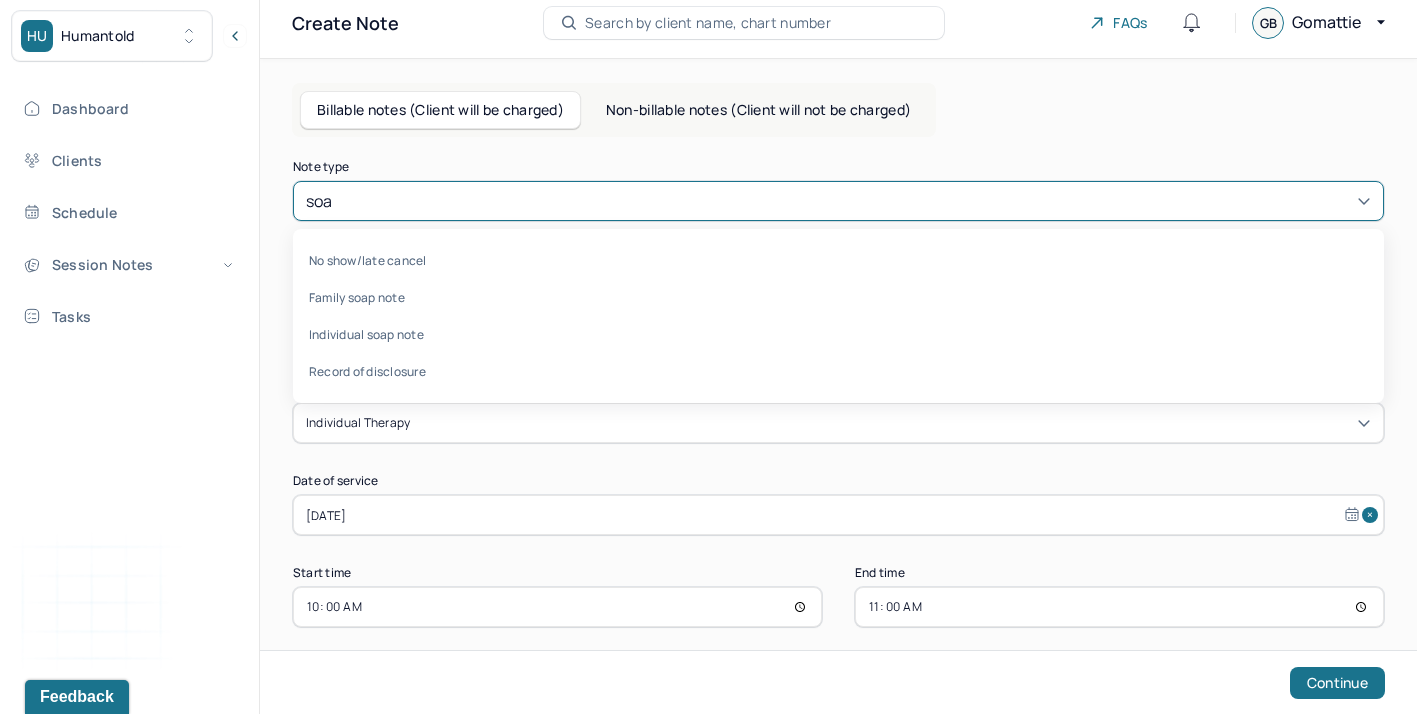 type on "soap" 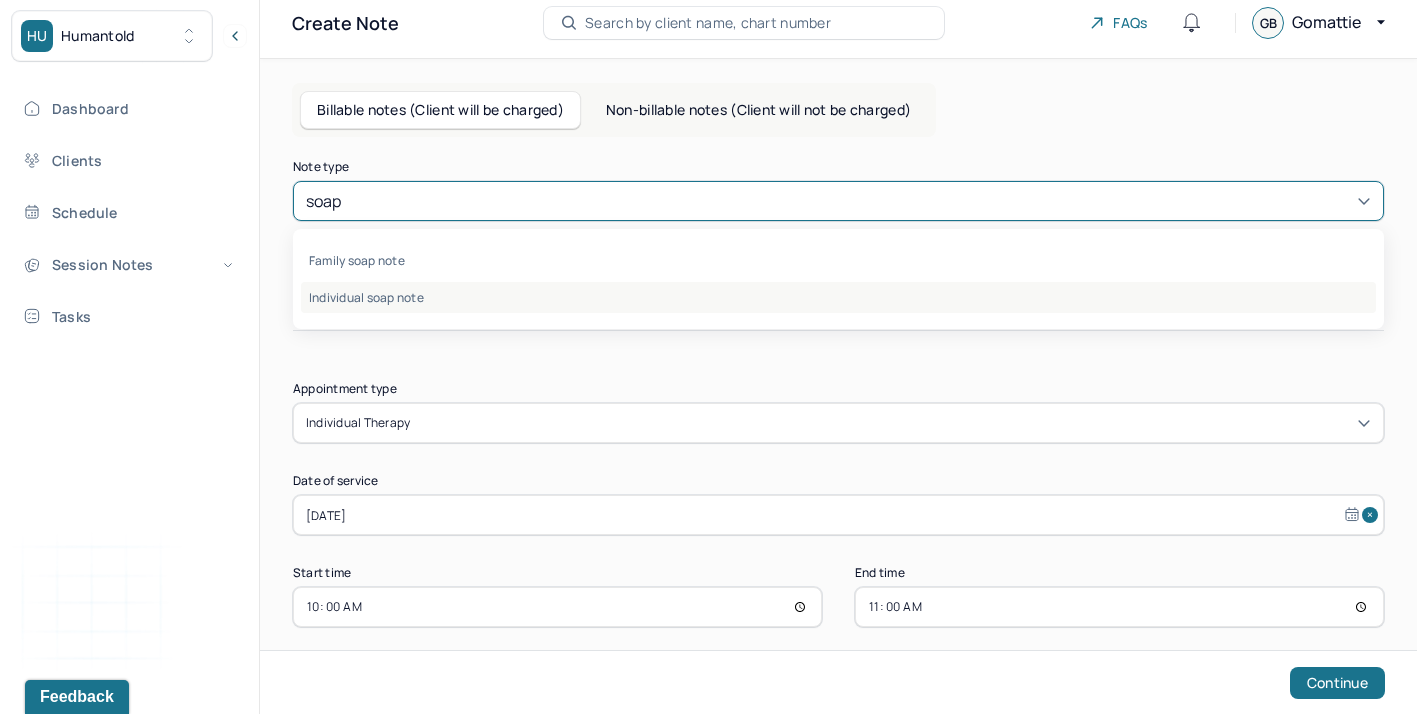 click on "Individual soap note" at bounding box center (838, 297) 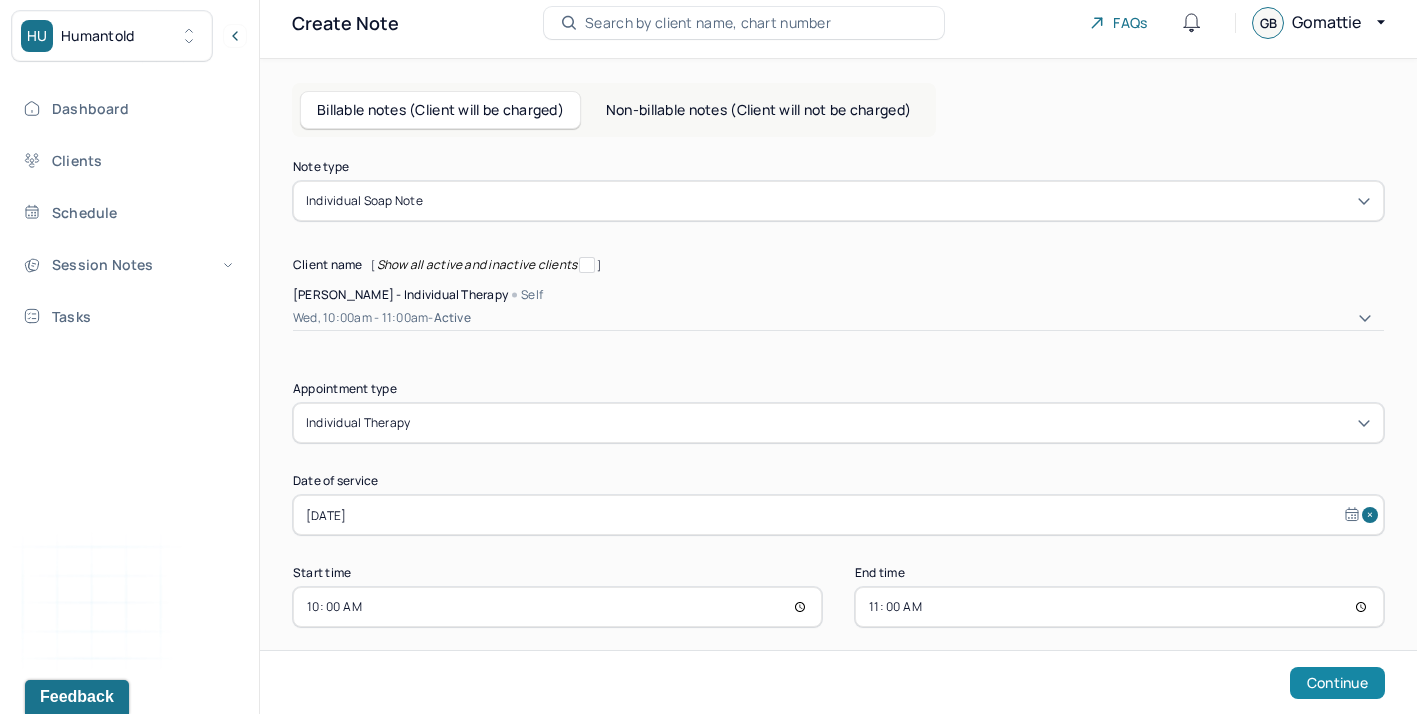 click on "Continue" at bounding box center (1337, 683) 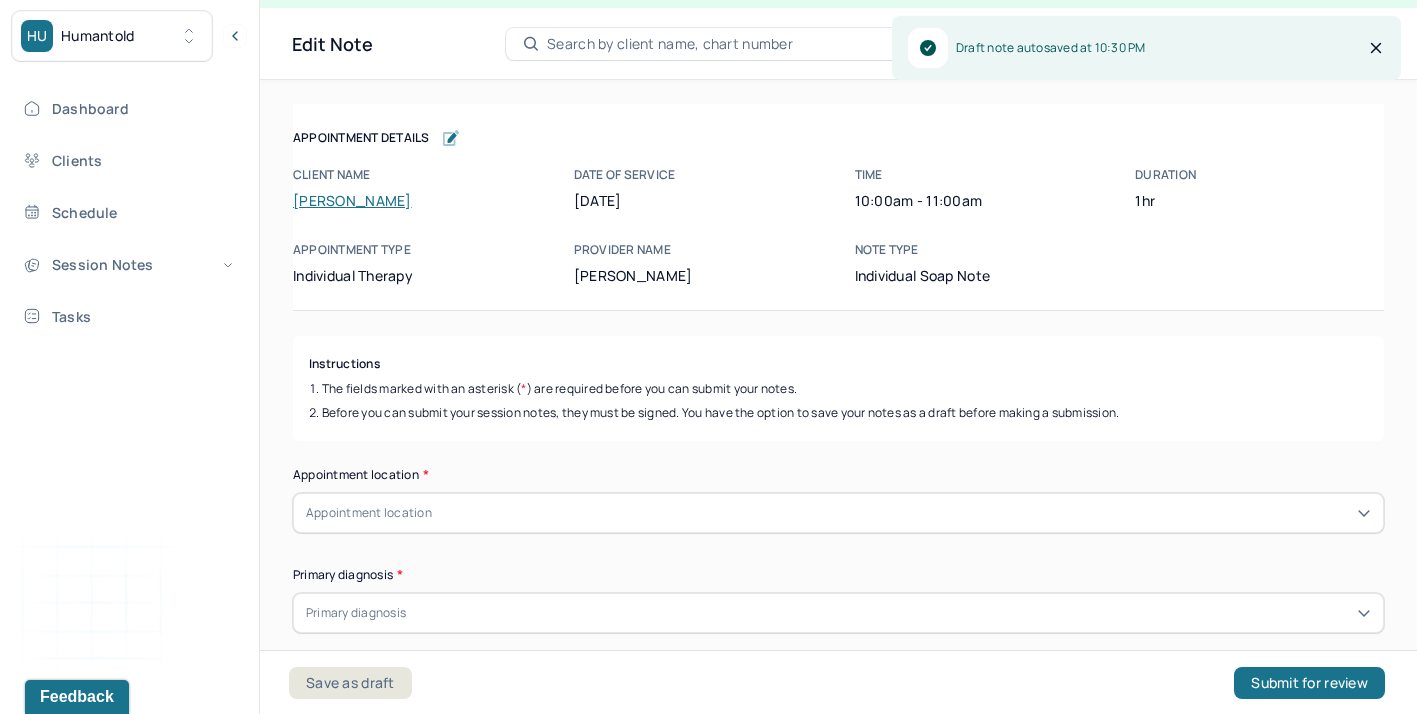 scroll, scrollTop: 36, scrollLeft: 0, axis: vertical 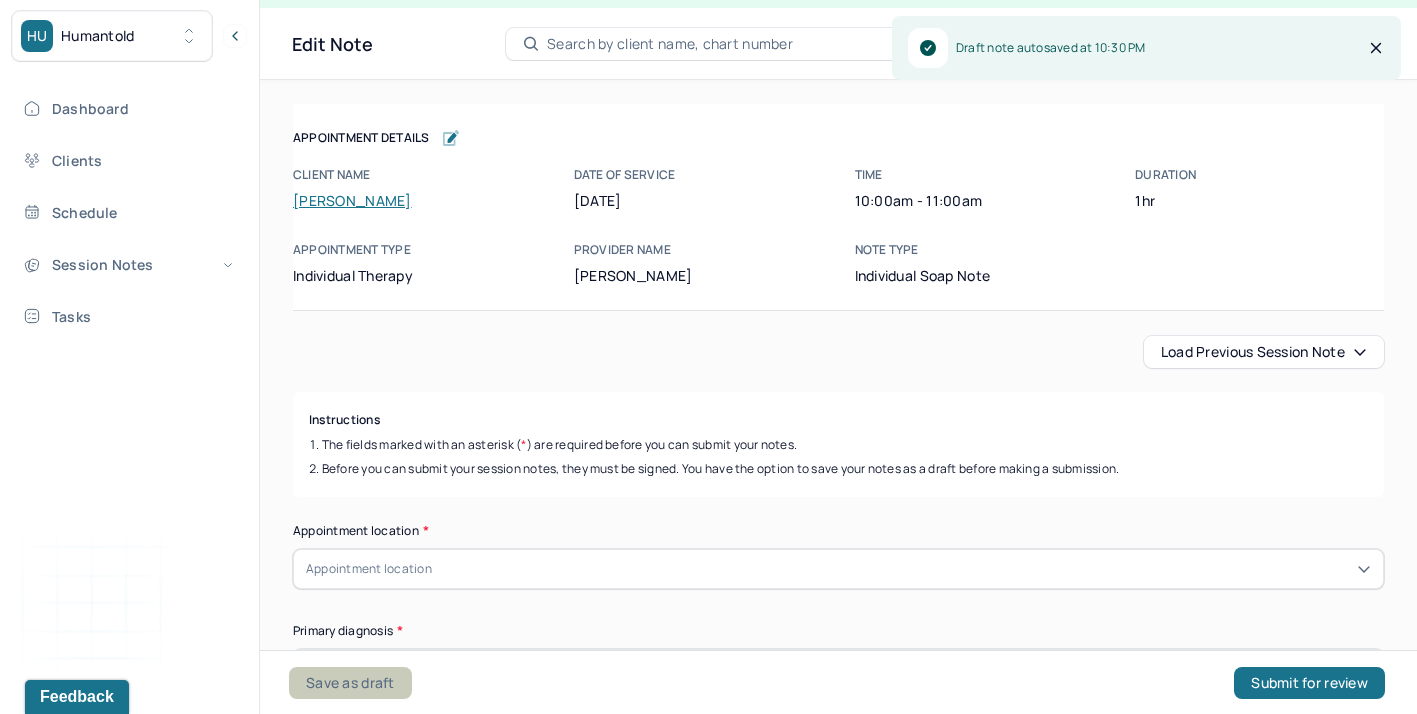 click on "Save as draft" at bounding box center [350, 683] 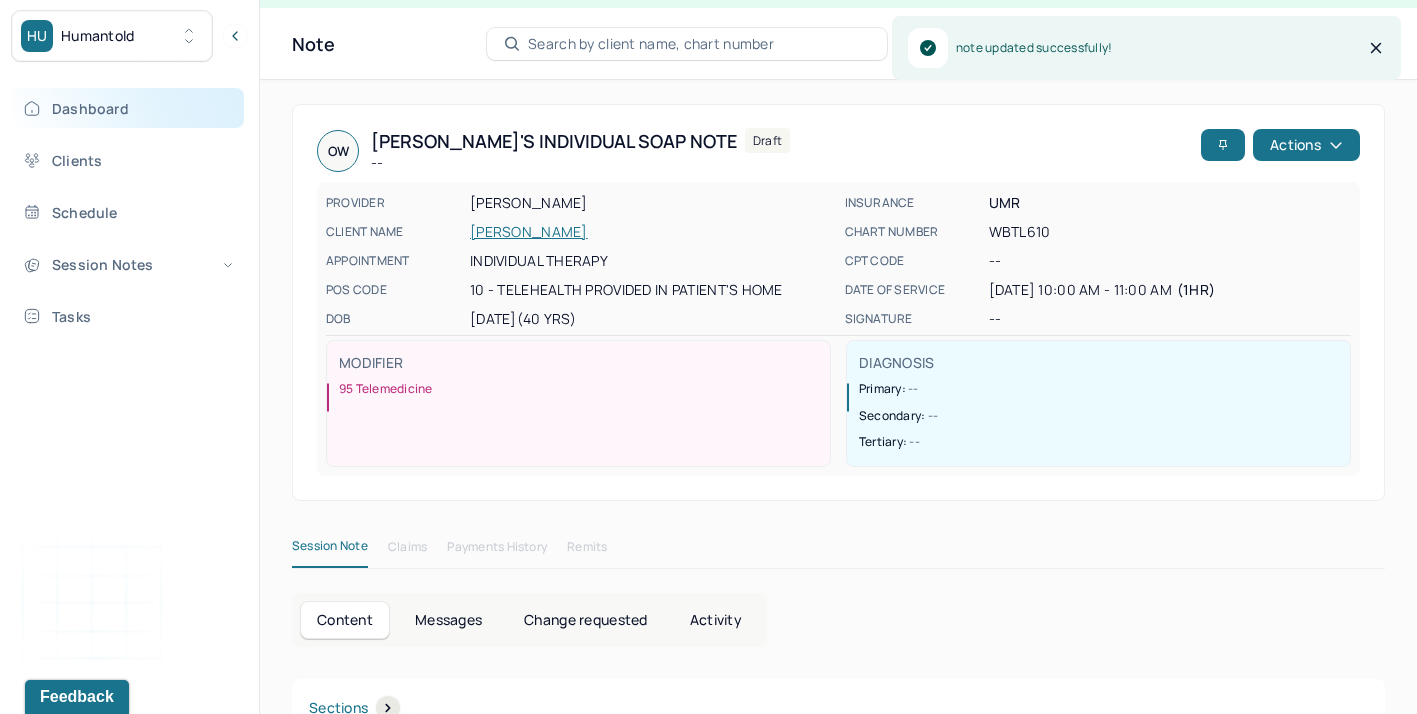 click on "Dashboard" at bounding box center [128, 108] 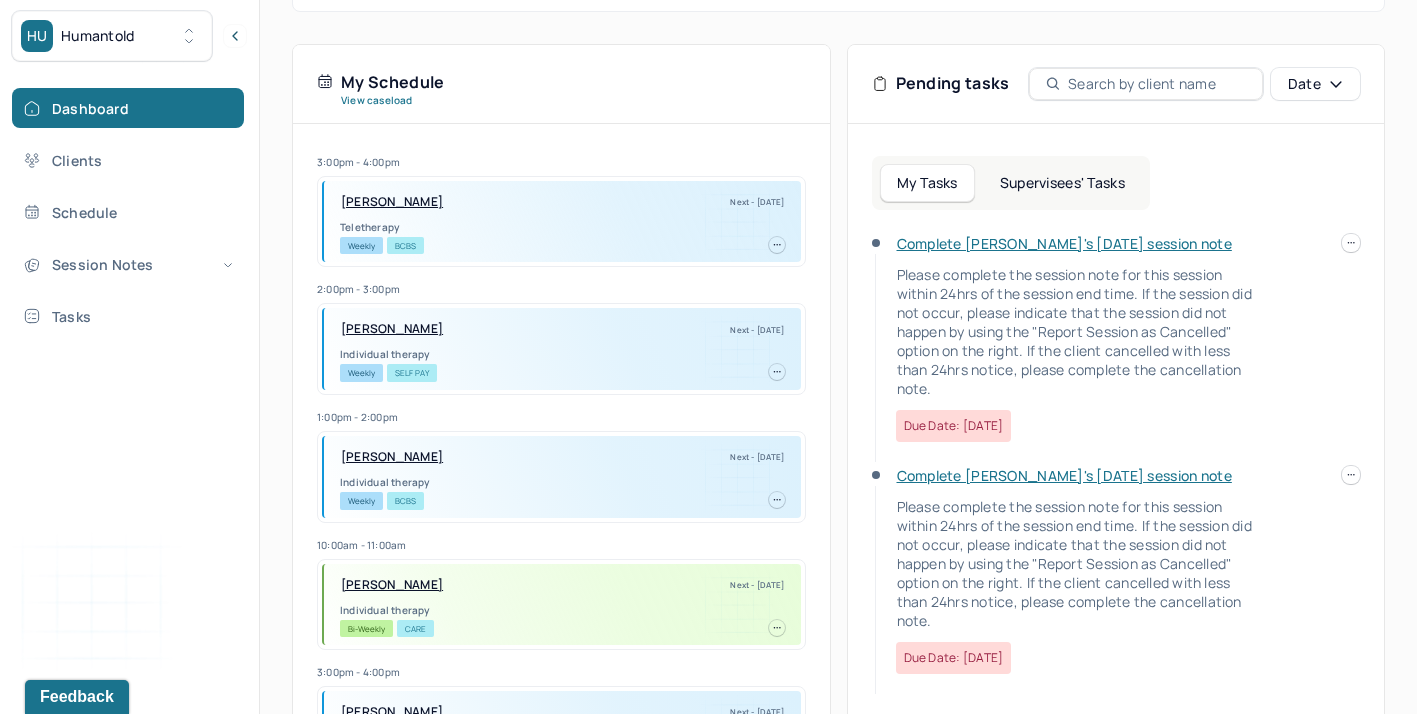 scroll, scrollTop: 441, scrollLeft: 0, axis: vertical 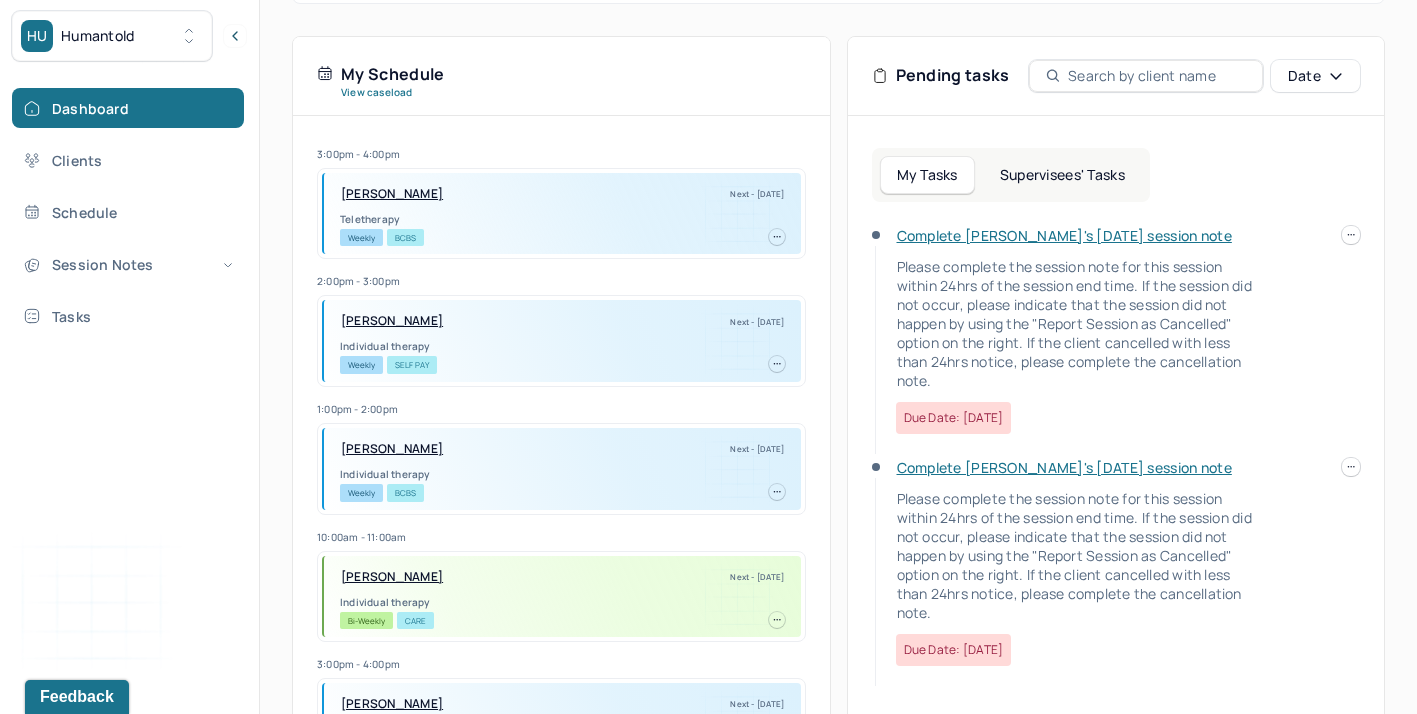 click on "Complete [PERSON_NAME]'s [DATE] session note" at bounding box center [1064, 467] 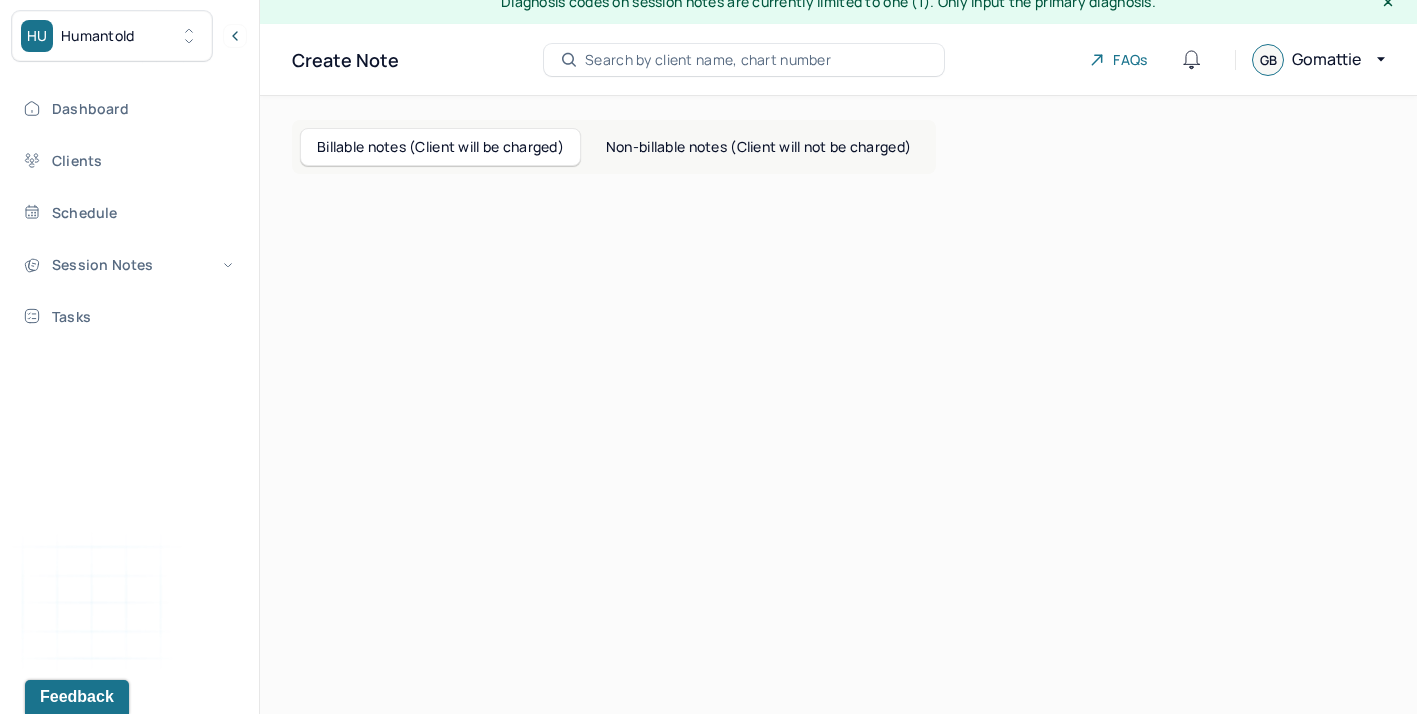 scroll, scrollTop: 57, scrollLeft: 0, axis: vertical 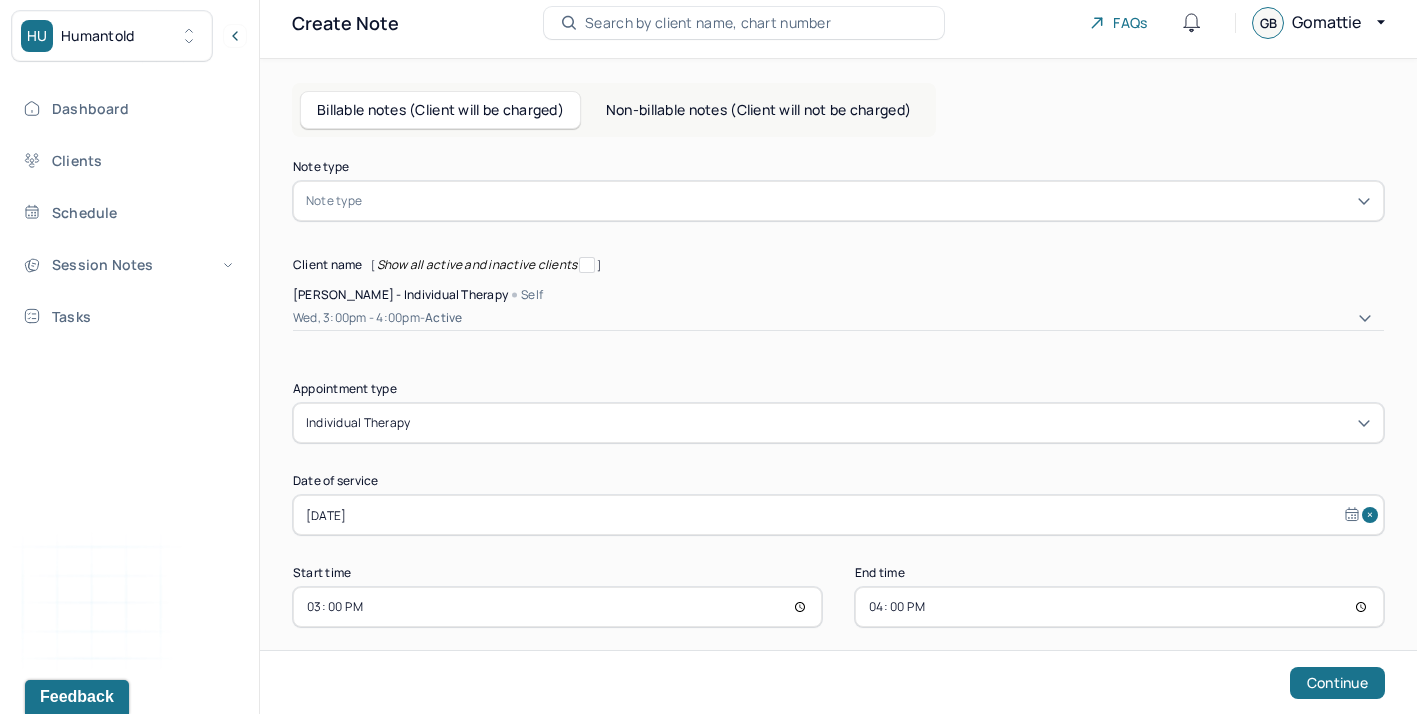 click at bounding box center (868, 201) 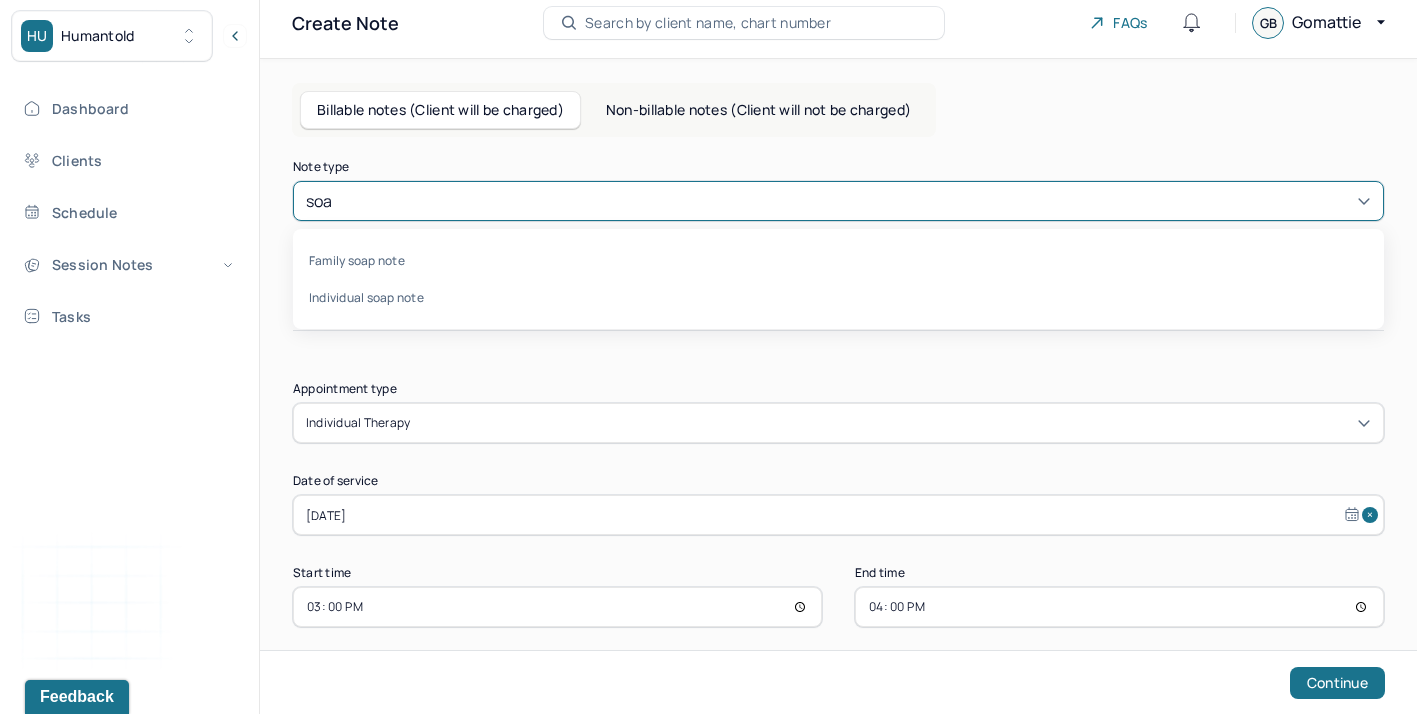 type on "soap" 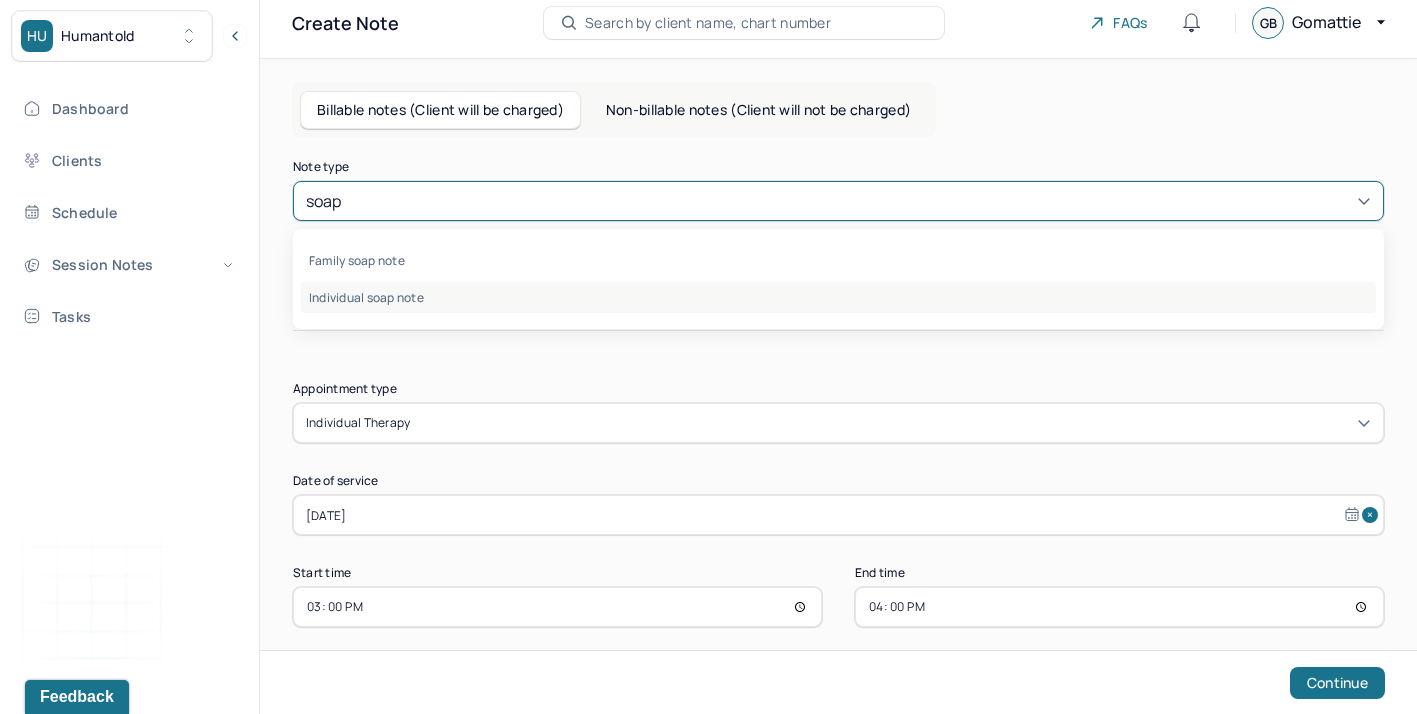 click on "Individual soap note" at bounding box center [838, 297] 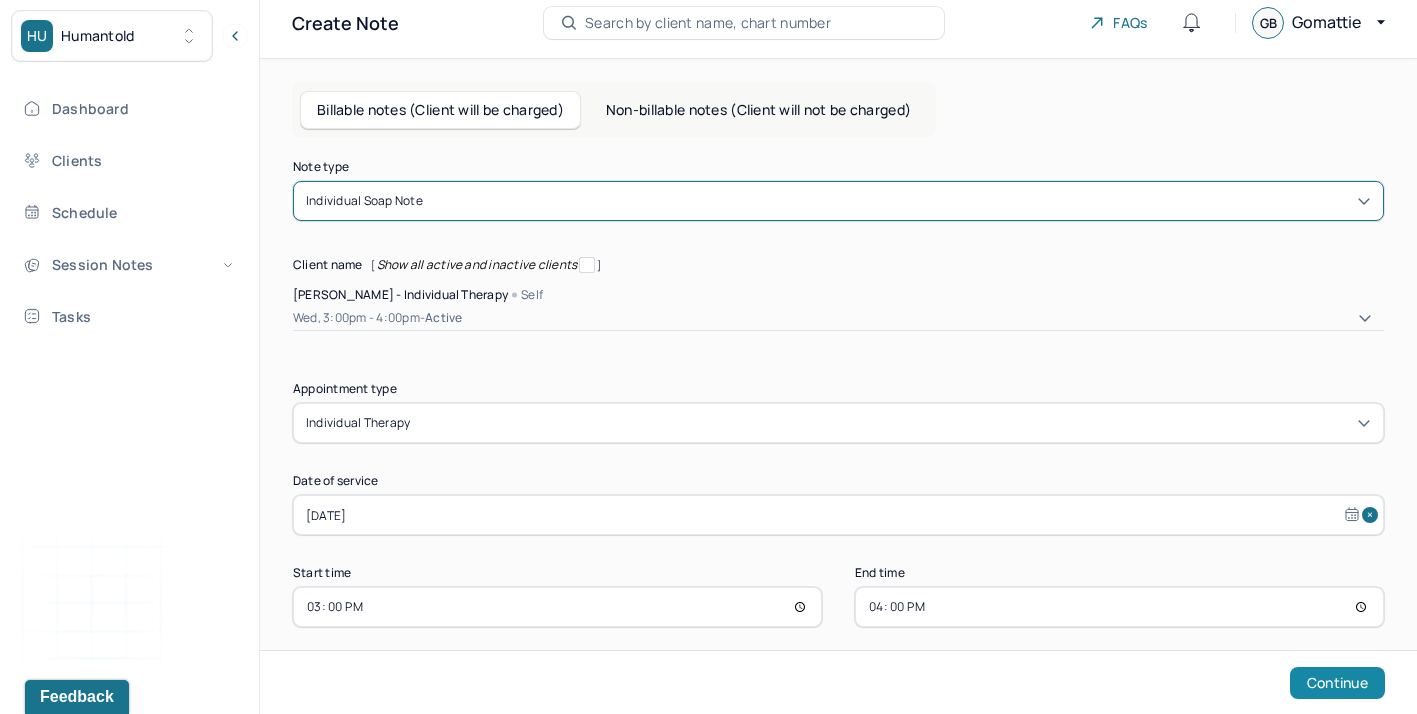 click on "Continue" at bounding box center (1337, 683) 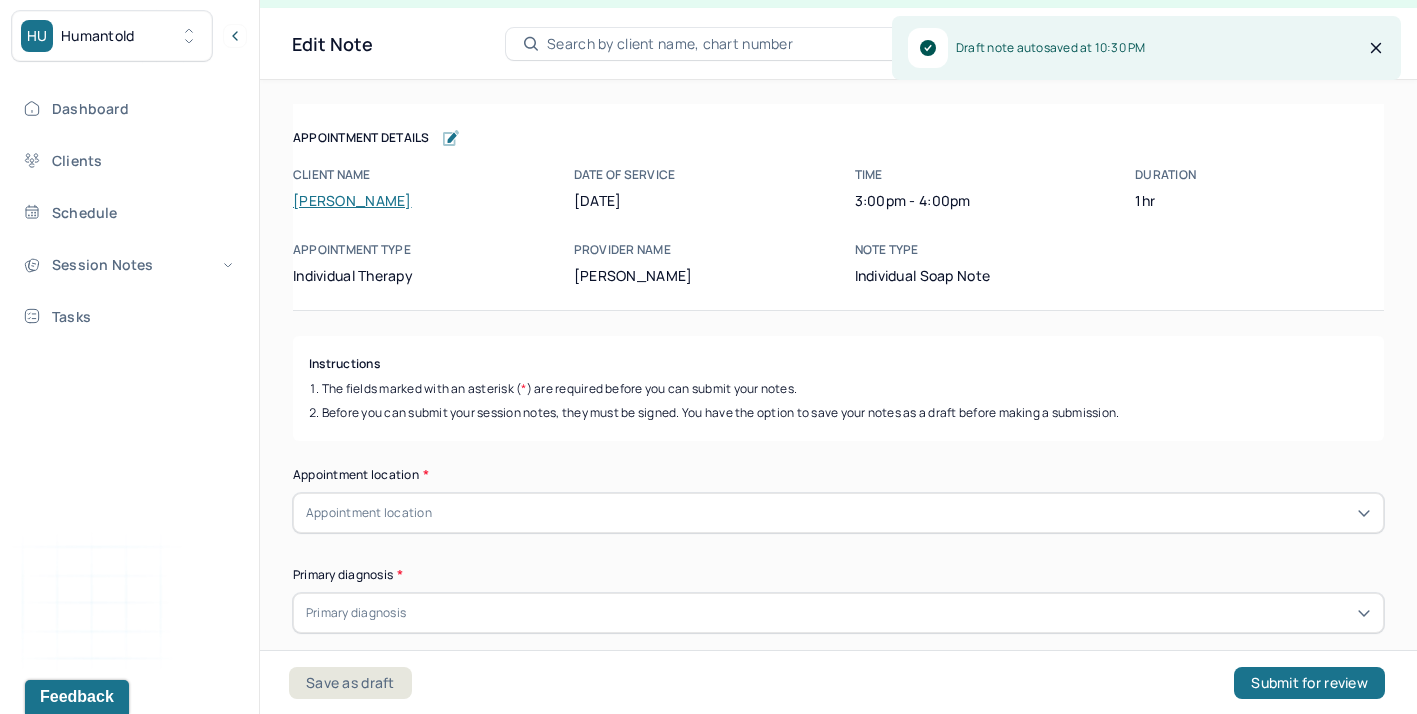 scroll, scrollTop: 36, scrollLeft: 0, axis: vertical 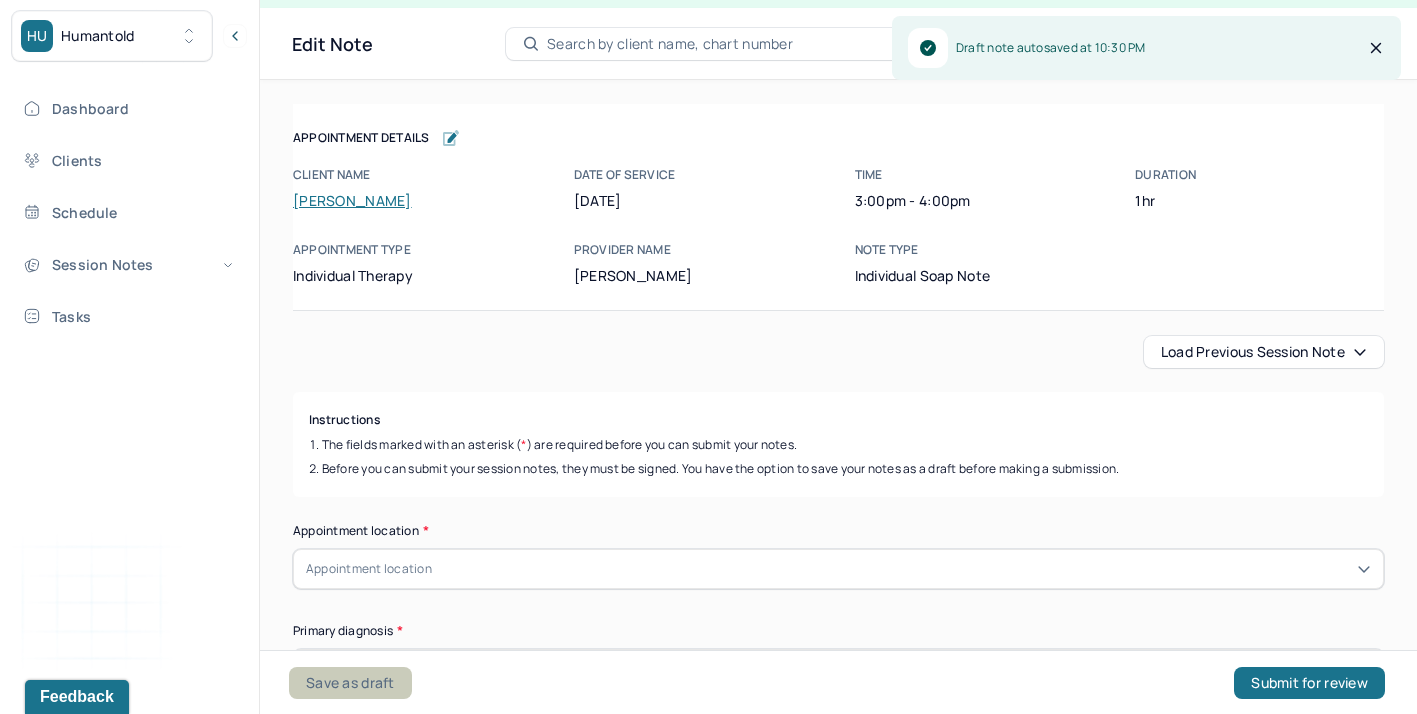 click on "Save as draft" at bounding box center (350, 683) 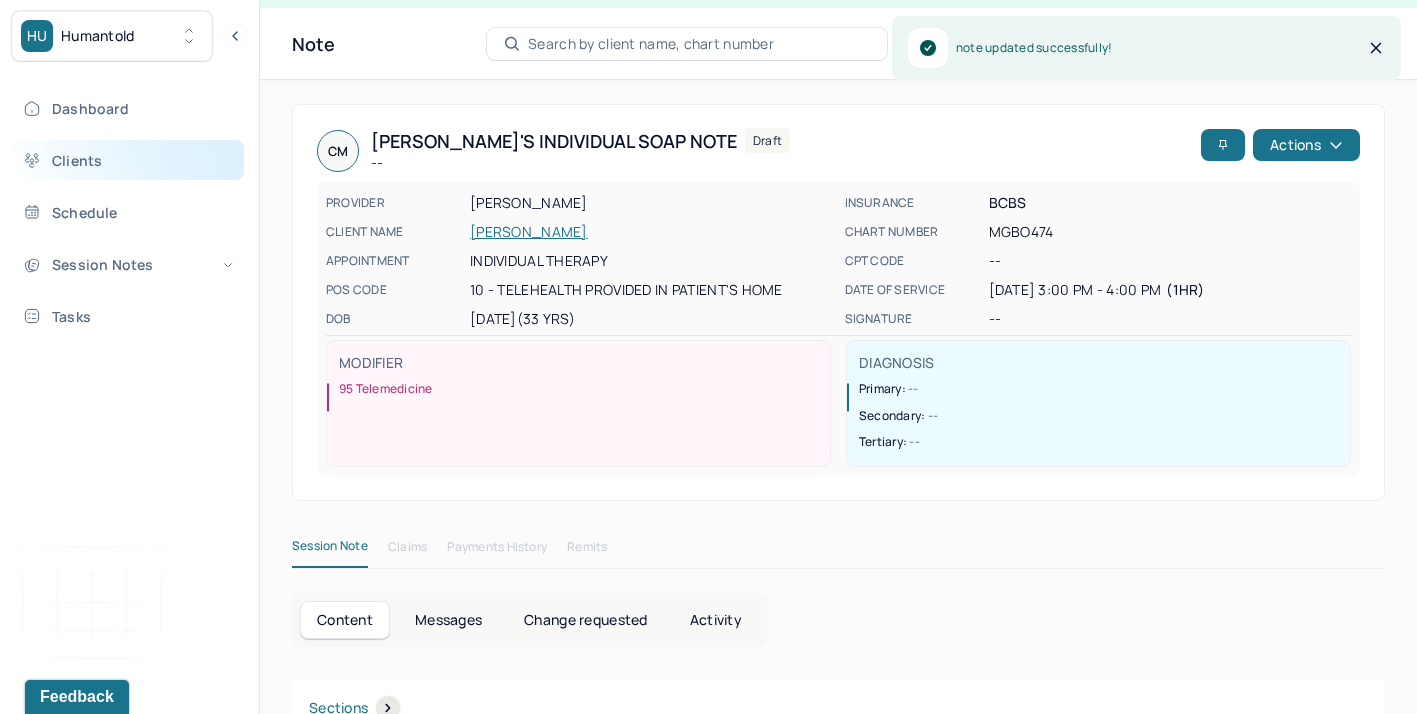 click on "Clients" at bounding box center (128, 160) 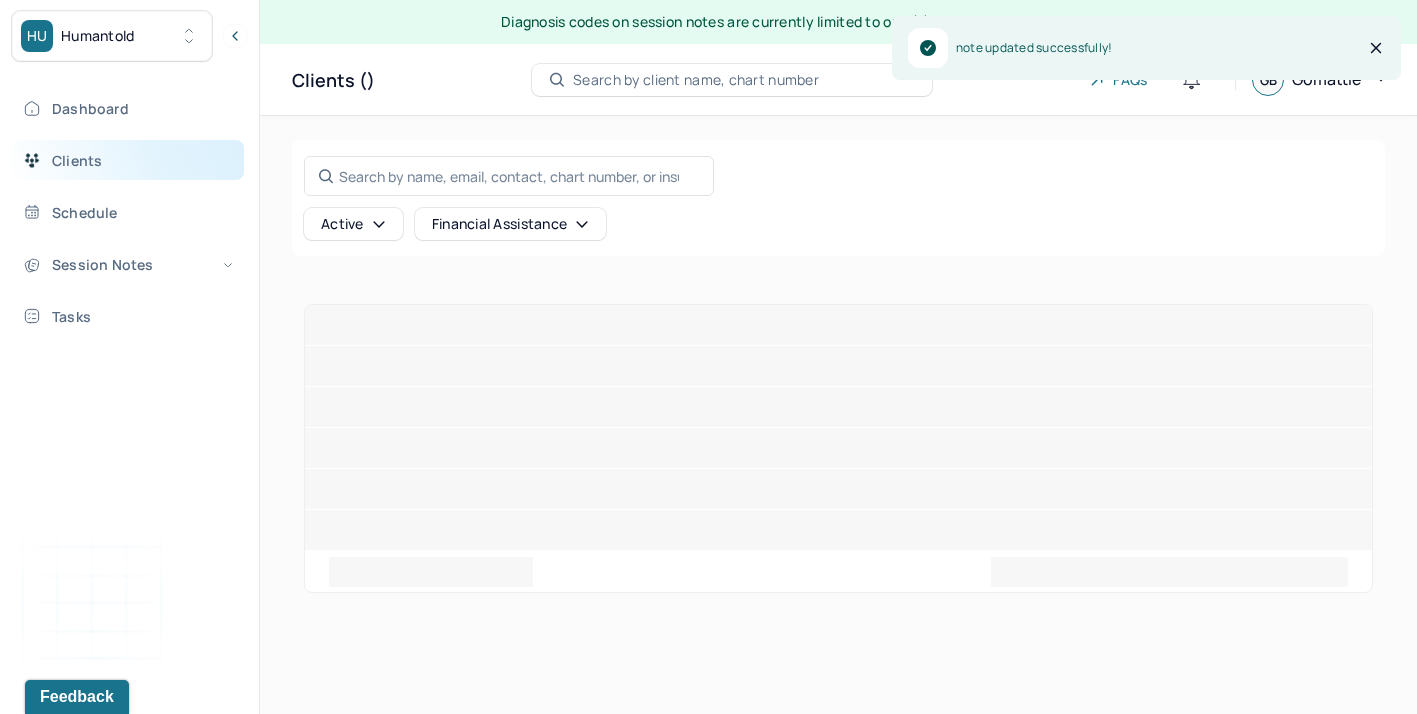 scroll, scrollTop: 0, scrollLeft: 0, axis: both 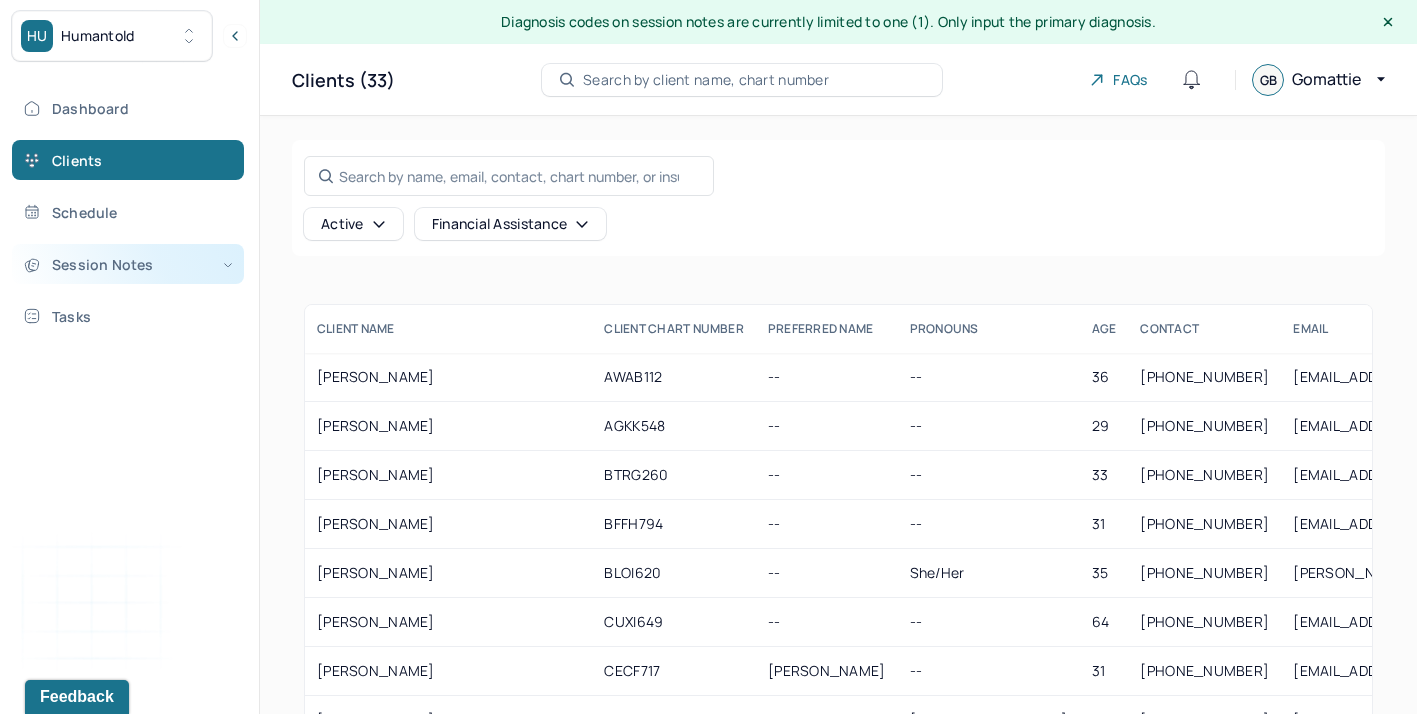 click on "Session Notes" at bounding box center (128, 264) 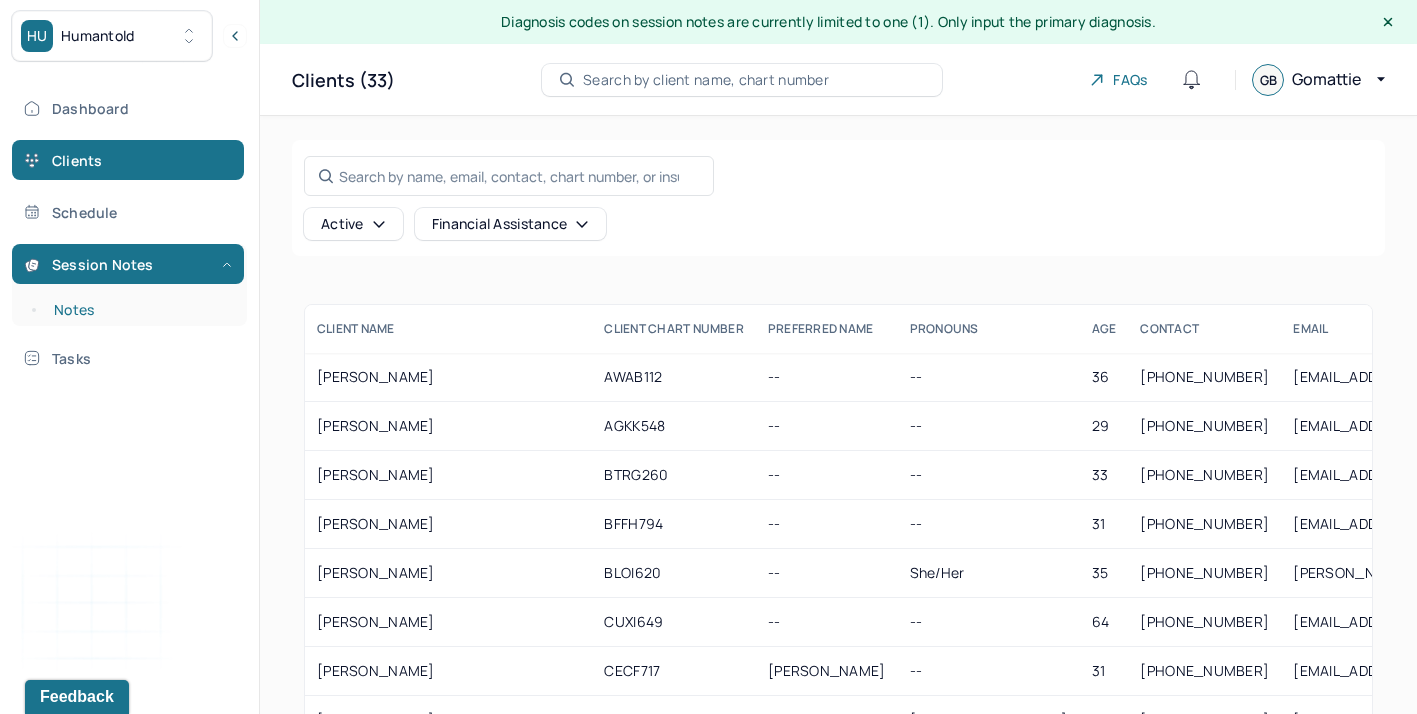 click on "Notes" at bounding box center [139, 310] 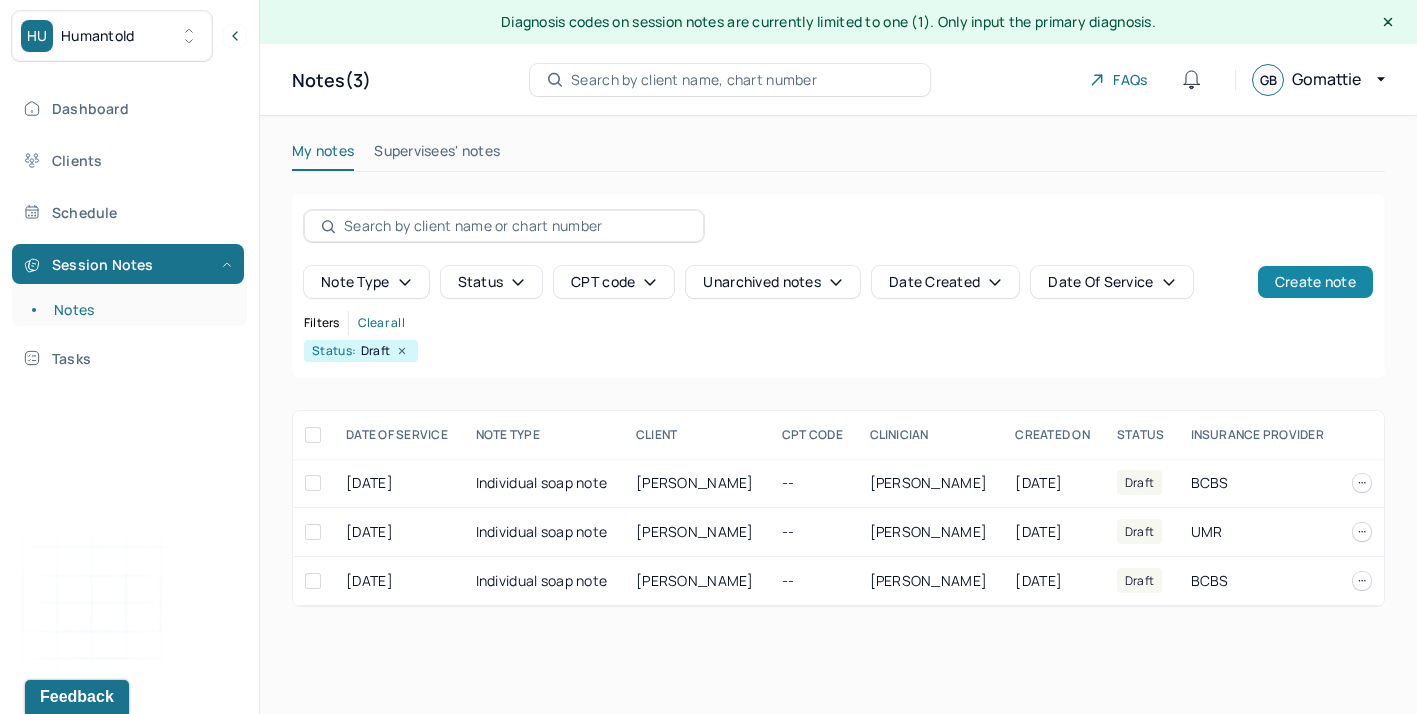 click on "Create note" at bounding box center (1315, 282) 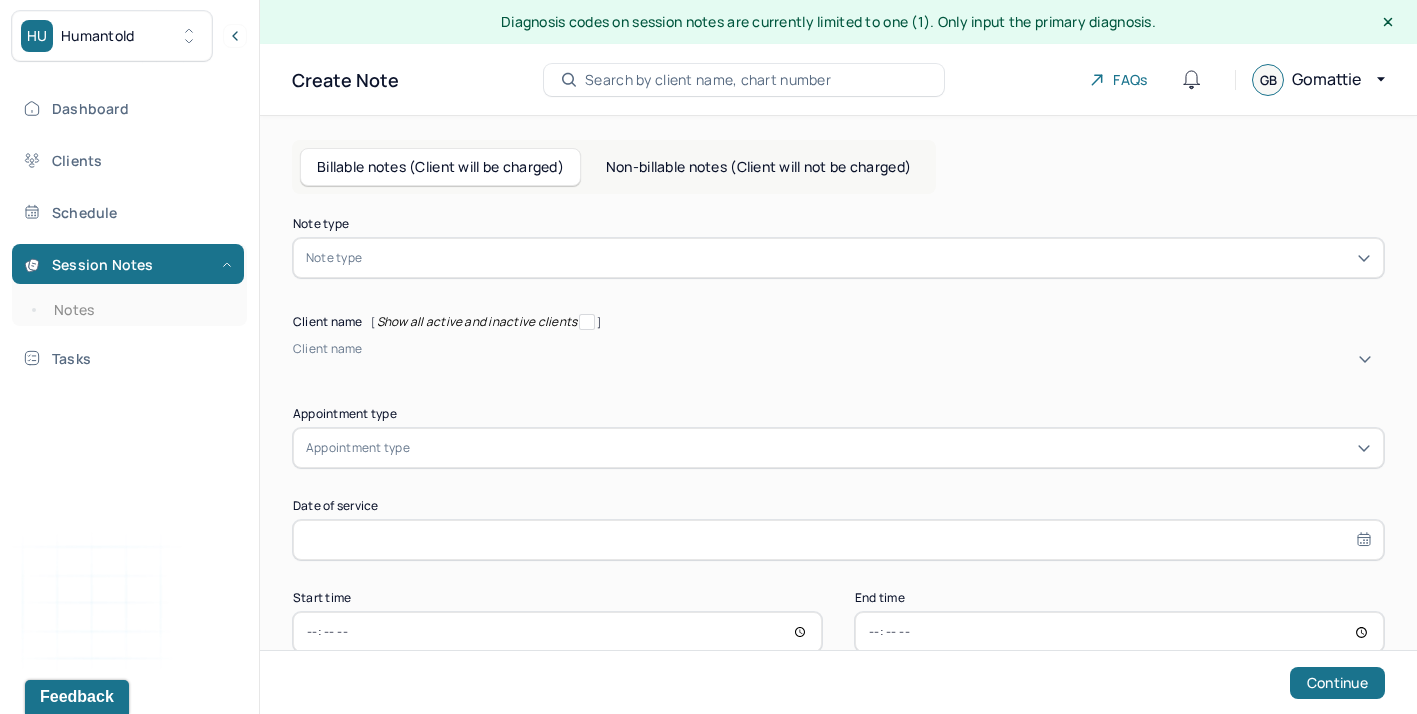 click at bounding box center (868, 258) 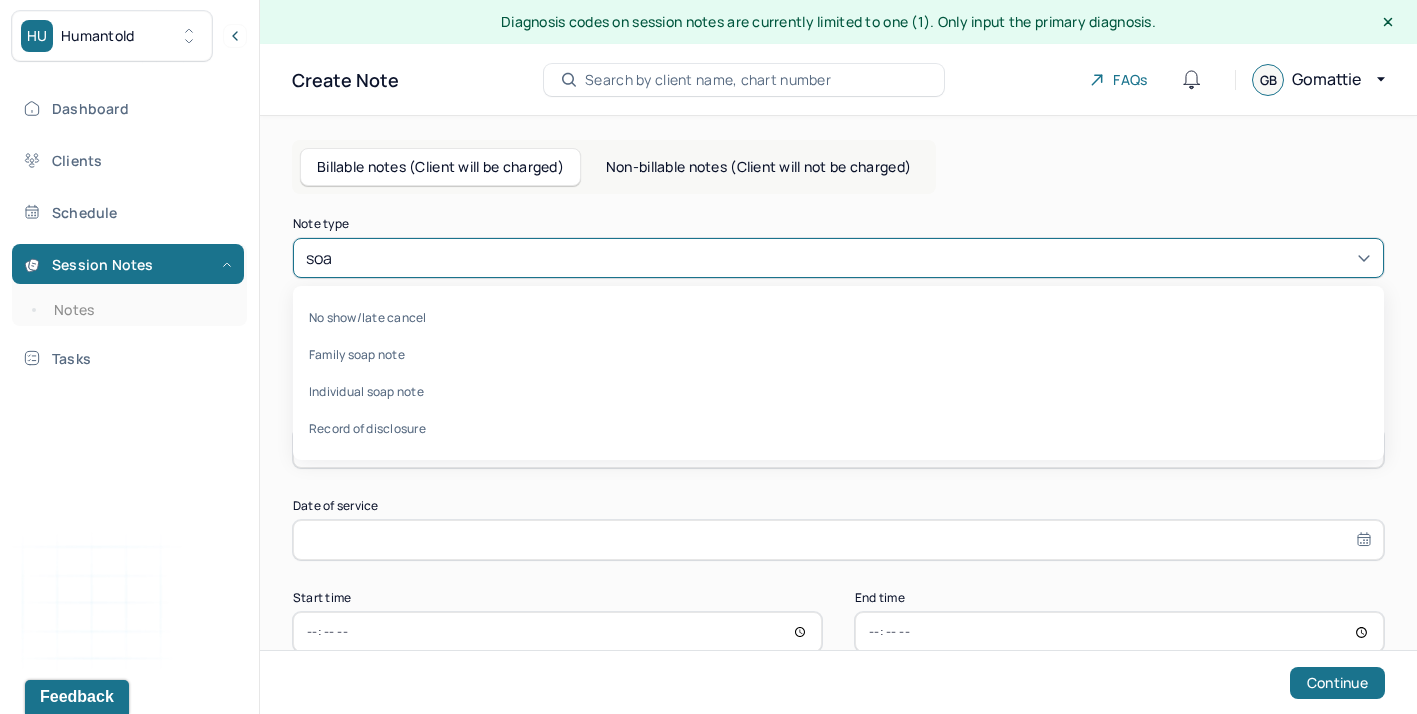 type on "soap" 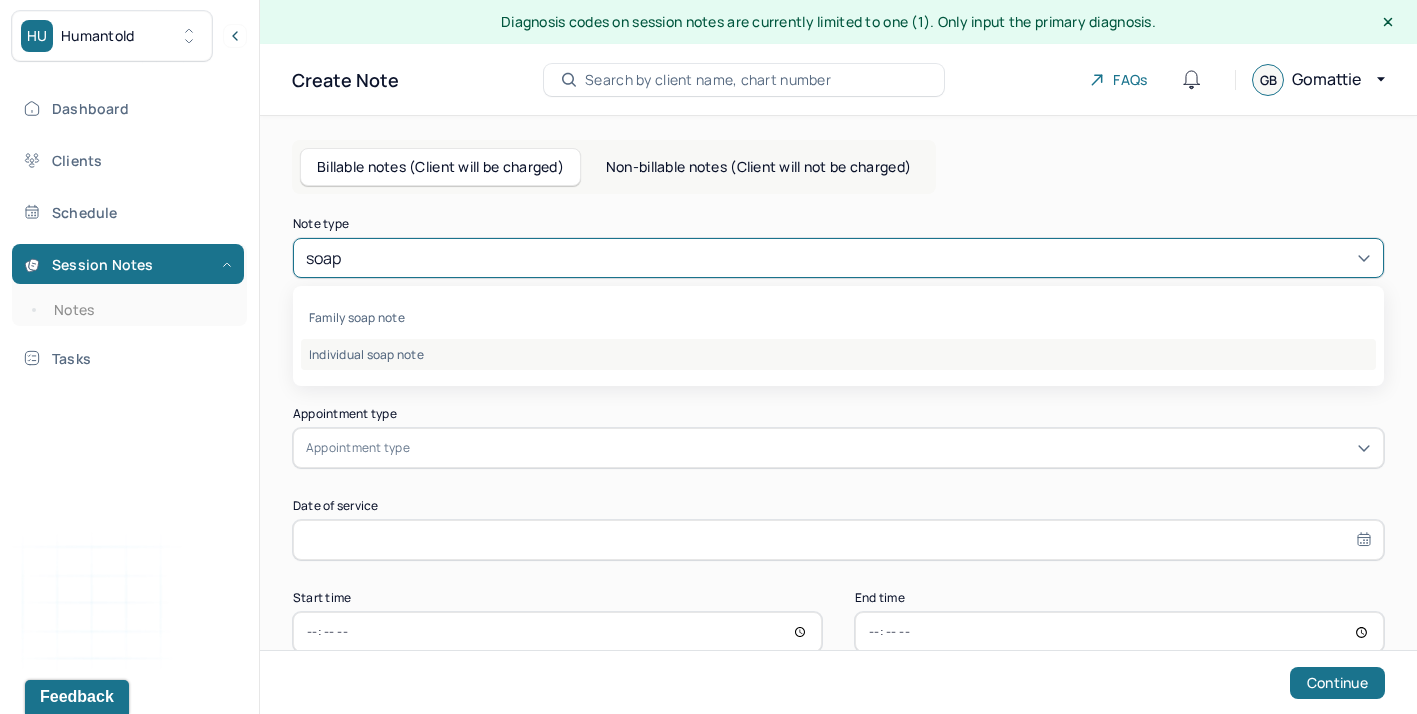 click on "Individual soap note" at bounding box center (838, 354) 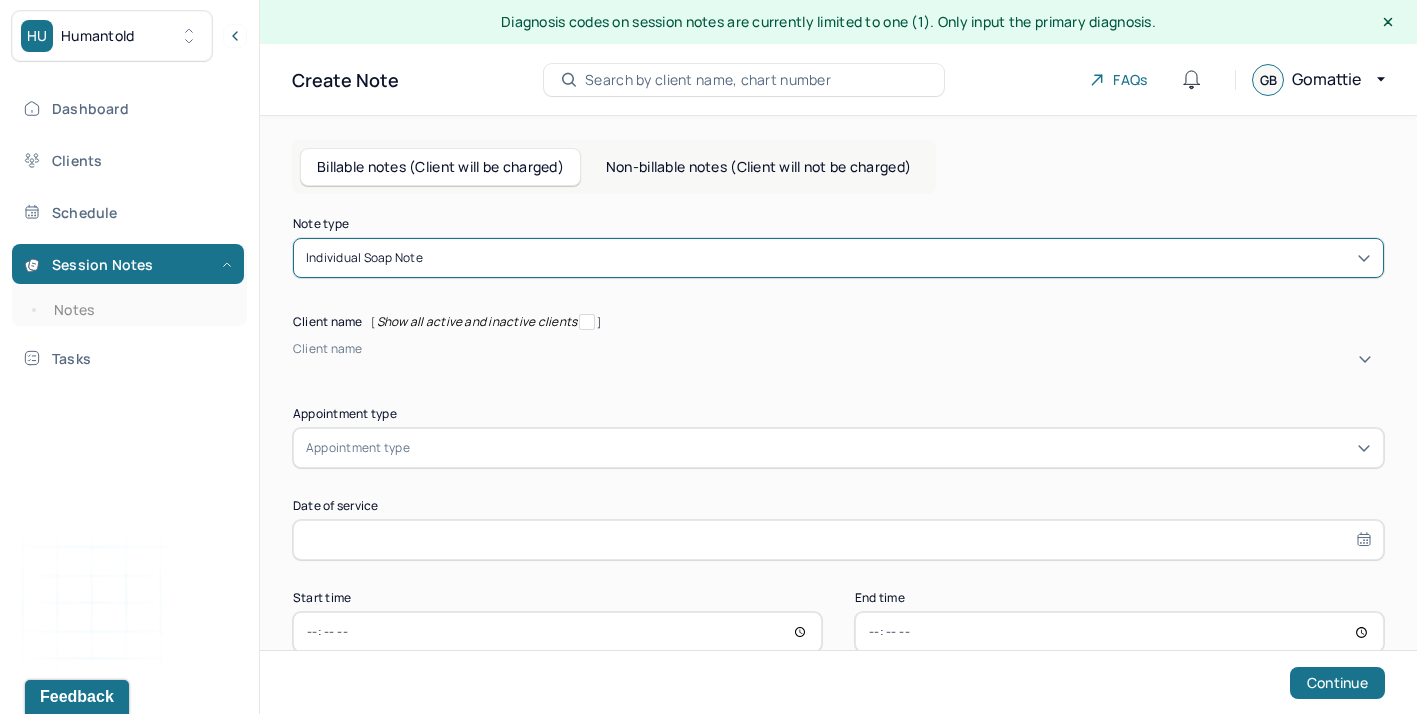 click at bounding box center [296, 366] 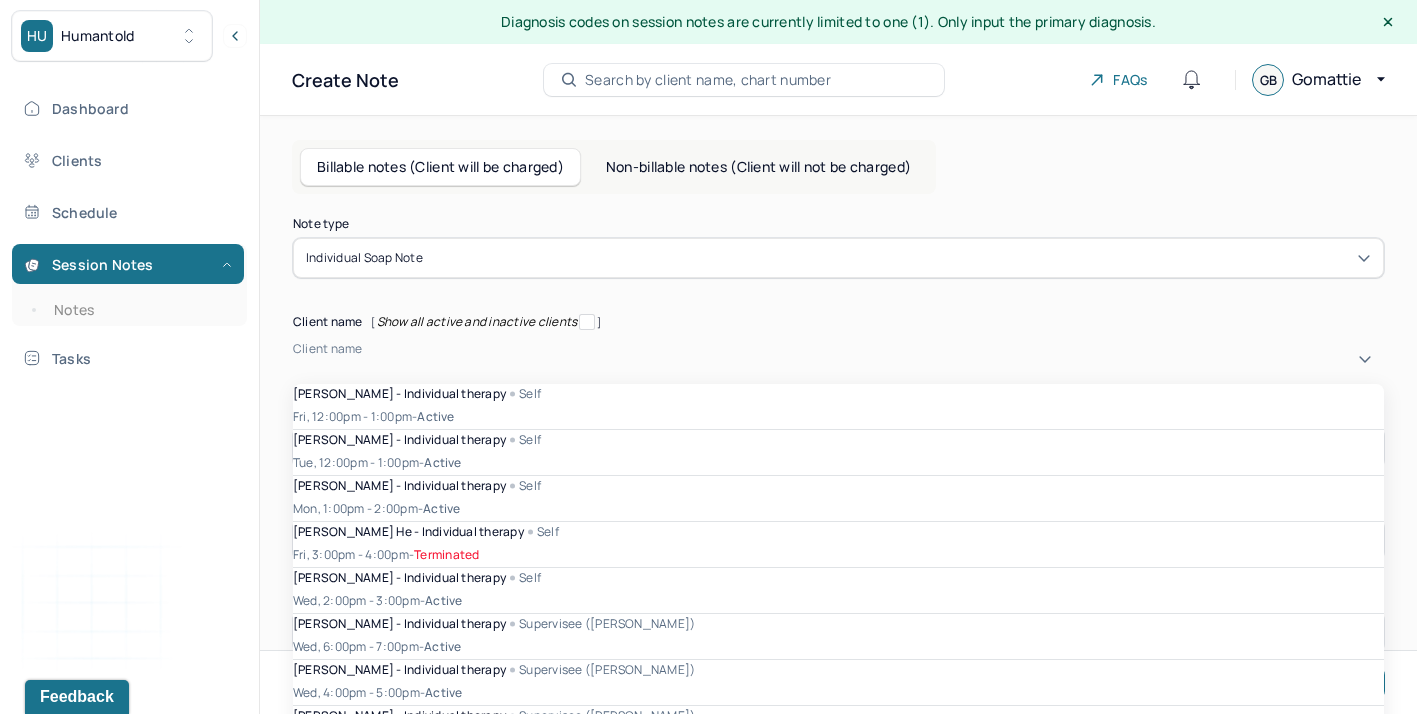 click on "[PERSON_NAME] - Individual therapy" at bounding box center (399, 393) 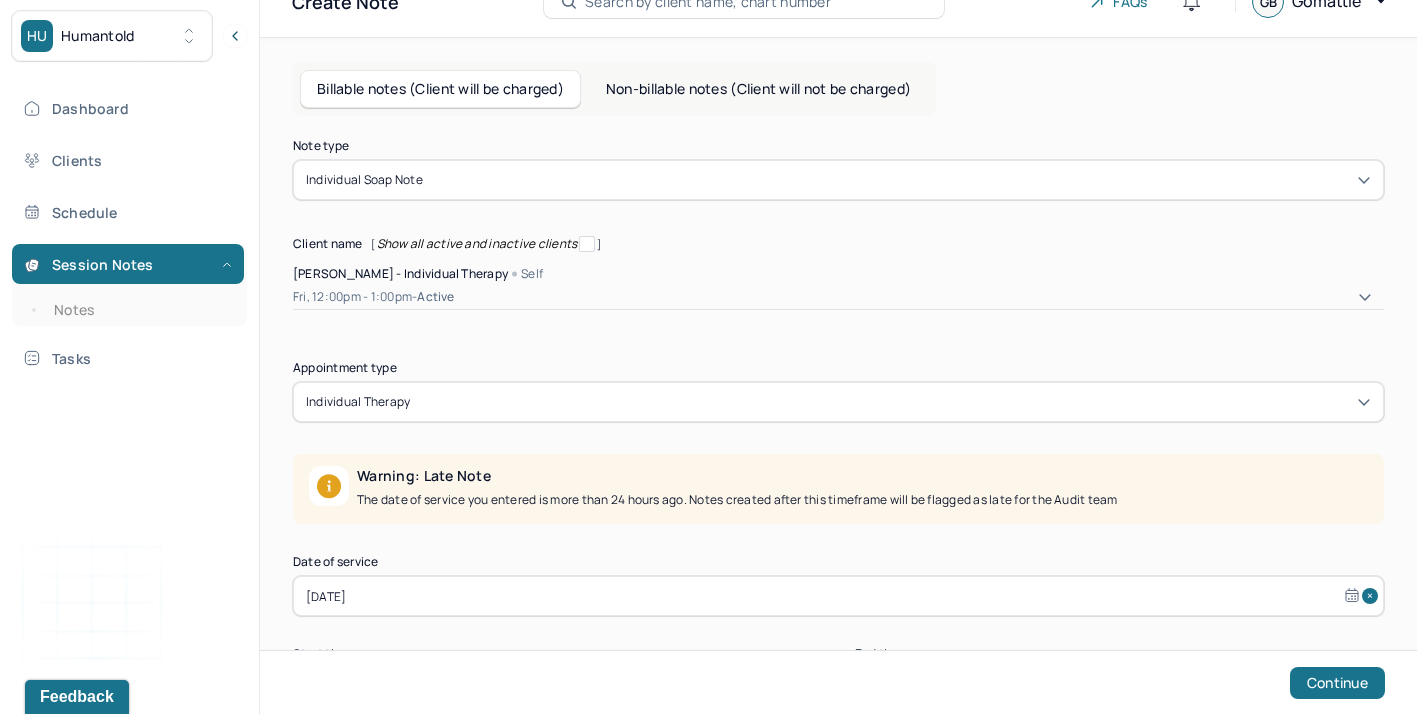 scroll, scrollTop: 159, scrollLeft: 0, axis: vertical 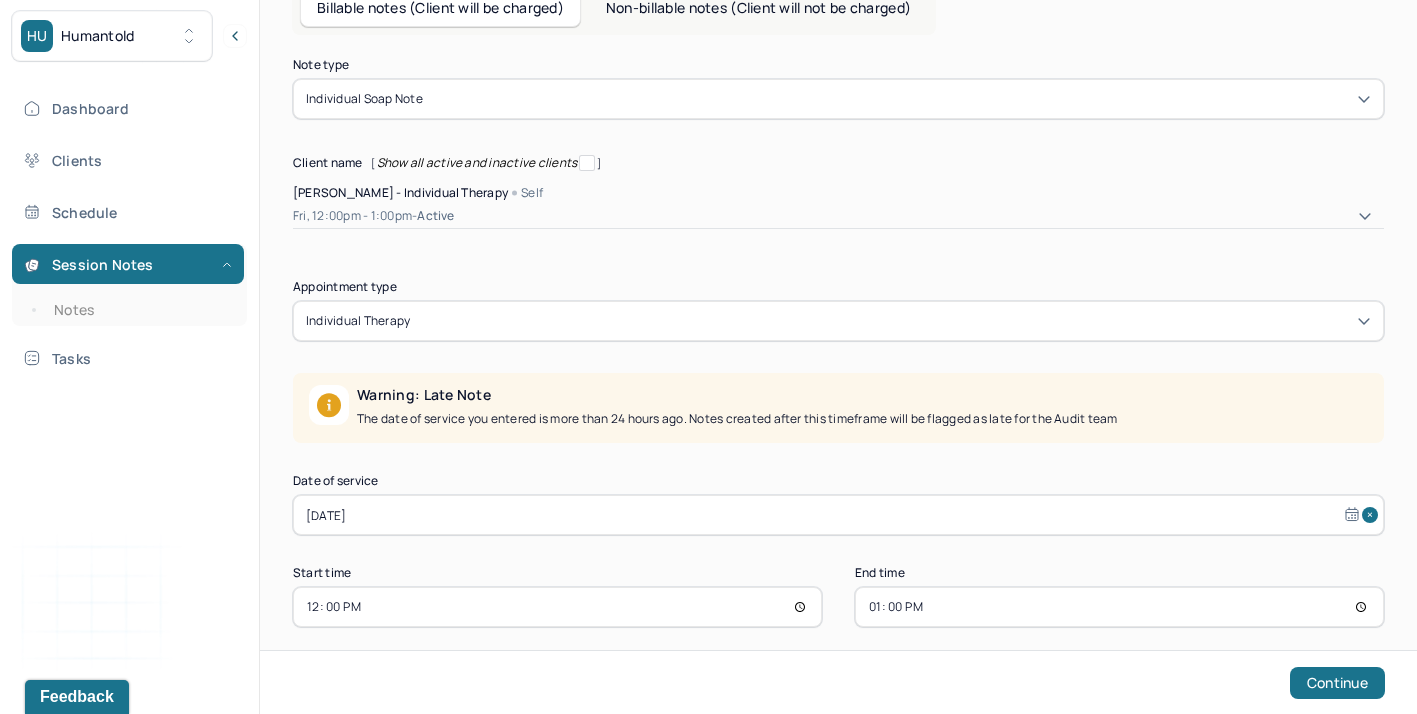click on "[DATE]" at bounding box center [838, 515] 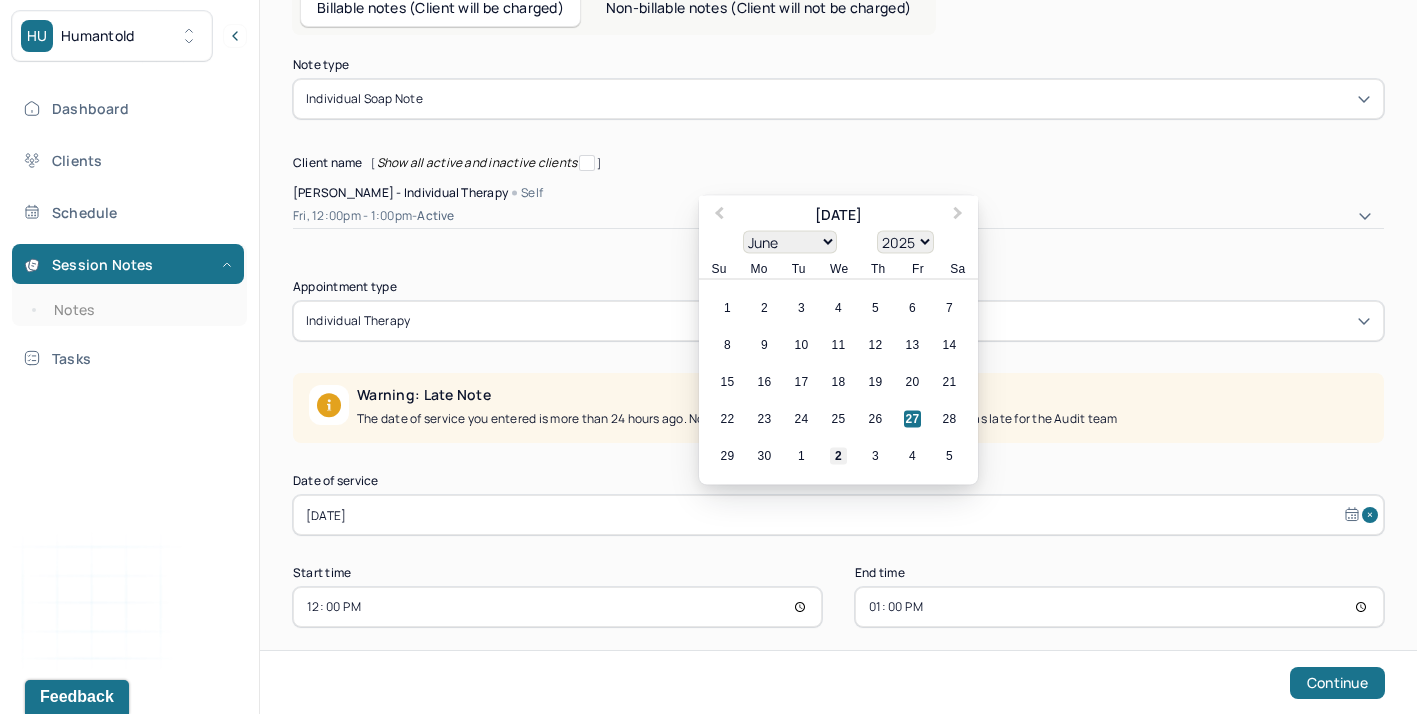click on "2" at bounding box center (838, 456) 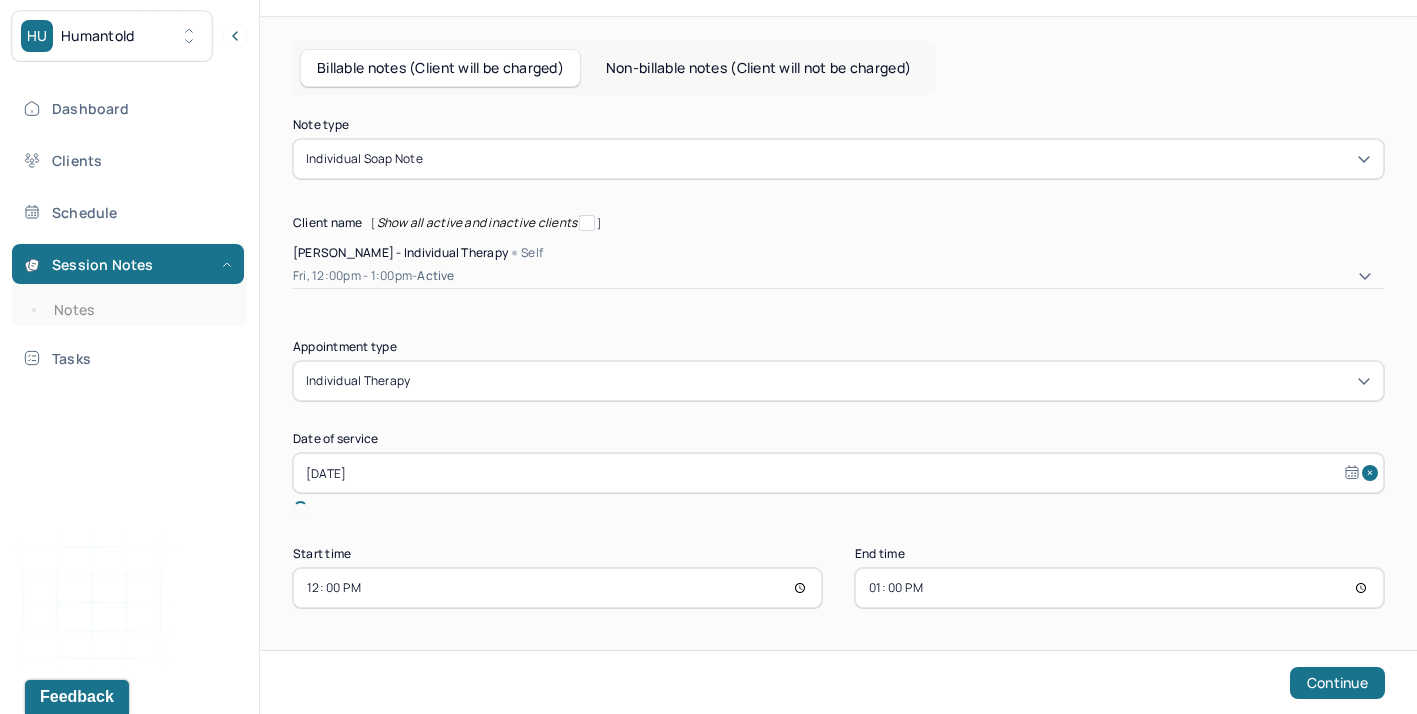 scroll, scrollTop: 57, scrollLeft: 0, axis: vertical 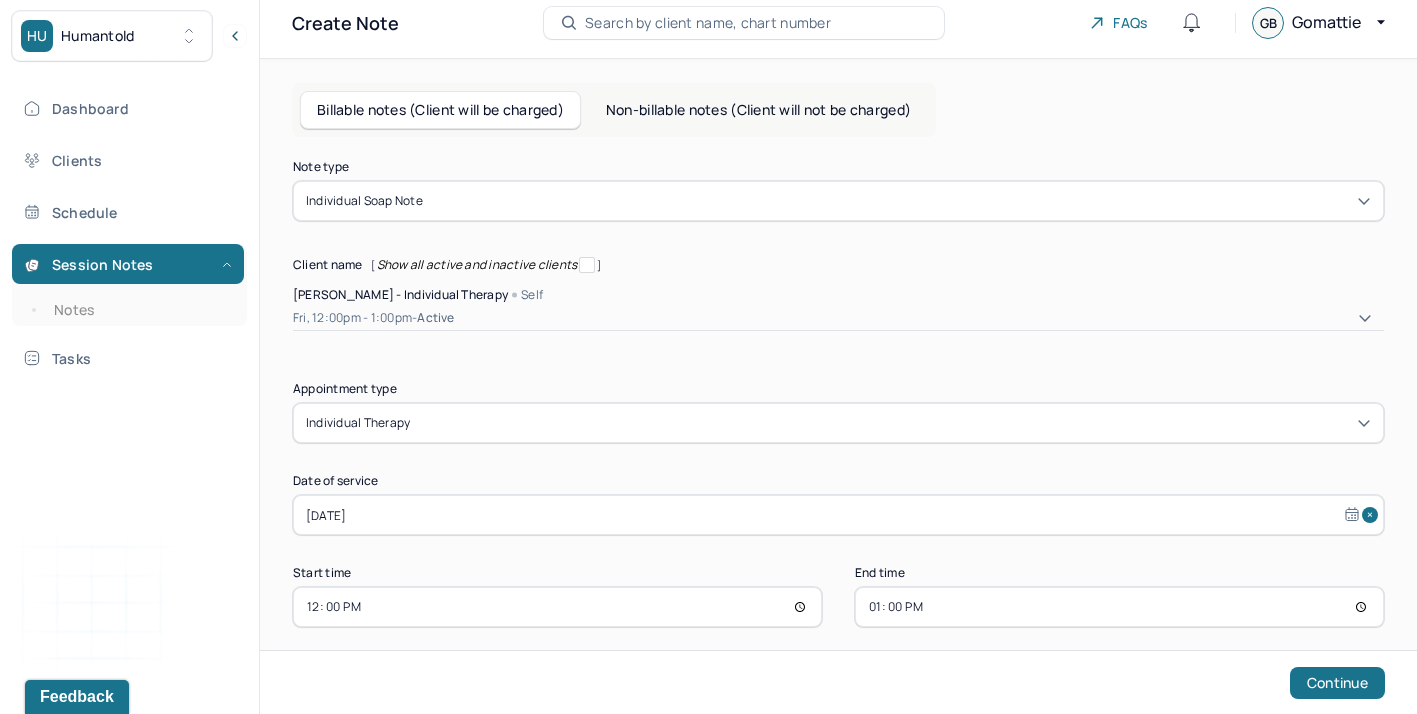 click on "12:00" at bounding box center [557, 607] 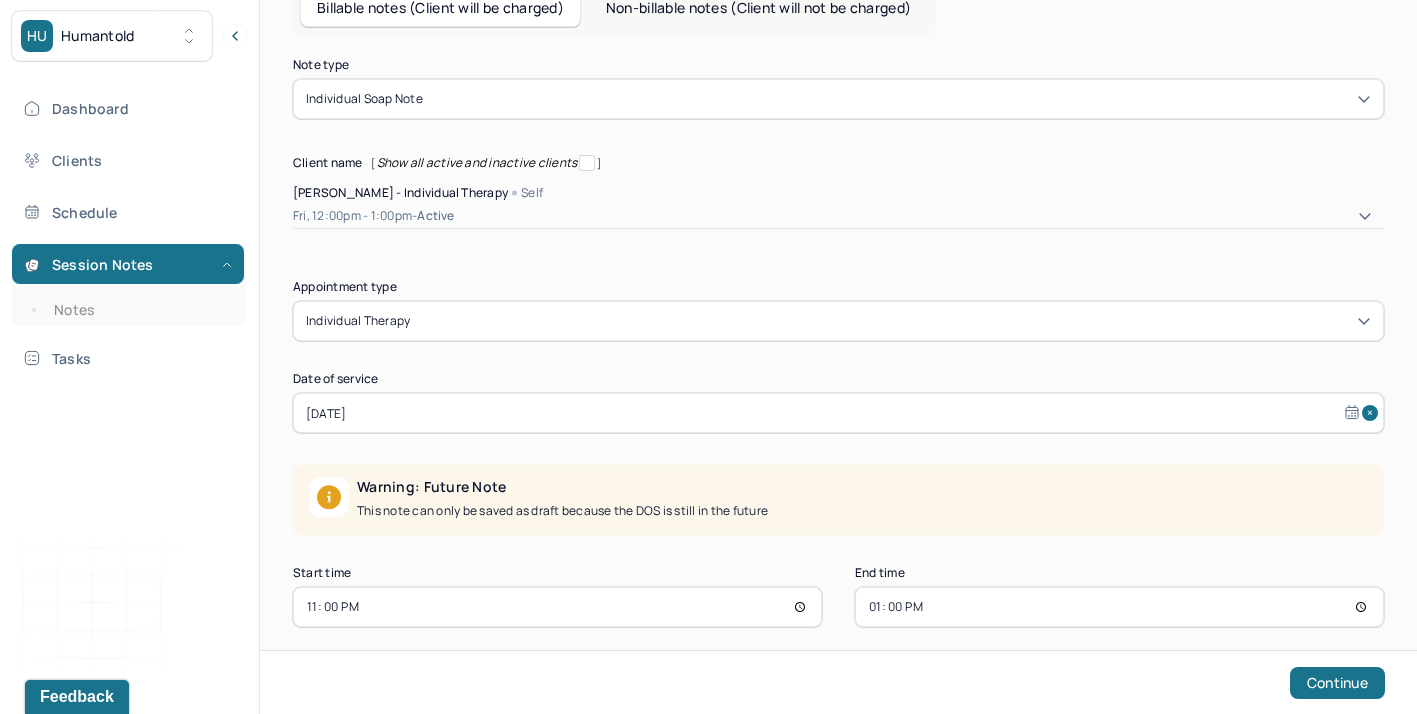 click on "23:00" at bounding box center (557, 607) 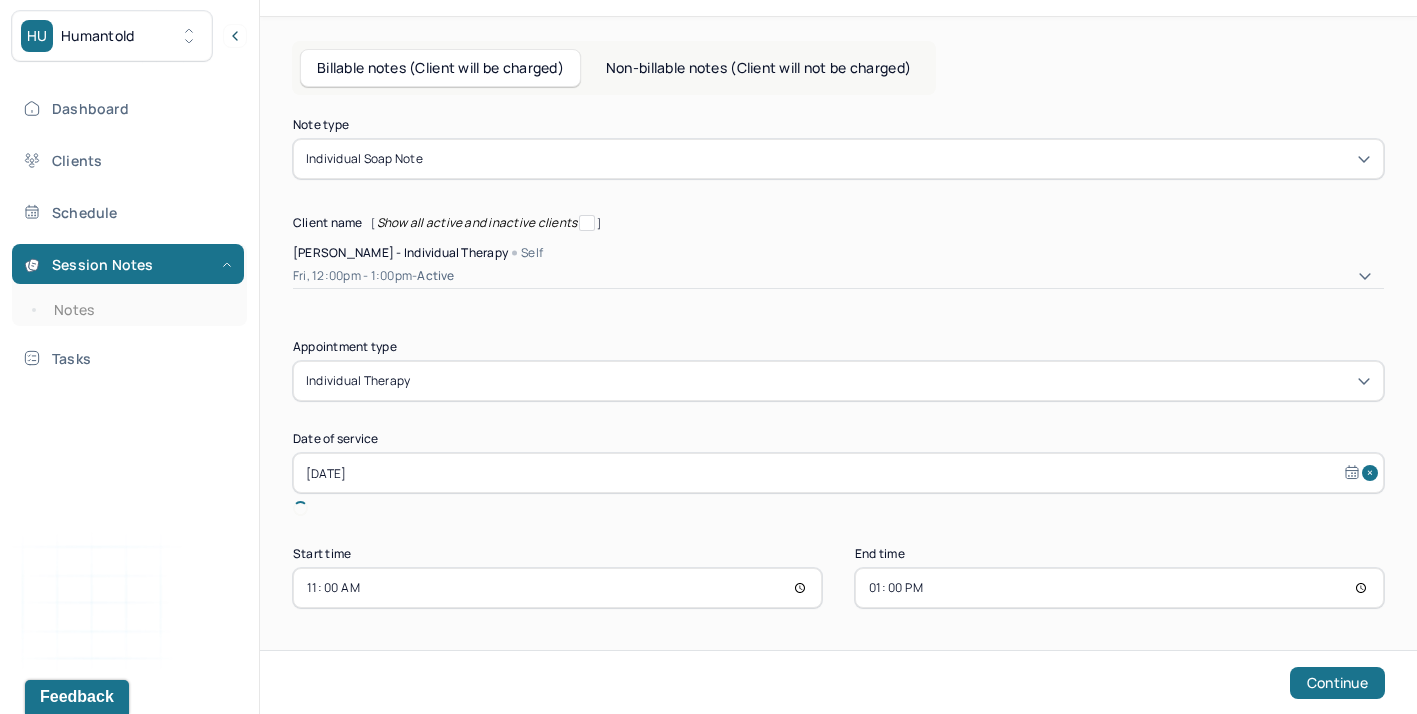 scroll, scrollTop: 57, scrollLeft: 0, axis: vertical 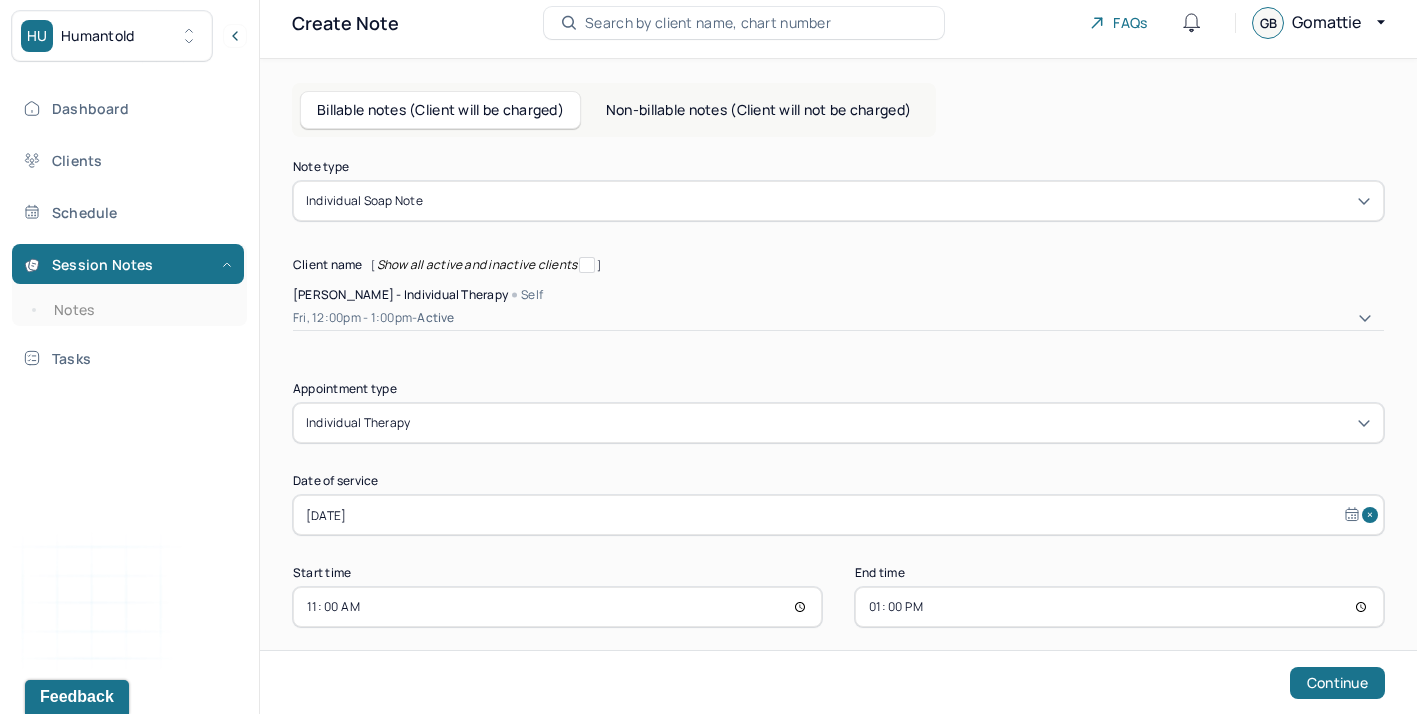 click on "13:00" at bounding box center [1119, 607] 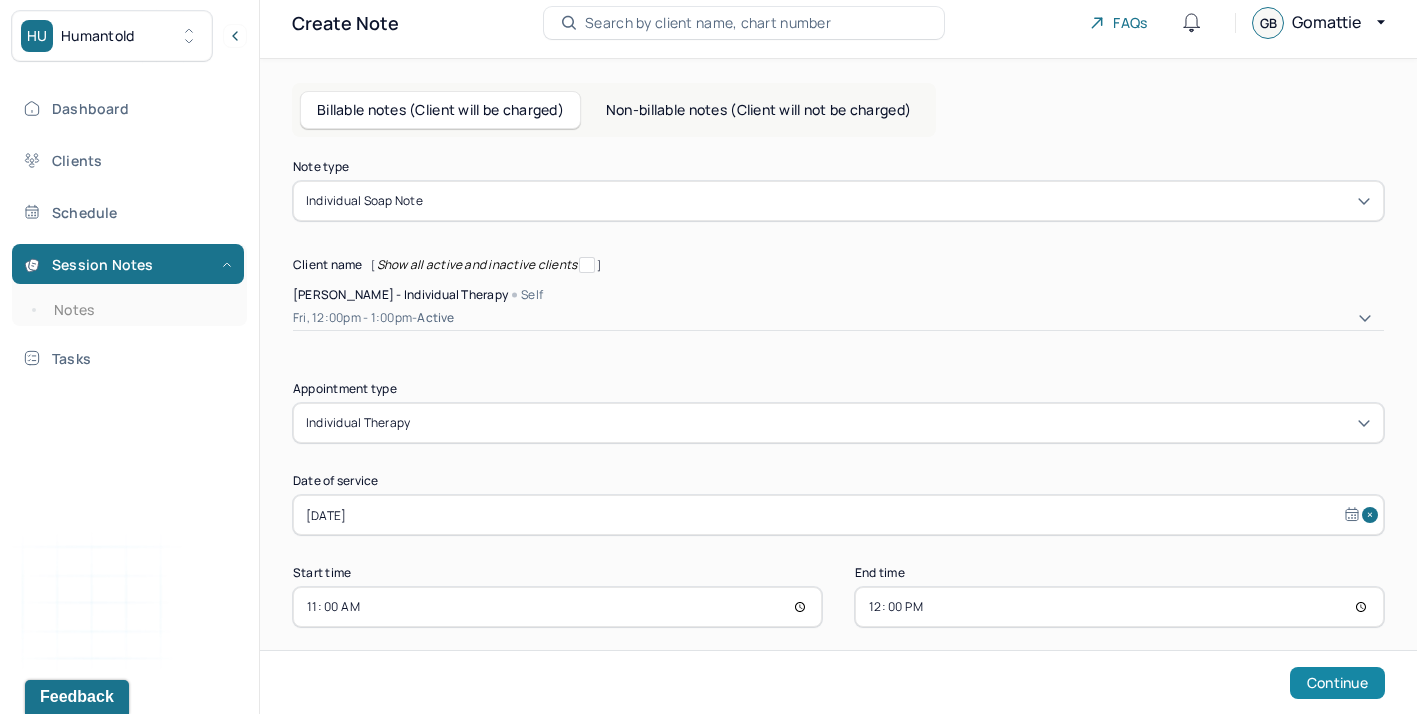 click on "Continue" at bounding box center [1337, 683] 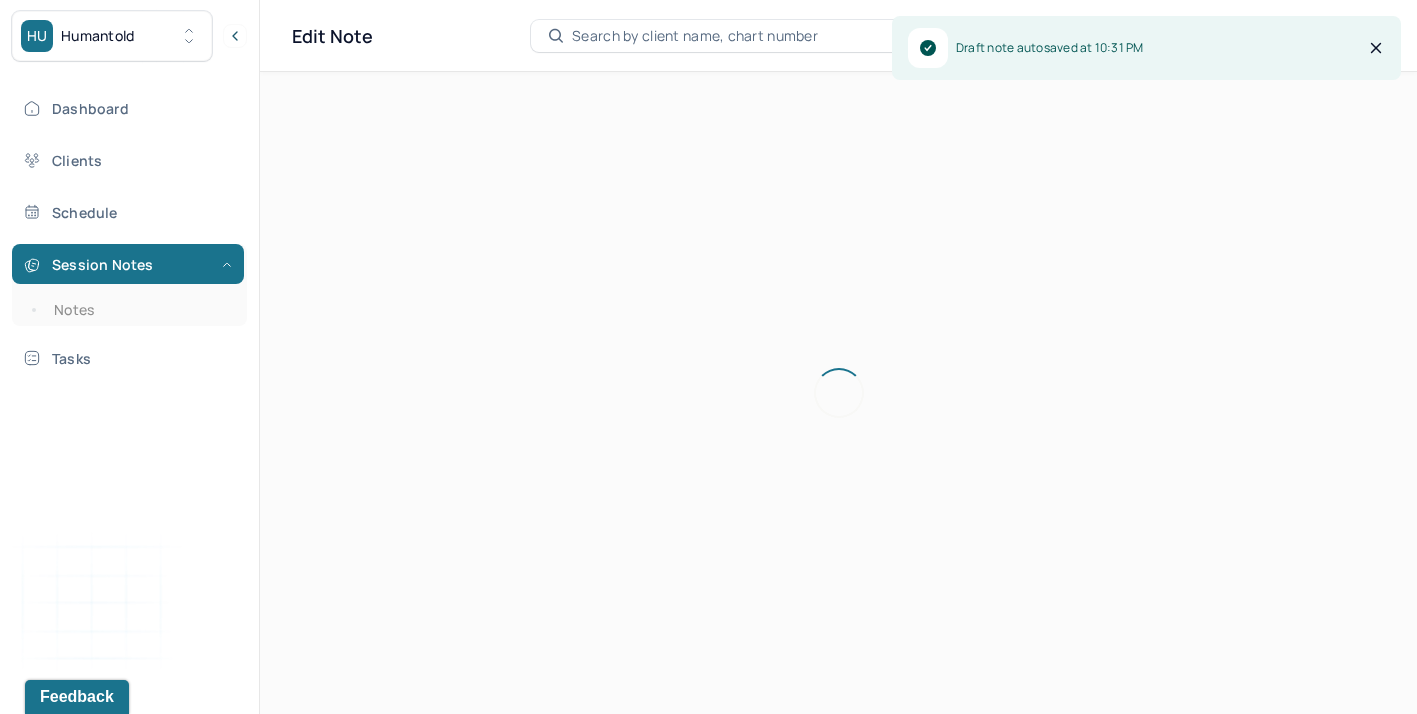 scroll, scrollTop: 36, scrollLeft: 0, axis: vertical 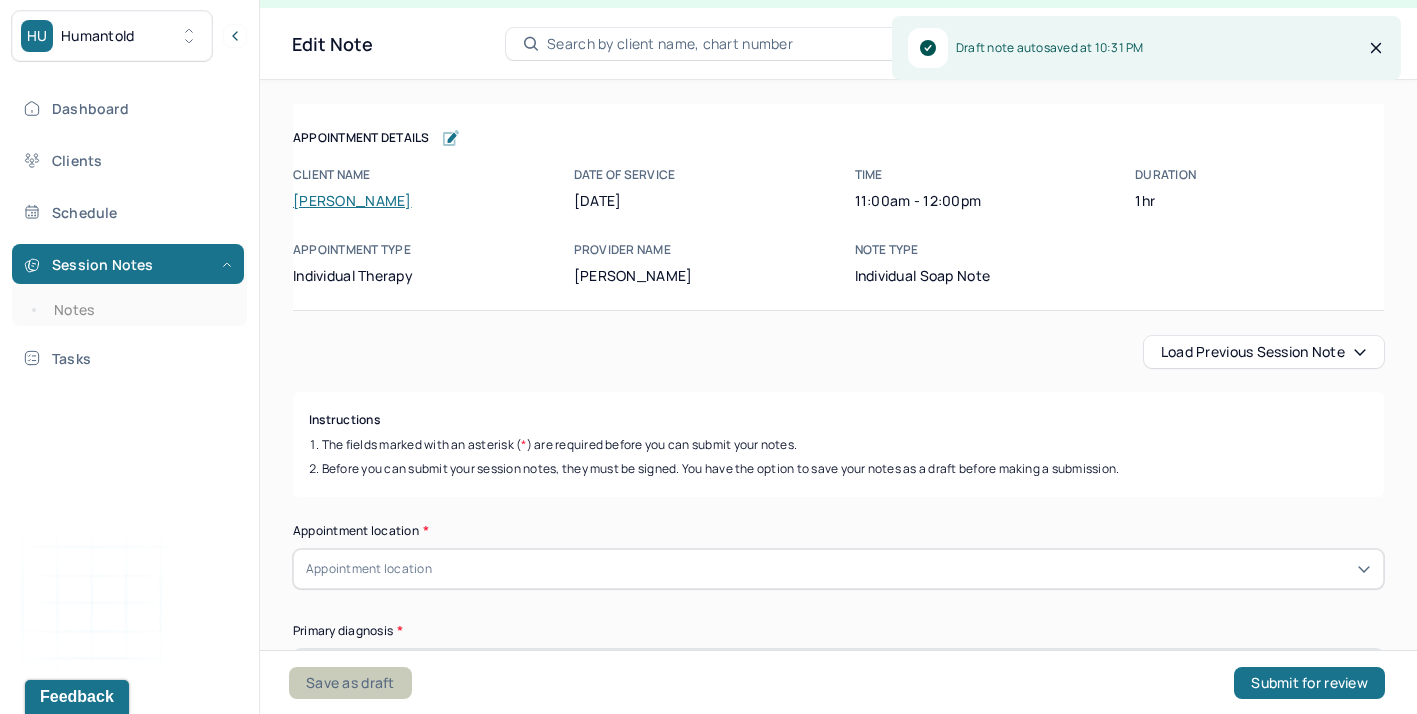 click on "Save as draft" at bounding box center [350, 683] 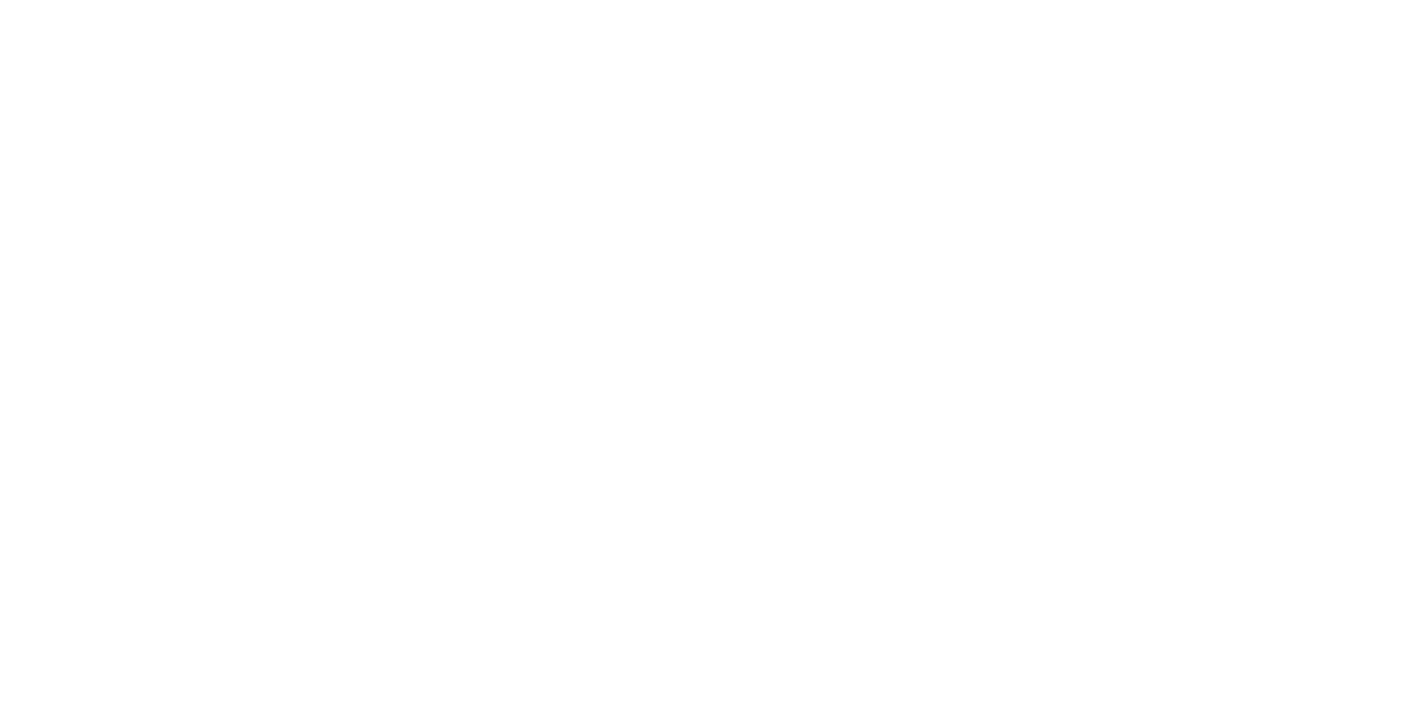 scroll, scrollTop: 0, scrollLeft: 0, axis: both 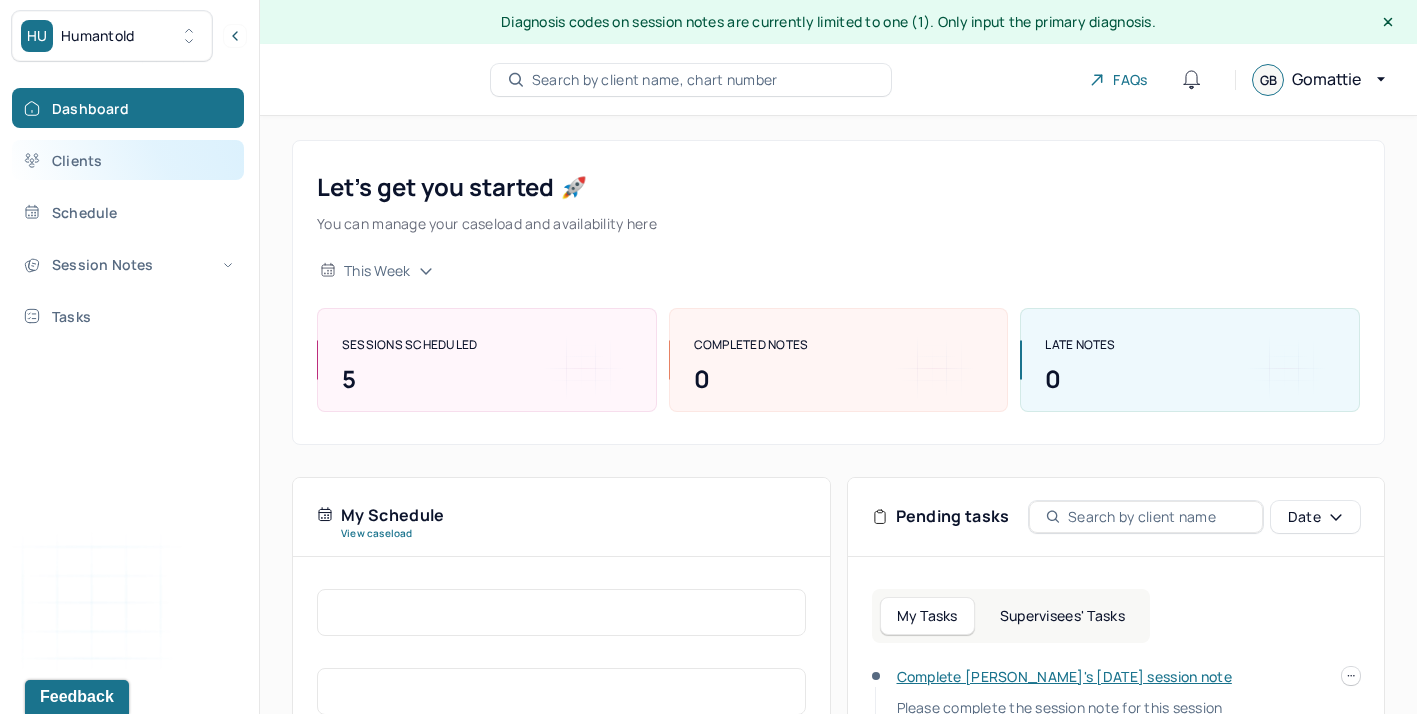 click on "Clients" at bounding box center (128, 160) 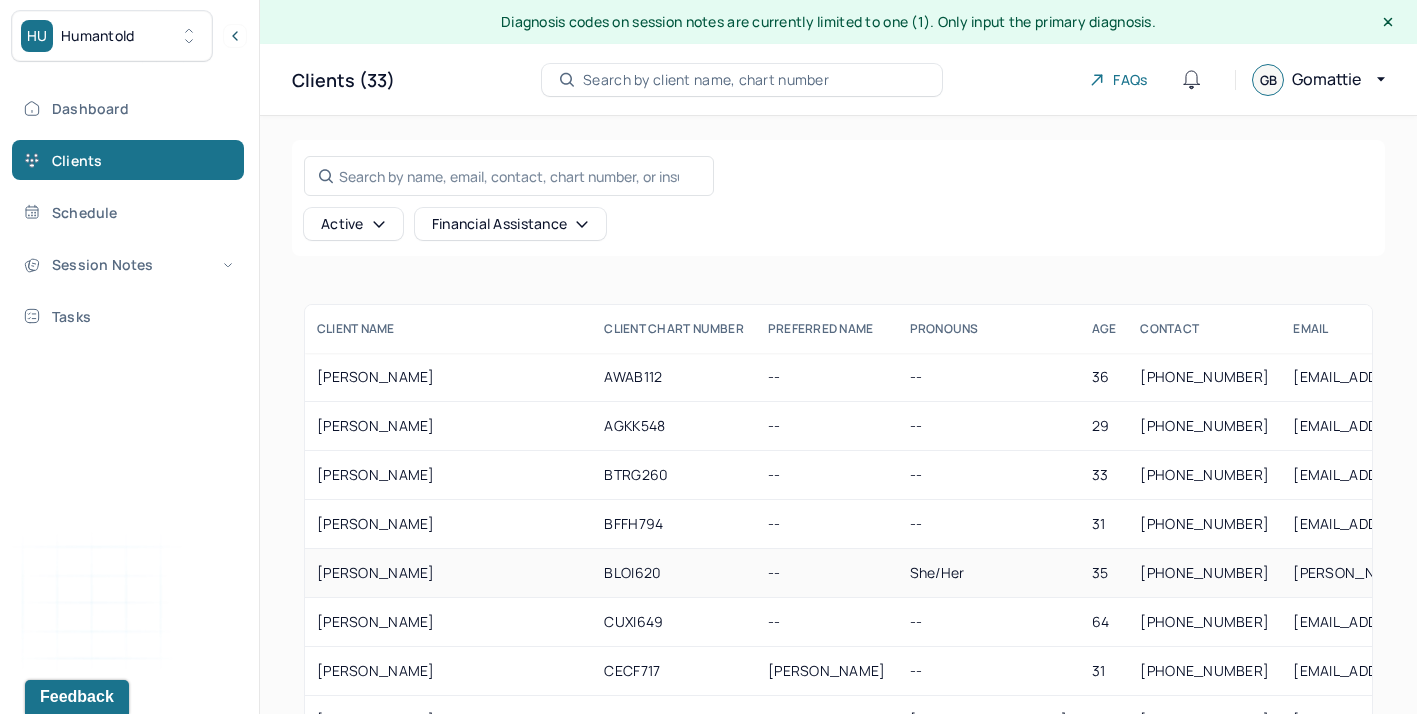 click on "BLOI620" at bounding box center (674, 573) 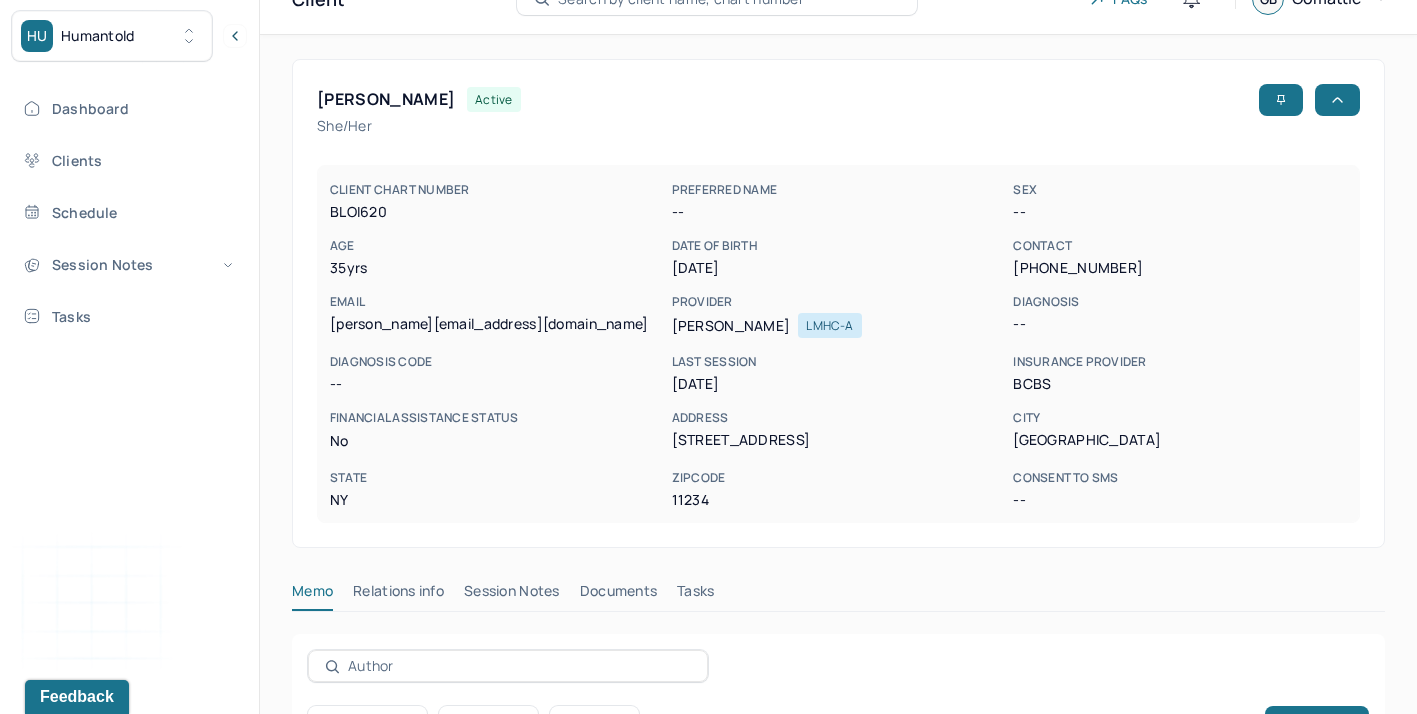 scroll, scrollTop: 88, scrollLeft: 0, axis: vertical 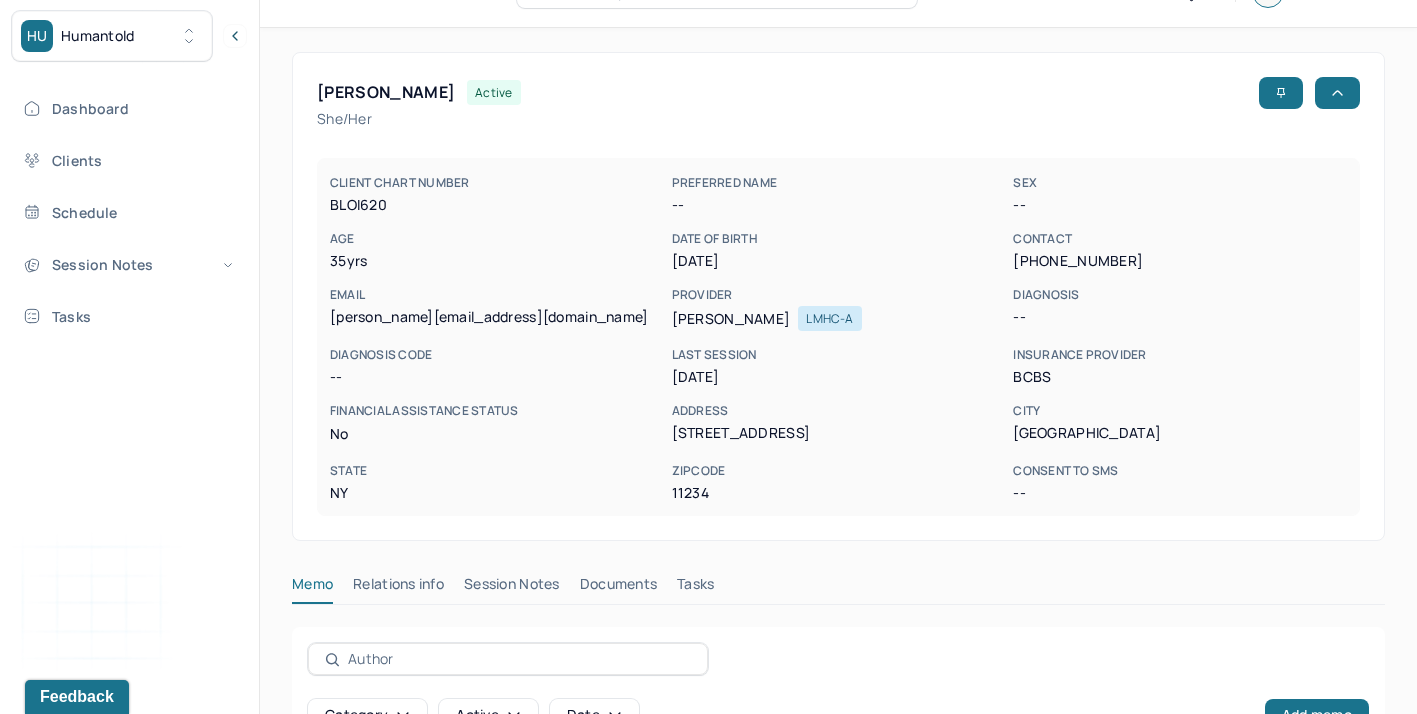 click on "Session Notes" at bounding box center [512, 588] 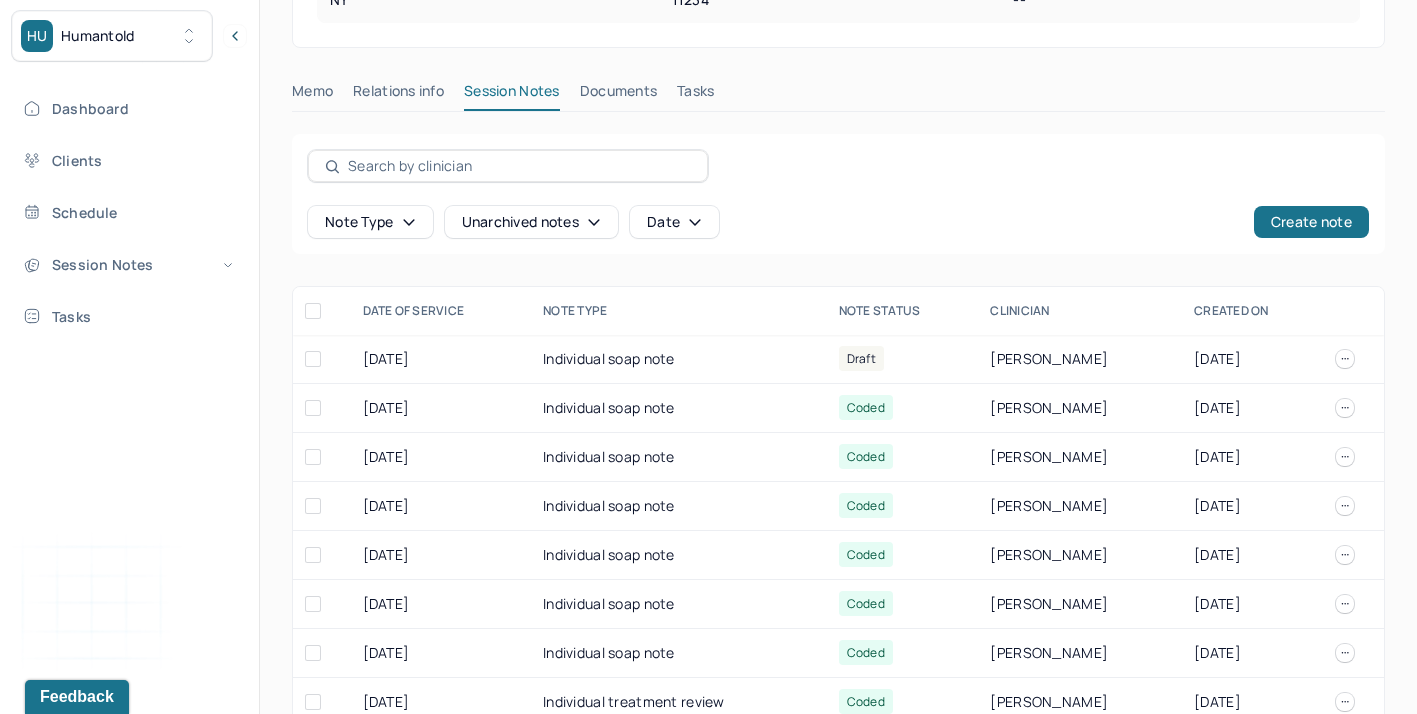 scroll, scrollTop: 582, scrollLeft: 0, axis: vertical 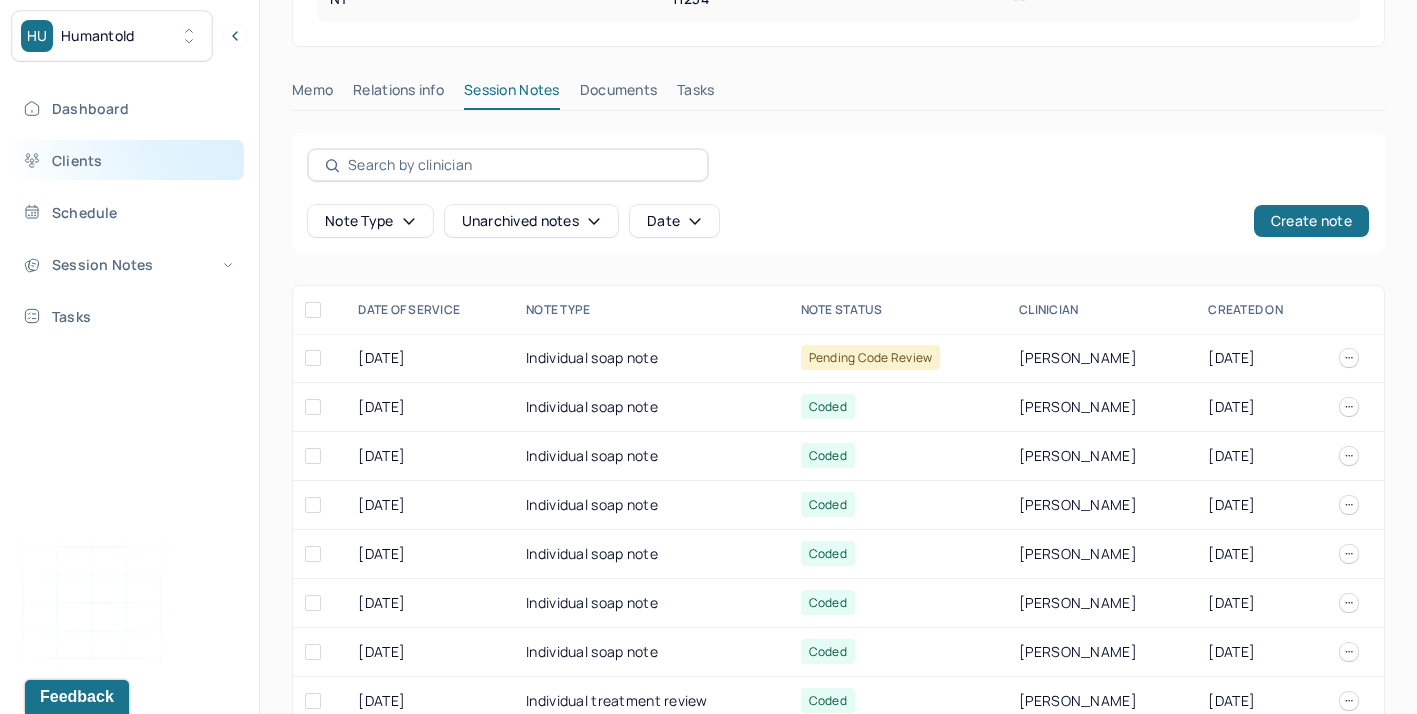 click on "Clients" at bounding box center [128, 160] 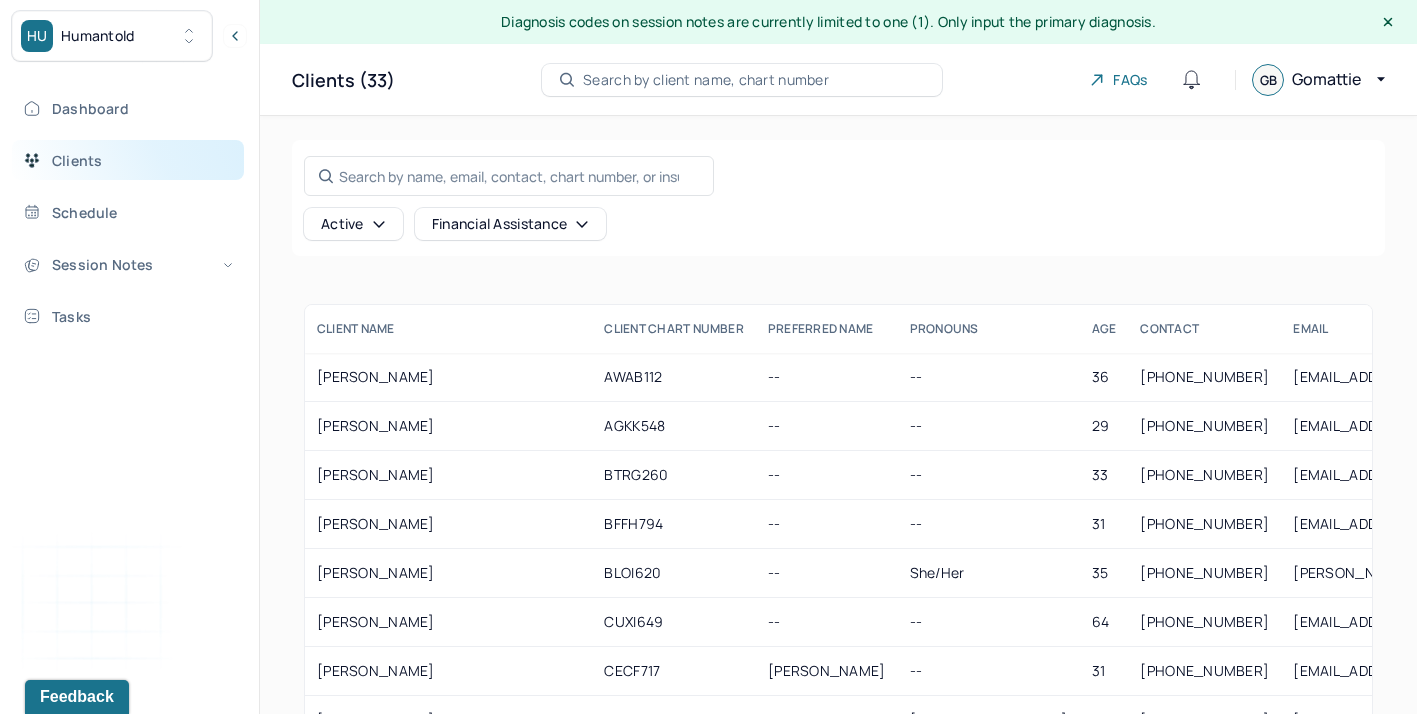 scroll, scrollTop: 1157, scrollLeft: 0, axis: vertical 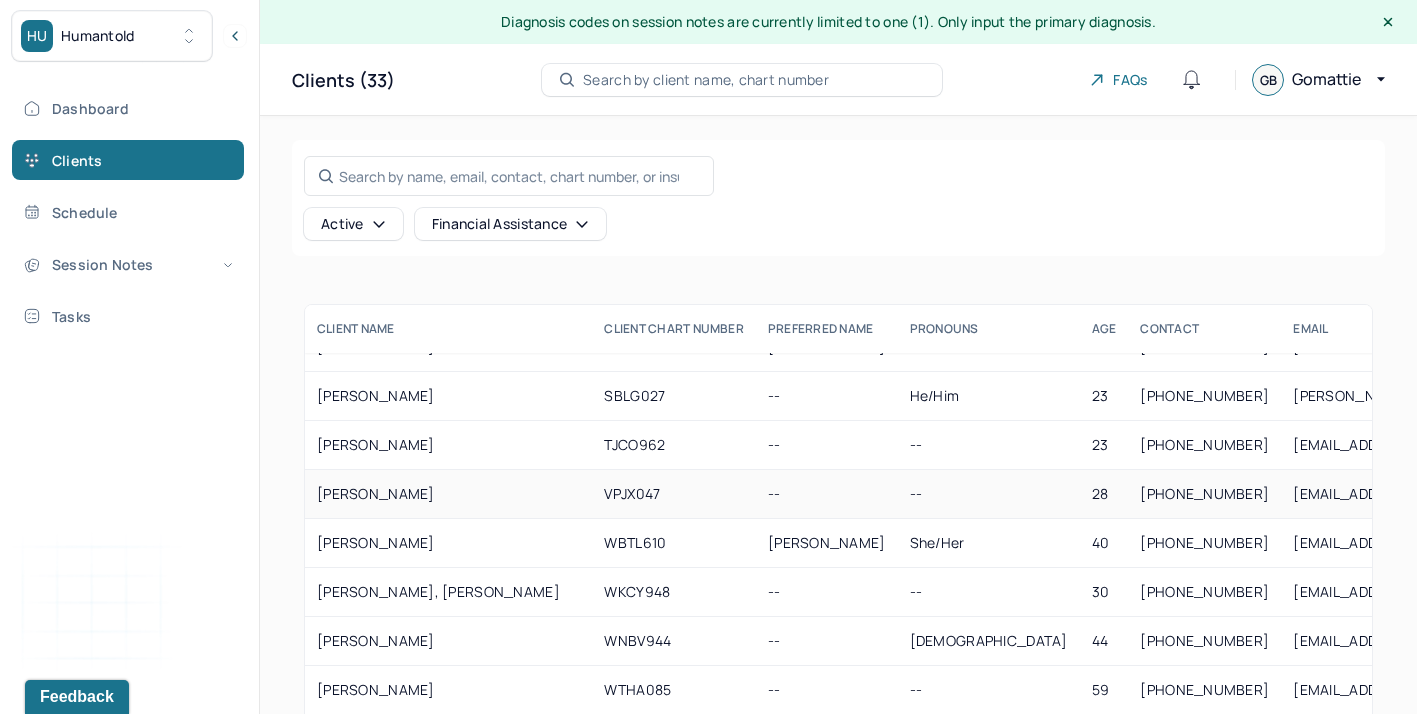 click on "VPJX047" at bounding box center [674, 494] 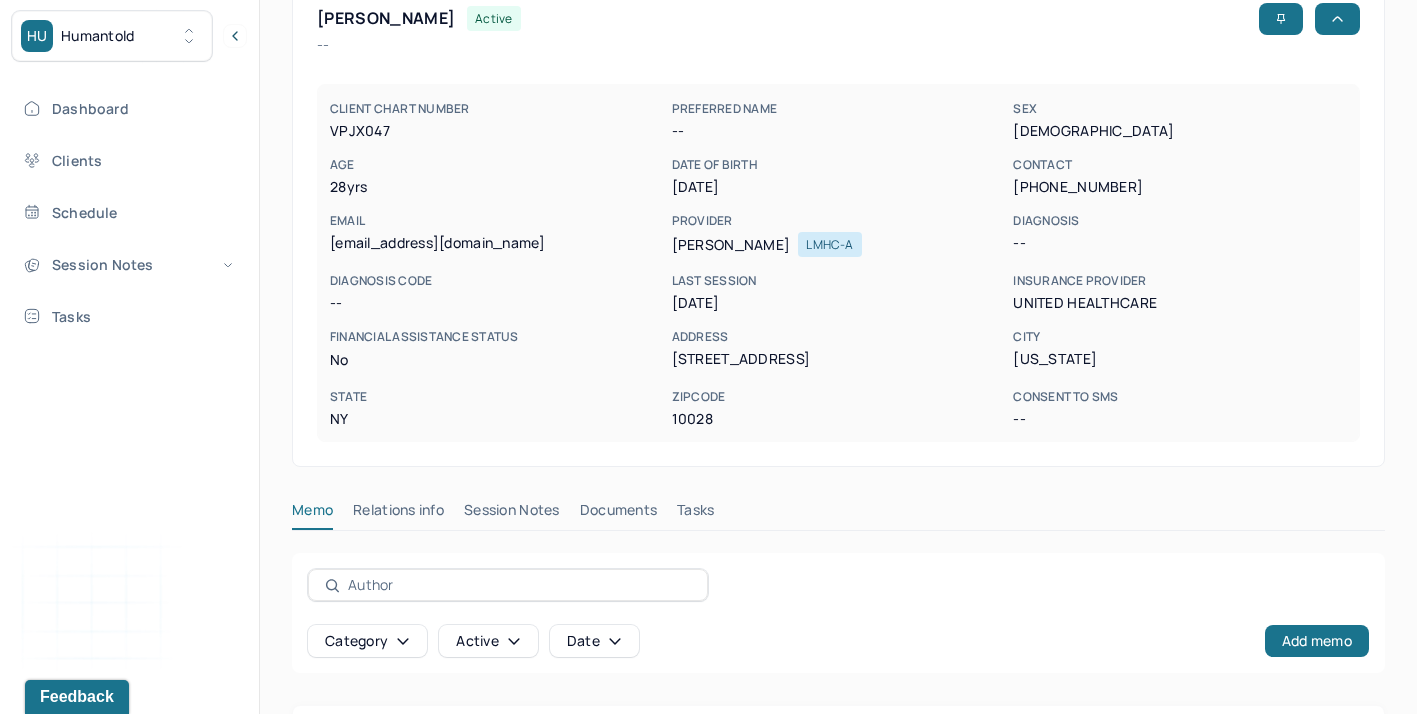 scroll, scrollTop: 204, scrollLeft: 0, axis: vertical 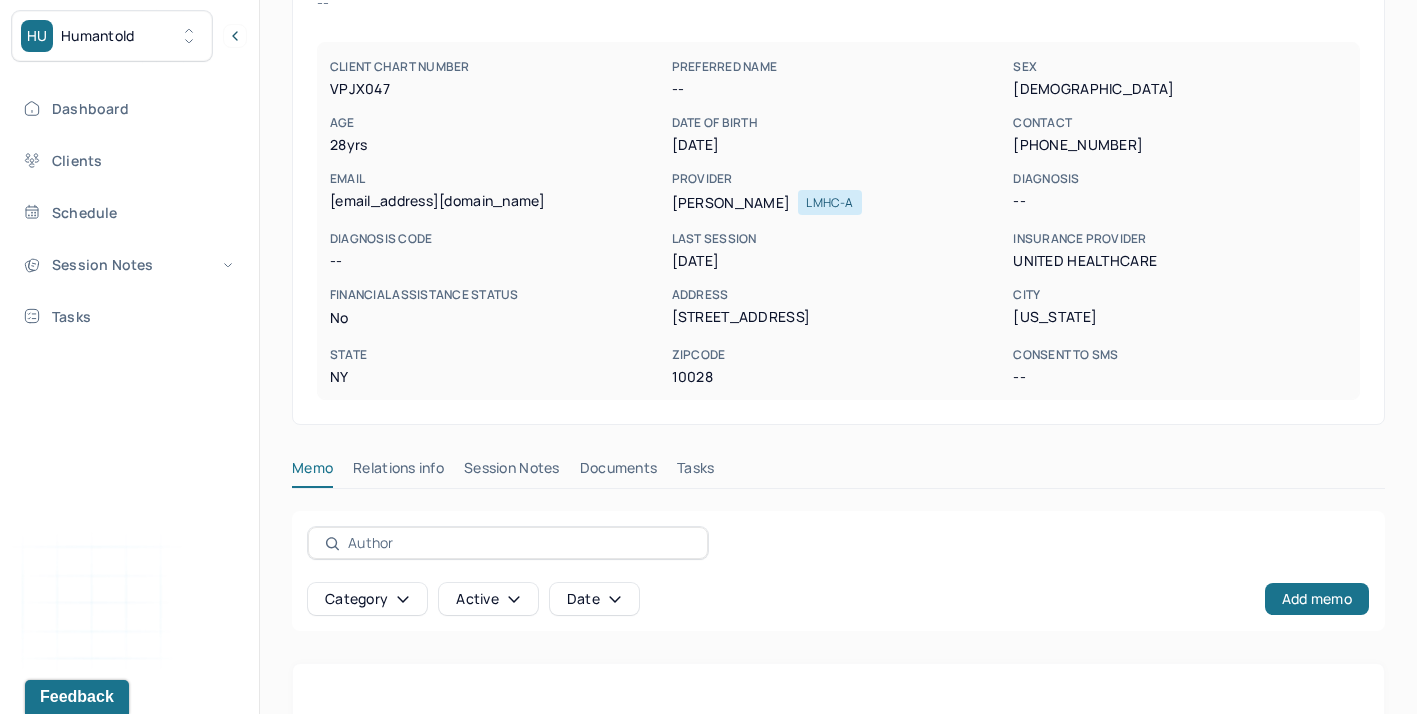 click on "Session Notes" at bounding box center (512, 472) 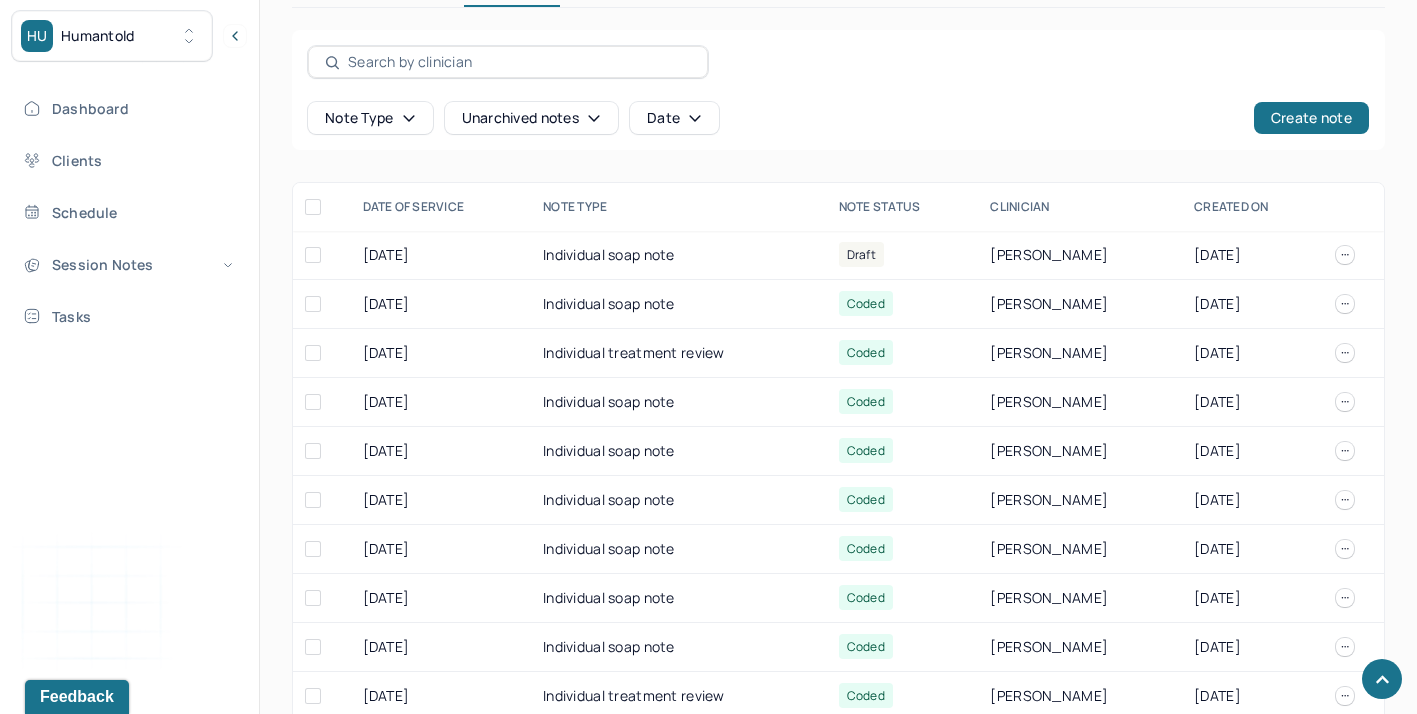 scroll, scrollTop: 748, scrollLeft: 0, axis: vertical 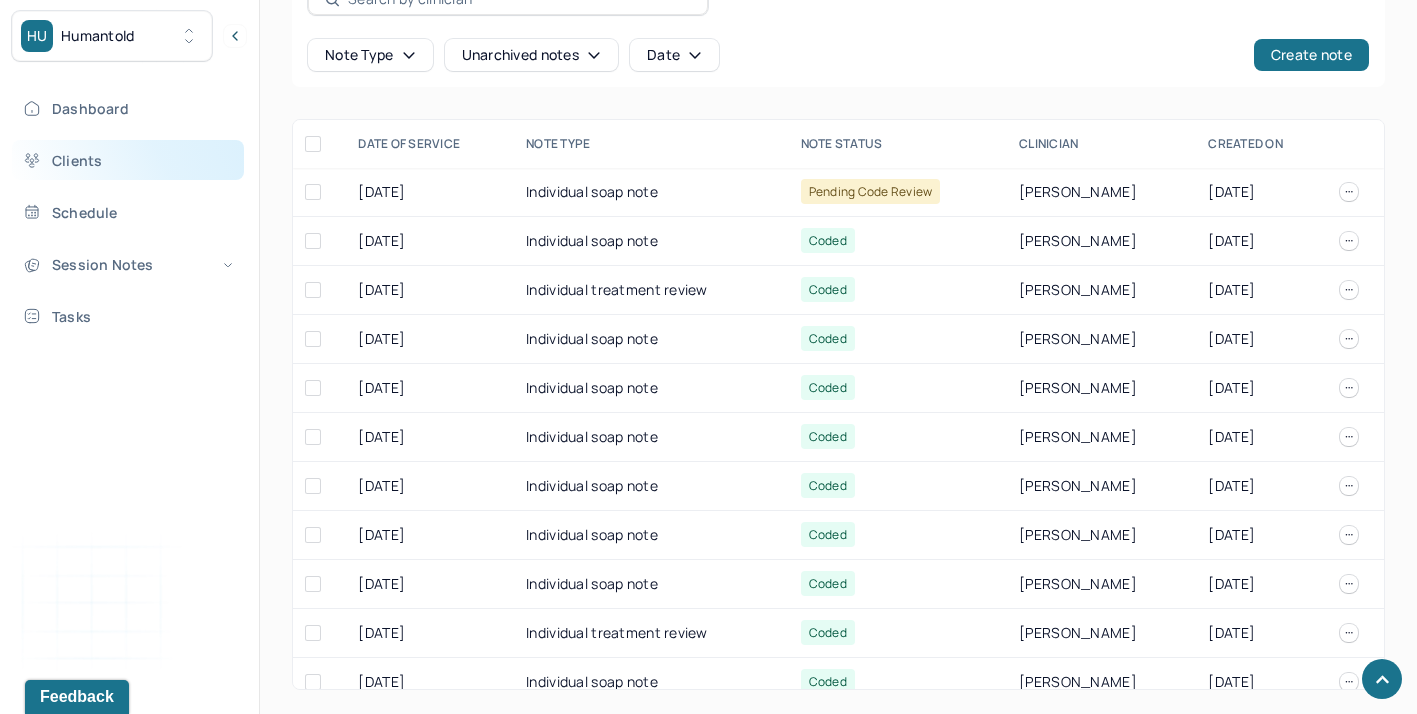 click on "Clients" at bounding box center [128, 160] 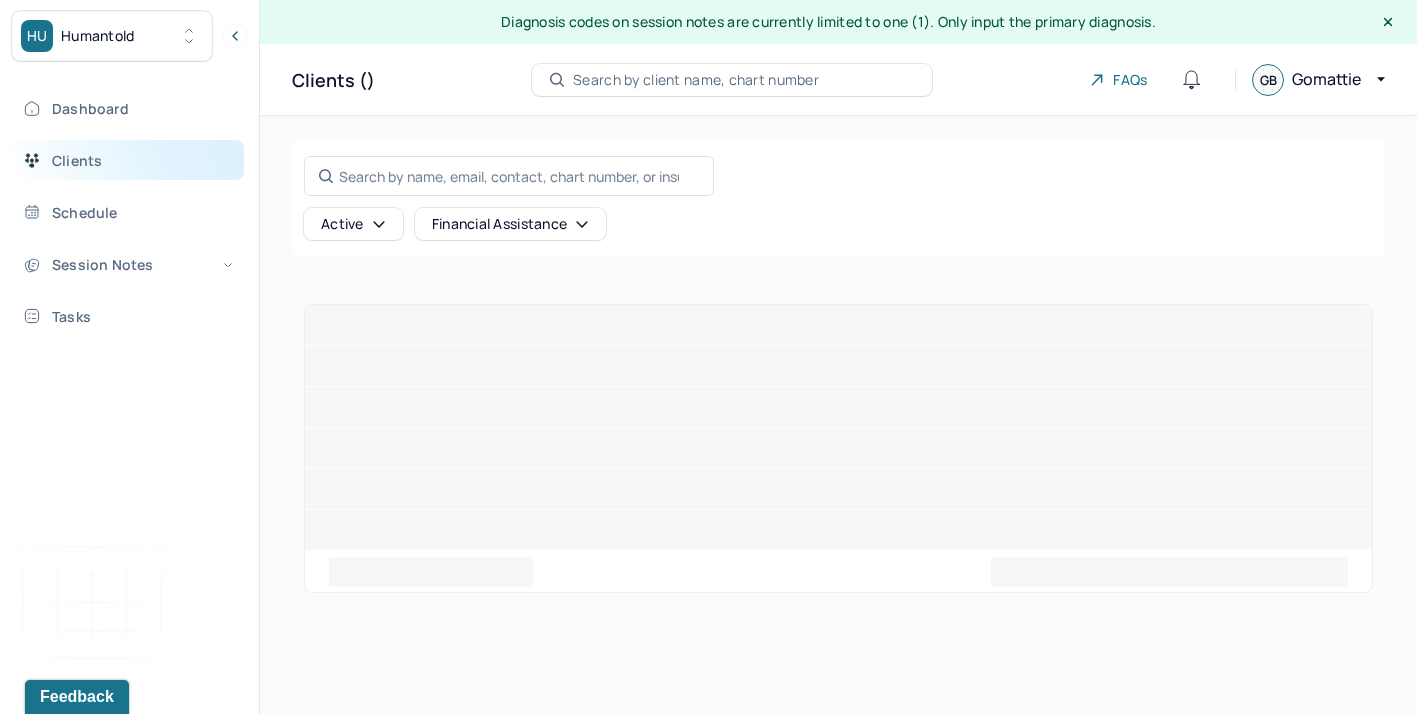scroll, scrollTop: 0, scrollLeft: 0, axis: both 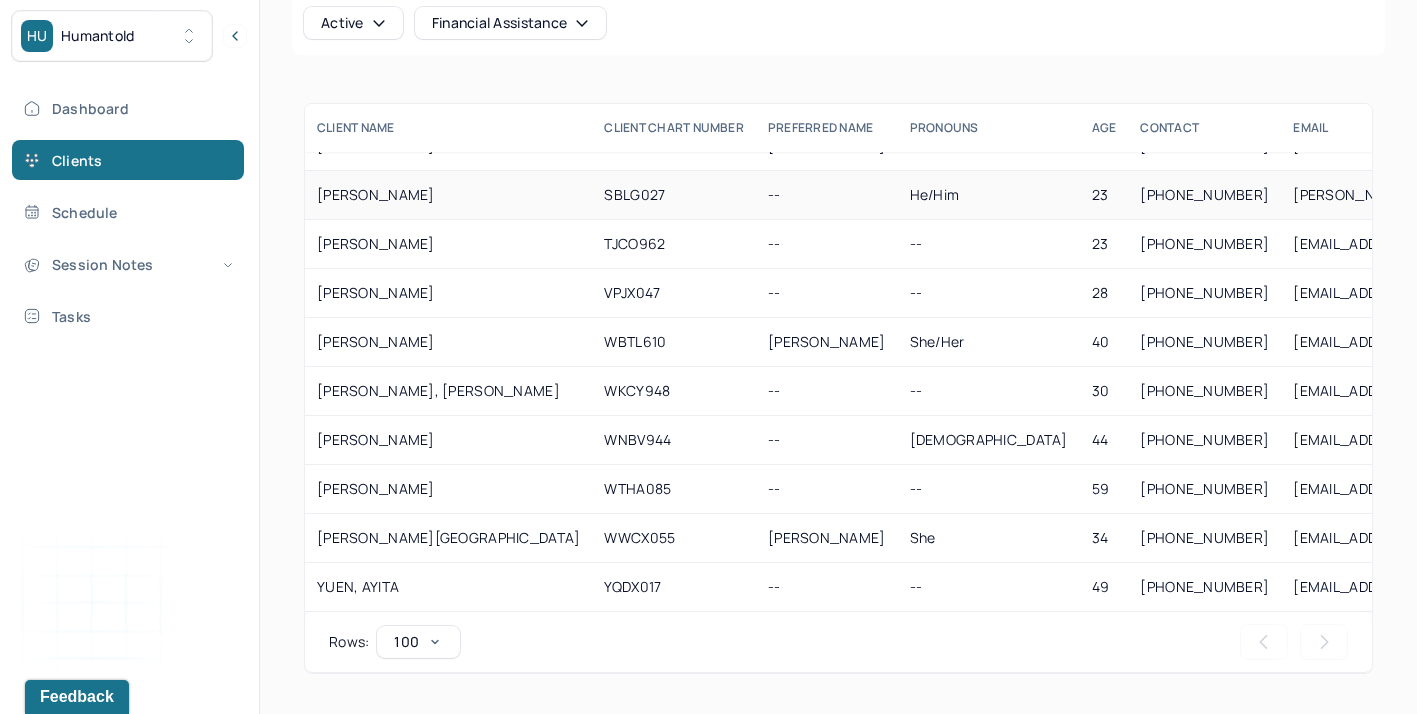 click on "[PERSON_NAME]" at bounding box center (448, 195) 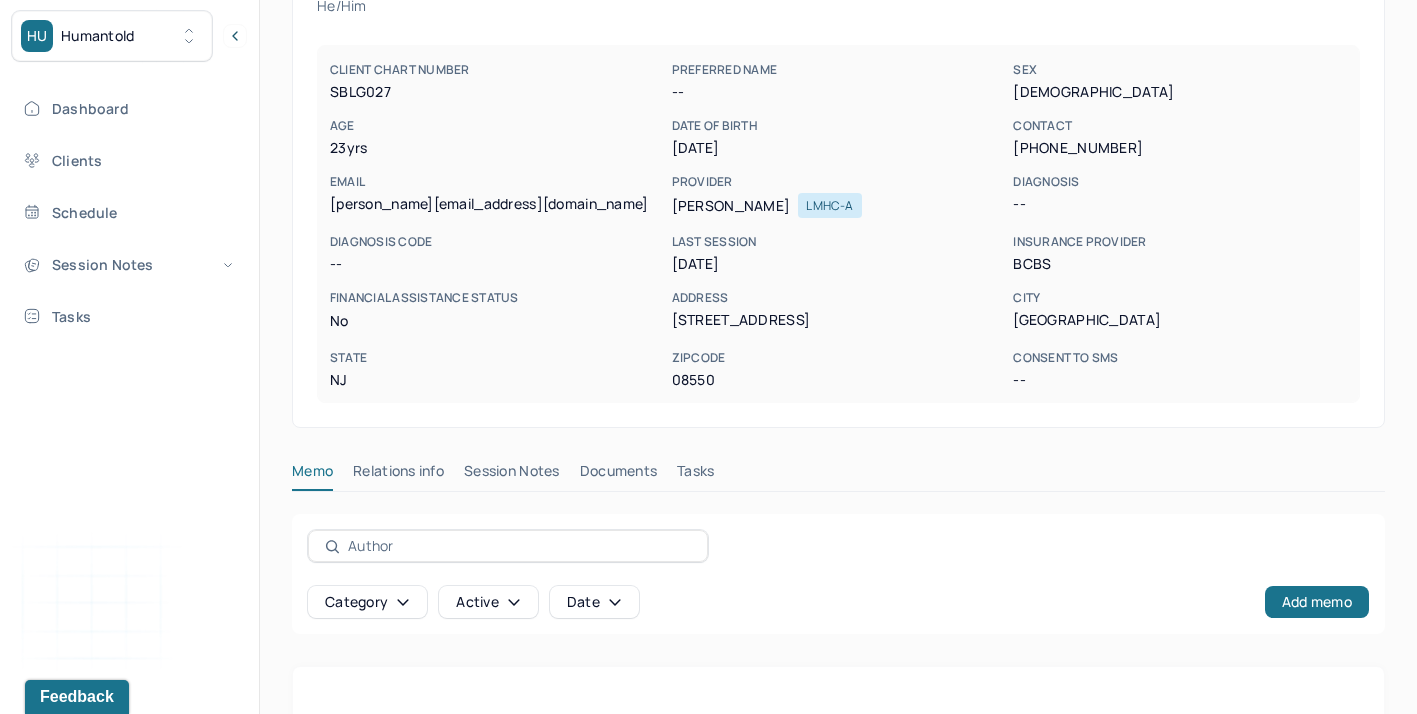 click on "Session Notes" at bounding box center [512, 475] 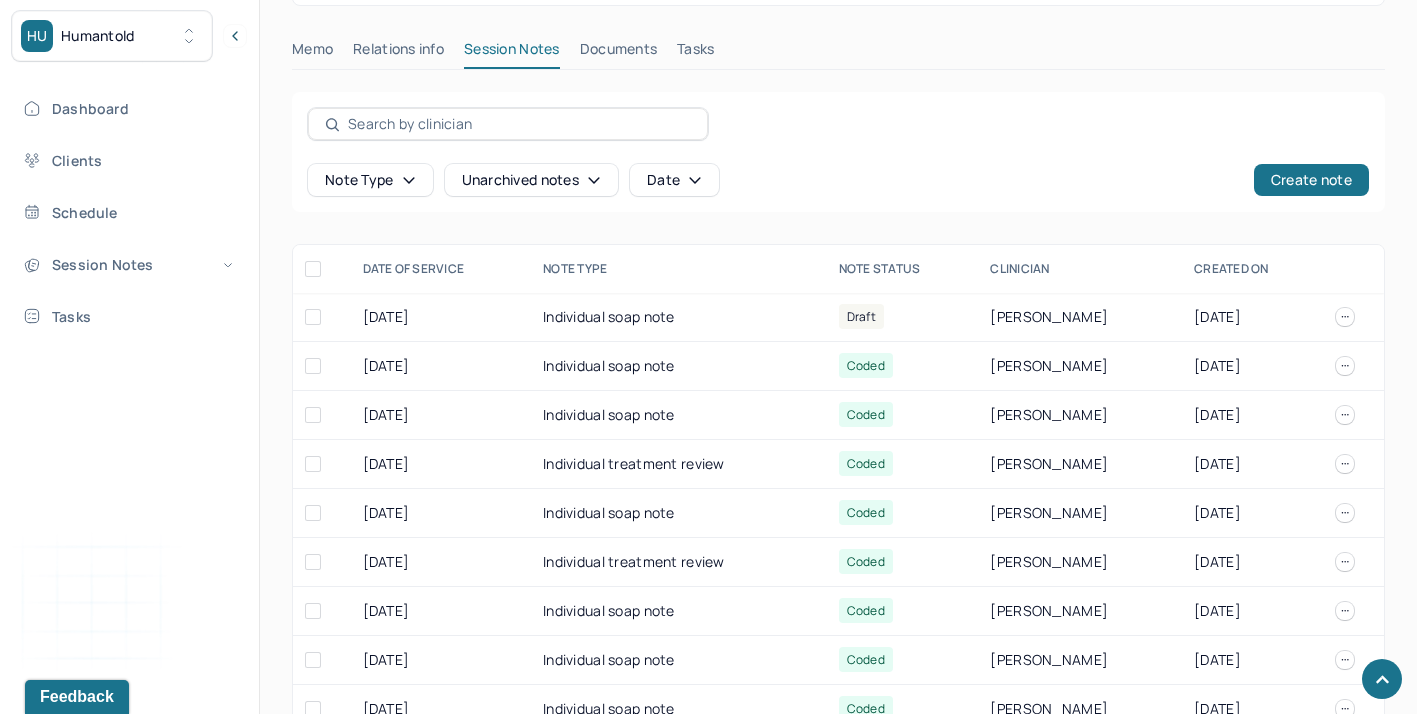 scroll, scrollTop: 639, scrollLeft: 0, axis: vertical 